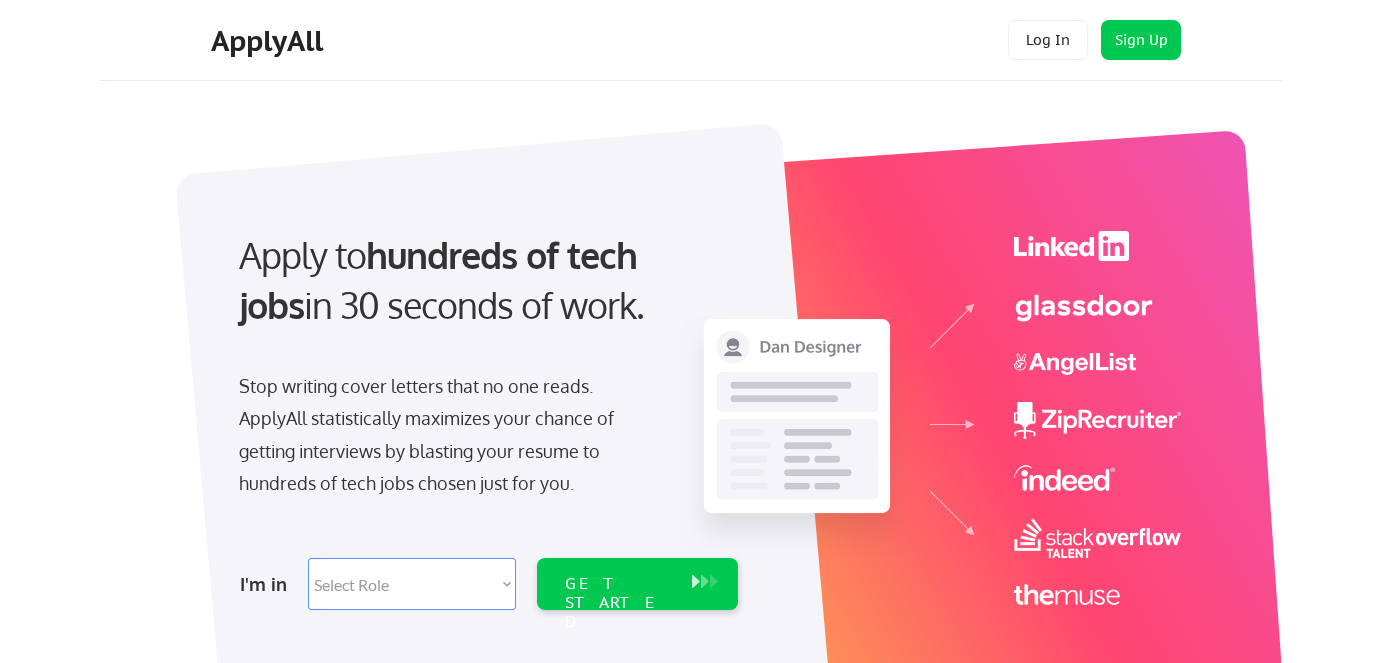 scroll, scrollTop: 0, scrollLeft: 0, axis: both 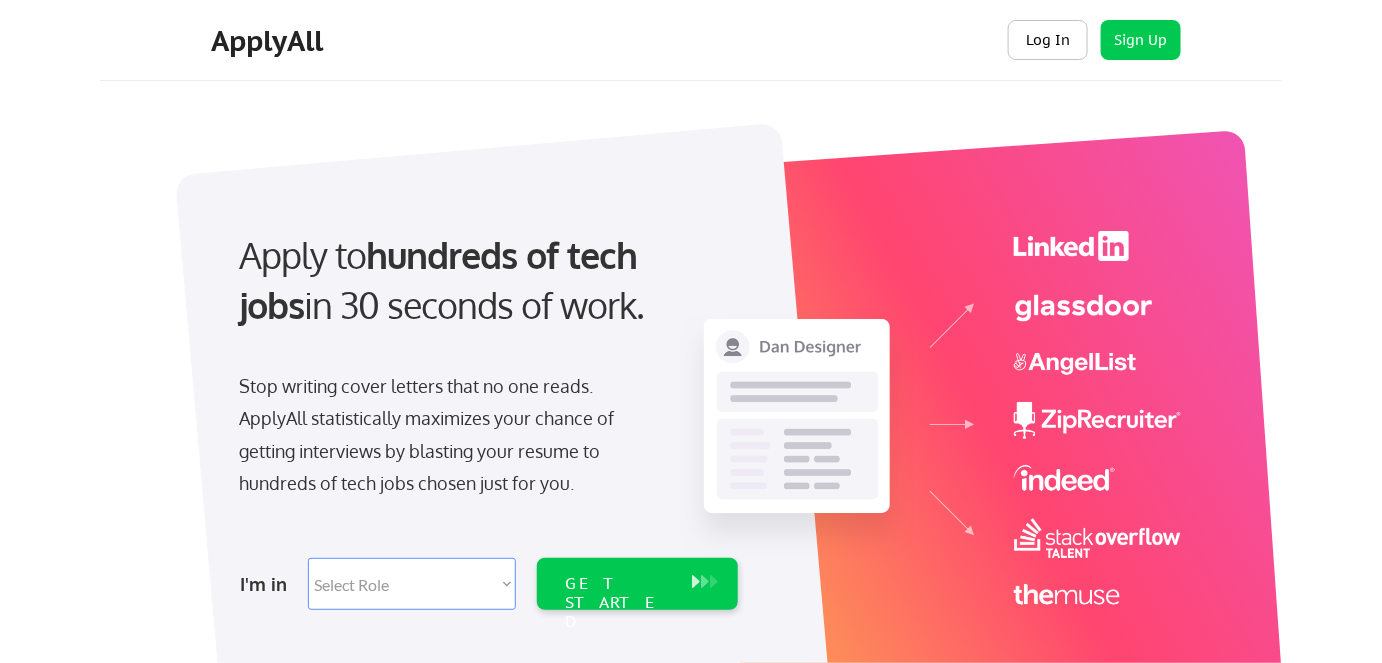 click on "Log In" at bounding box center [1048, 40] 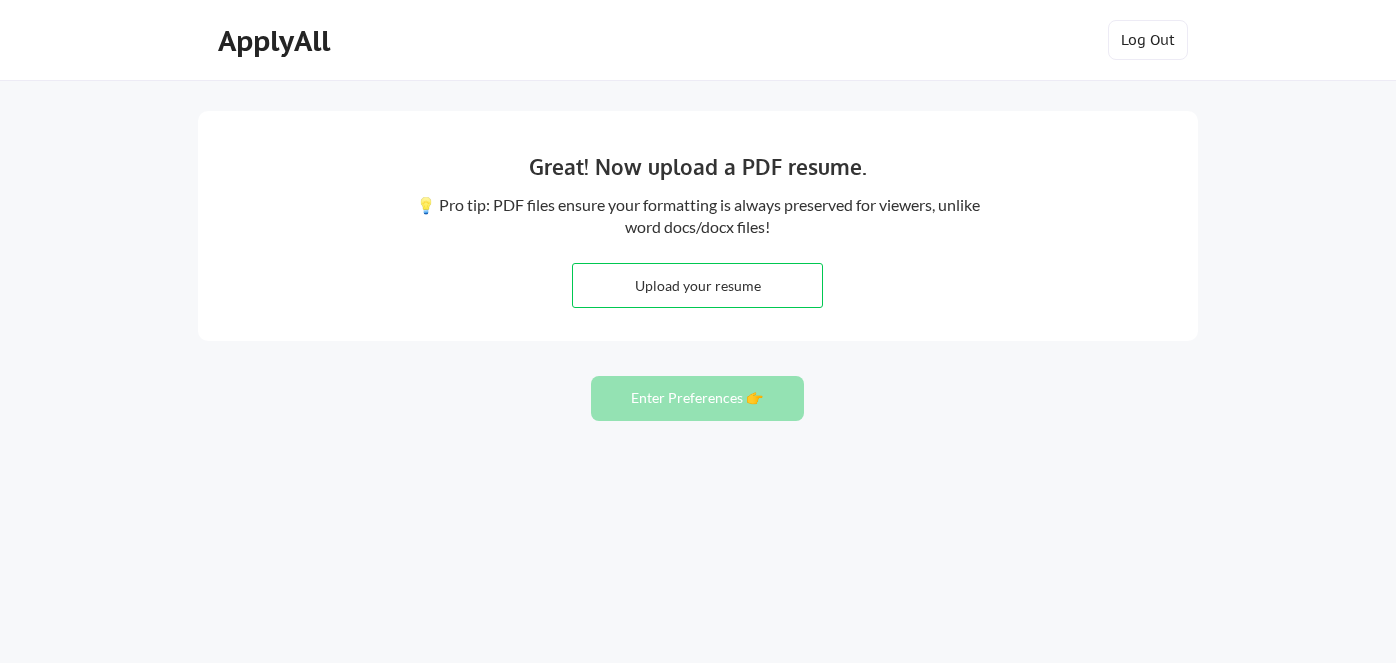 scroll, scrollTop: 0, scrollLeft: 0, axis: both 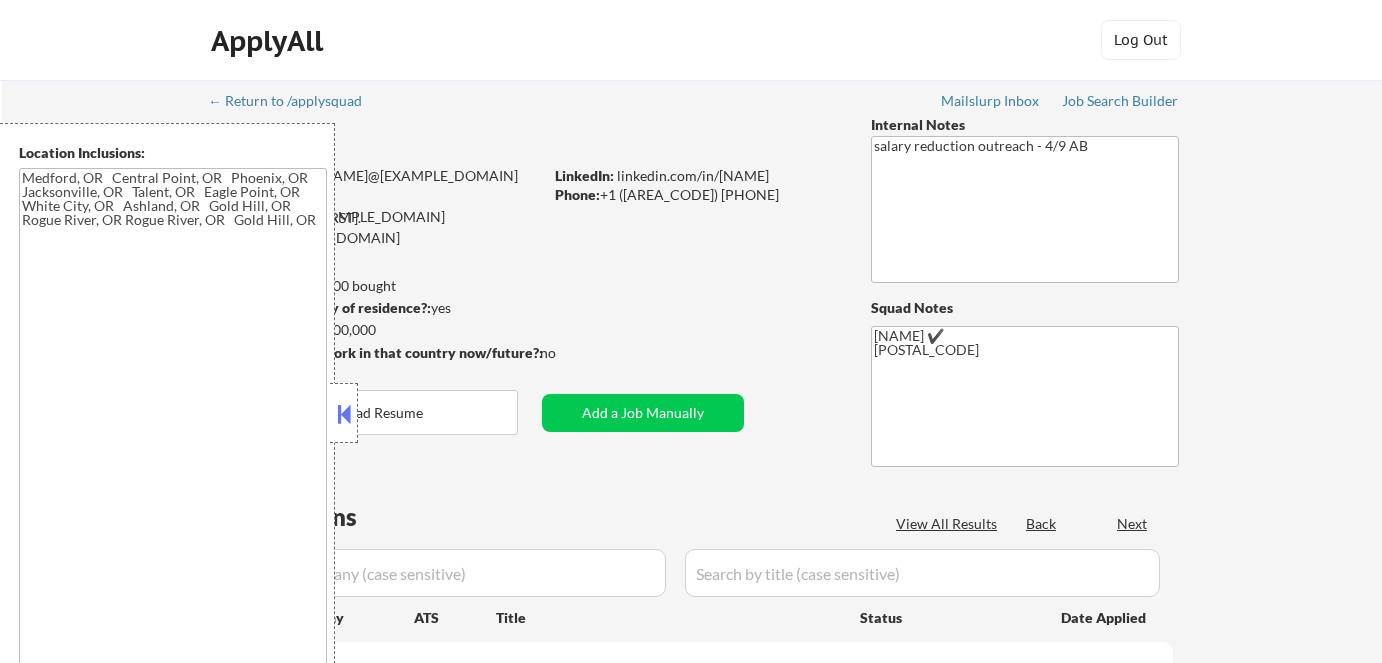 type on "[CITY], [STATE]   [CITY], [STATE]   [CITY], [STATE]   [CITY], [STATE]   [CITY], [STATE]   [CITY], [STATE]   [CITY], [STATE]   [CITY], [STATE]   [CITY], [STATE]   [CITY], [STATE] [CITY], [STATE]   [CITY], [STATE]" 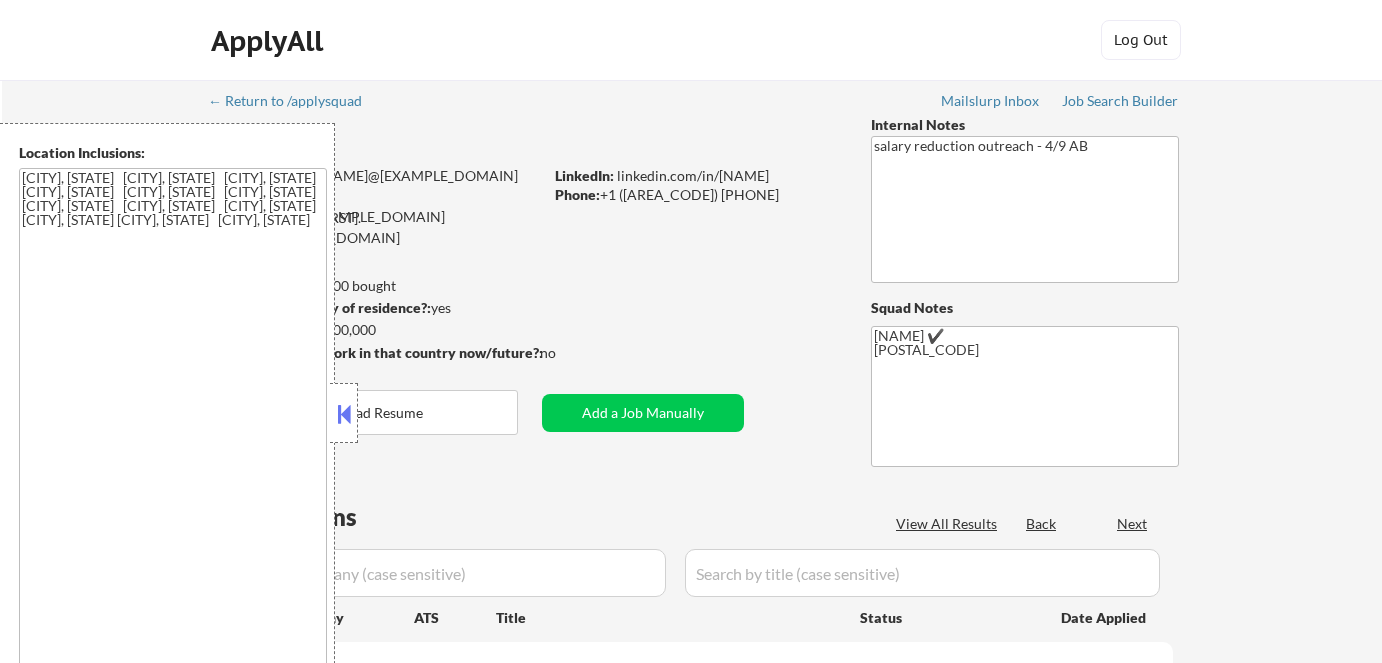 select on ""applied"" 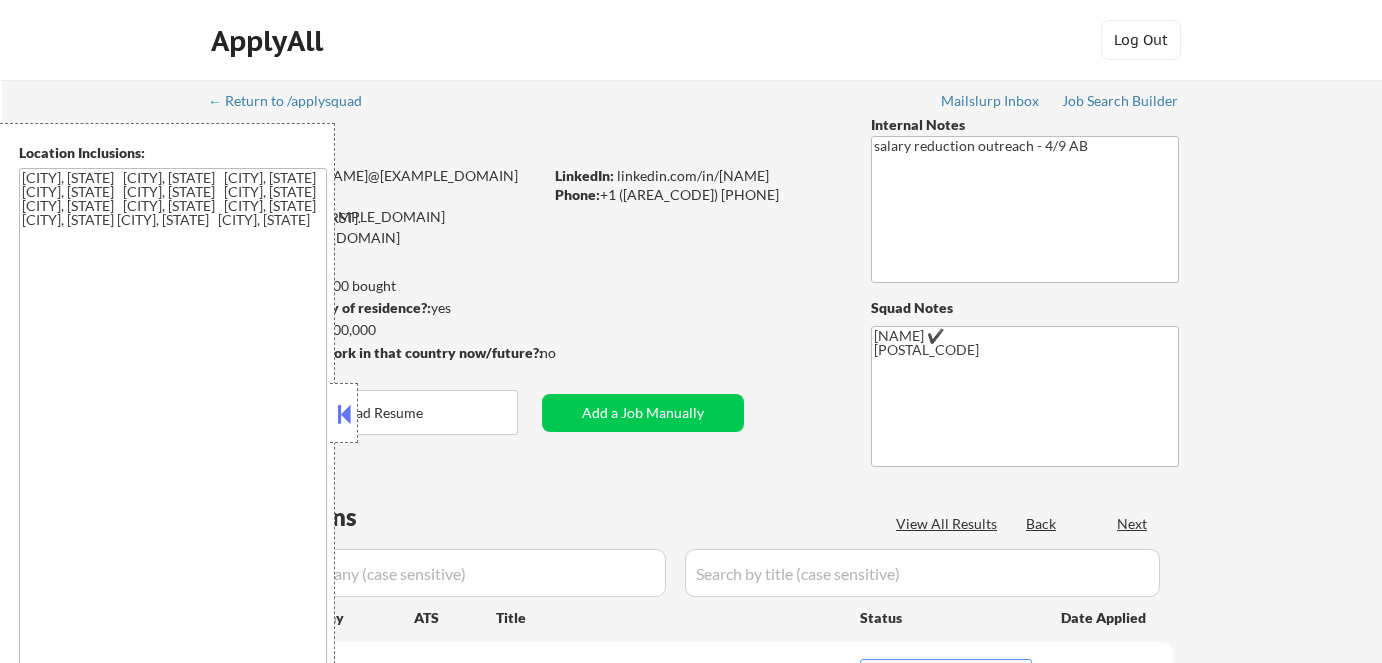 scroll, scrollTop: 0, scrollLeft: 0, axis: both 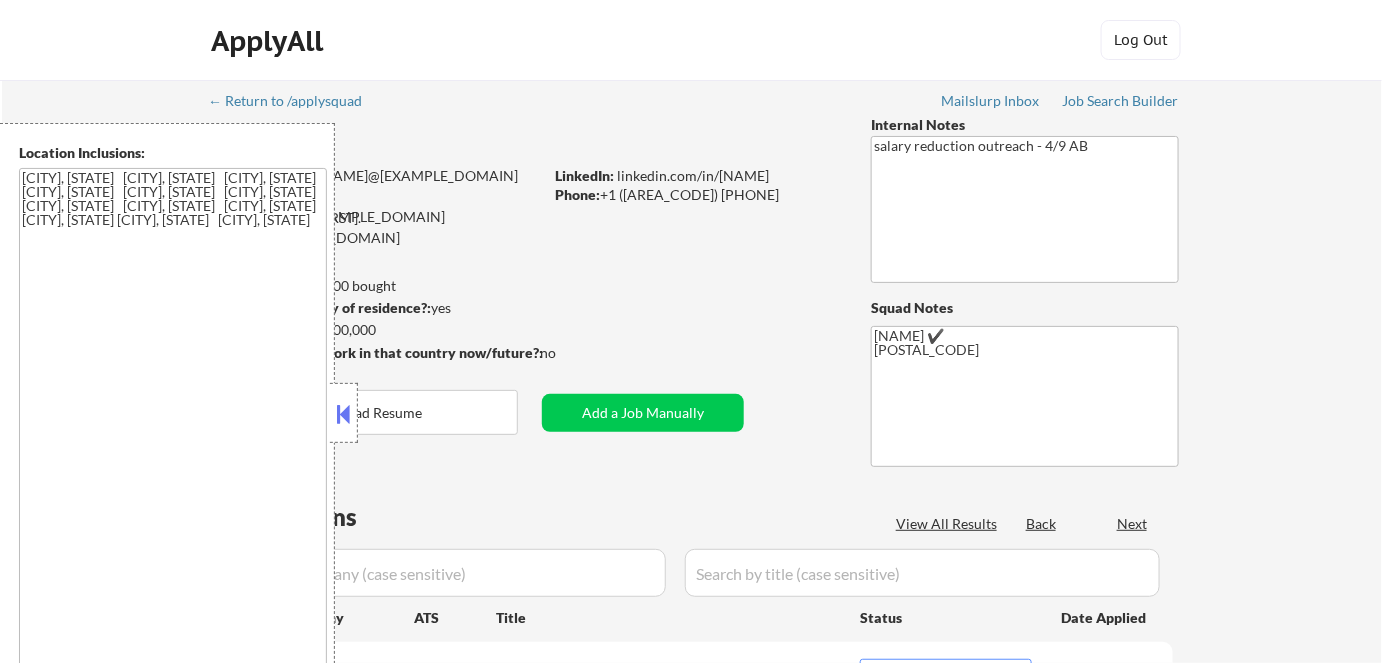 select on ""pending"" 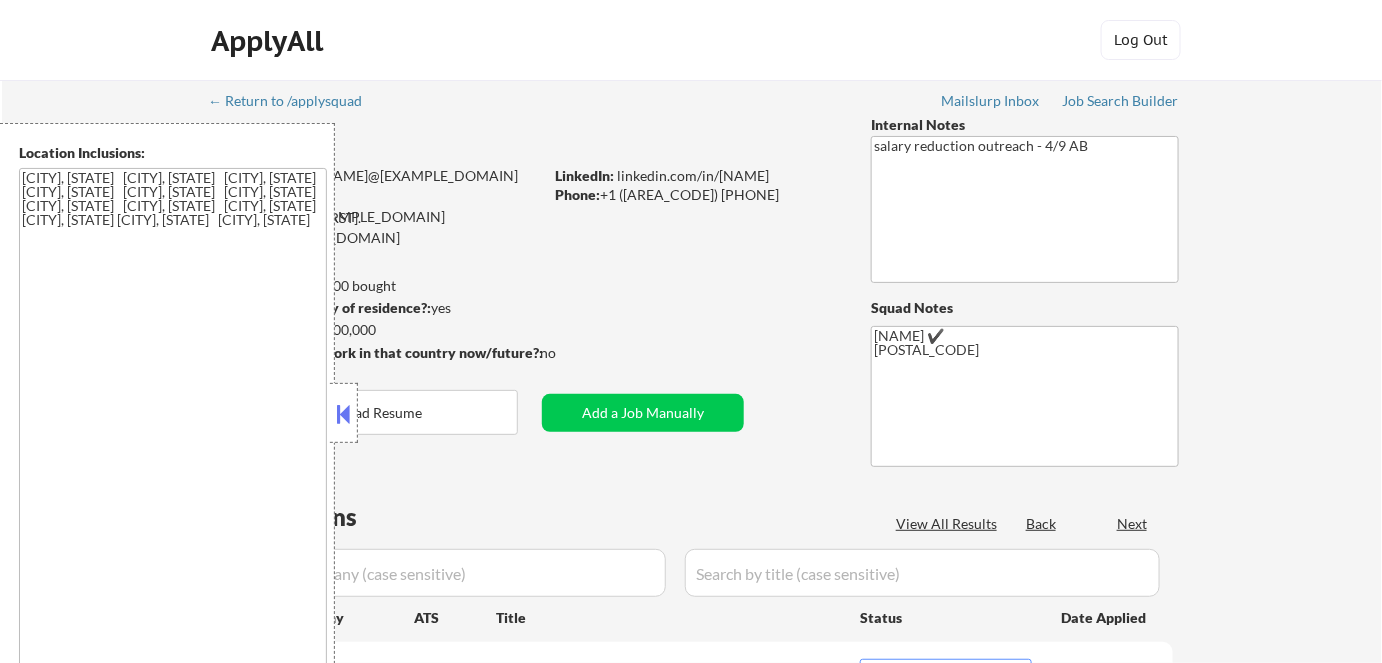 select on ""pending"" 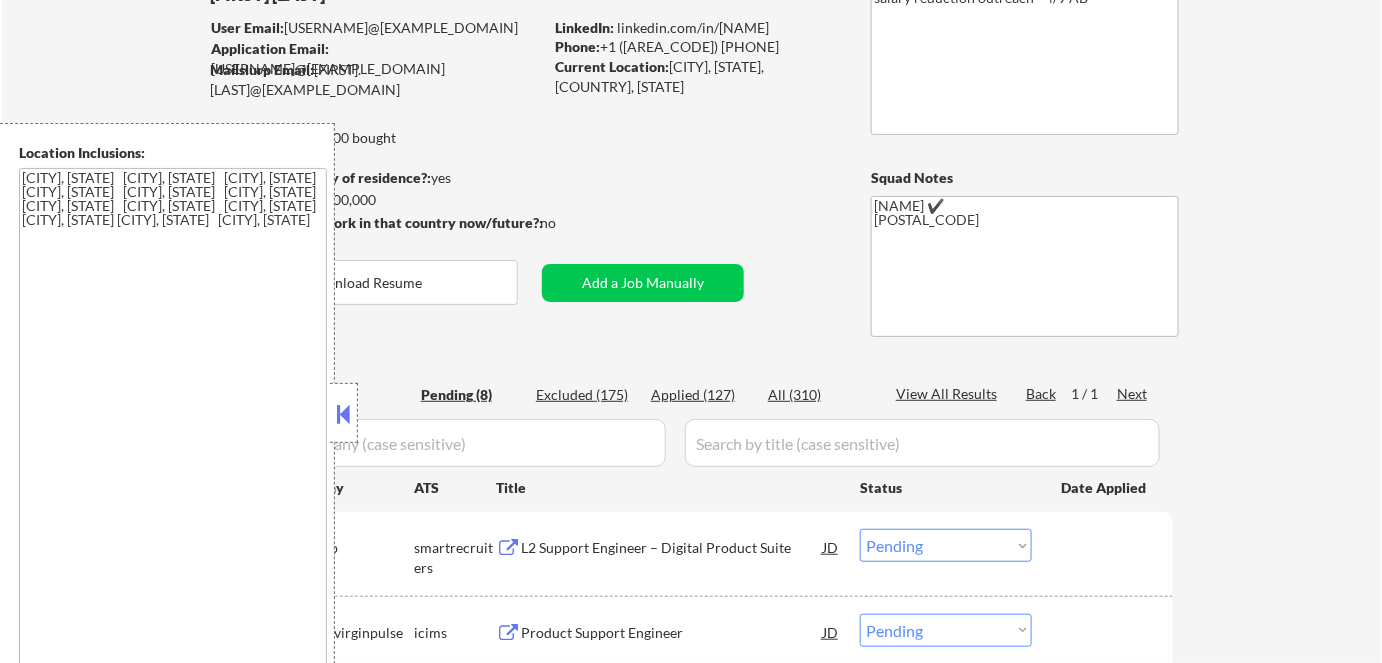 scroll, scrollTop: 181, scrollLeft: 0, axis: vertical 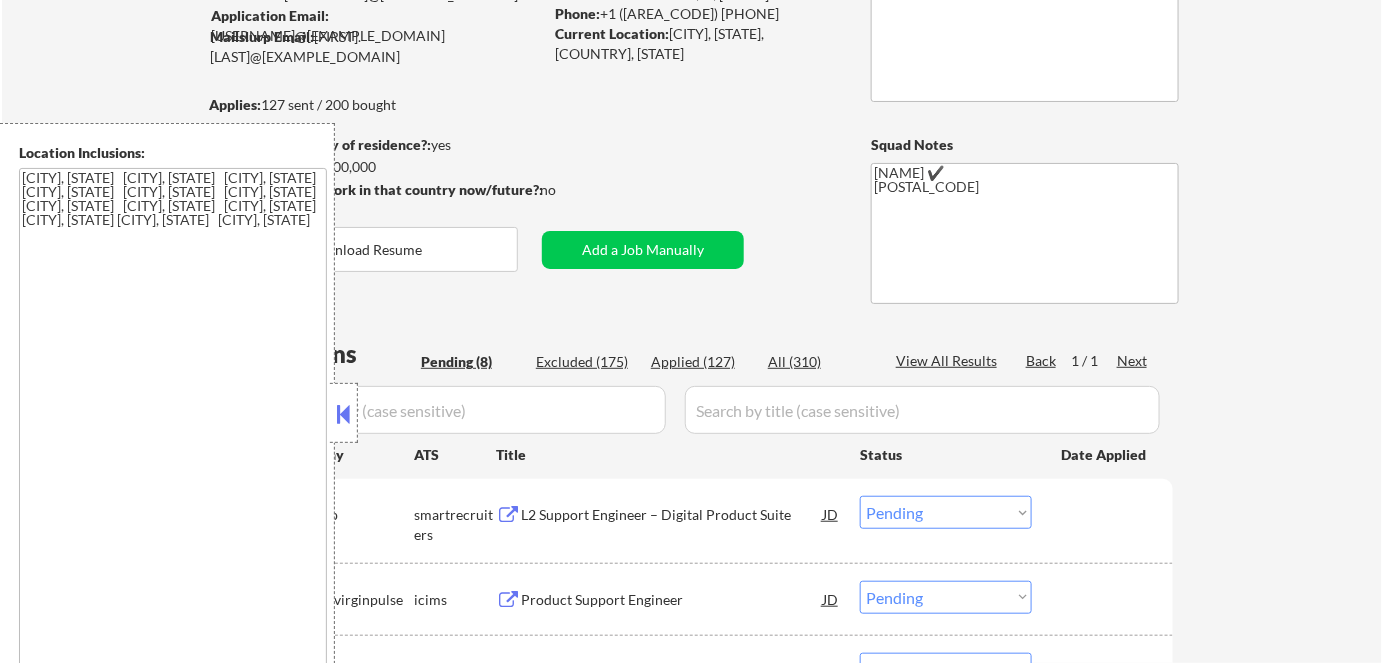 click at bounding box center [344, 413] 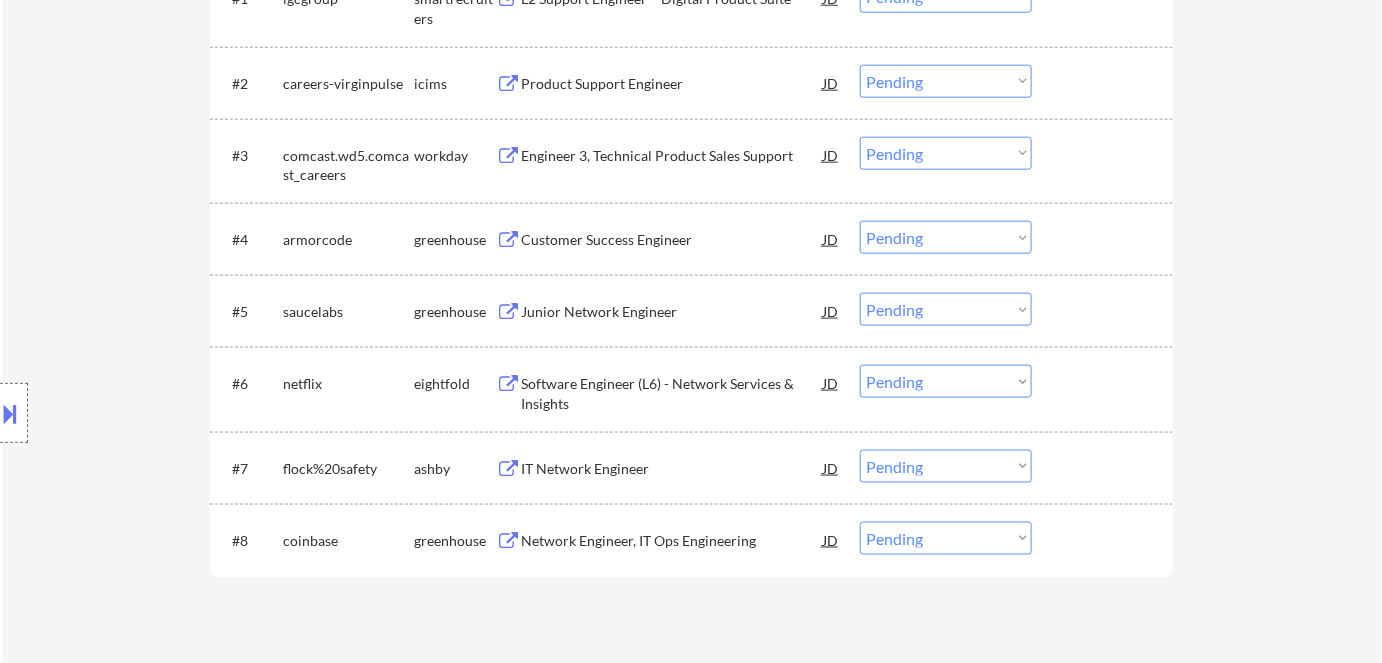 scroll, scrollTop: 636, scrollLeft: 0, axis: vertical 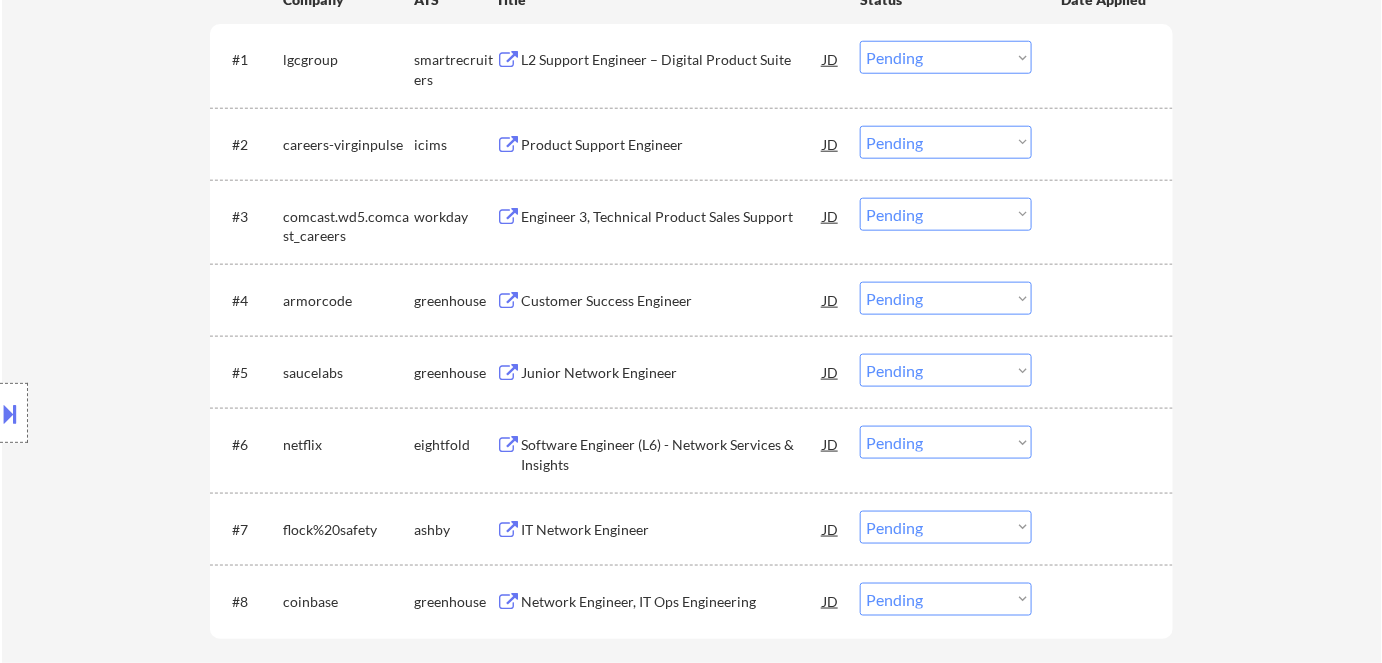 click on "Customer Success Engineer" at bounding box center (672, 301) 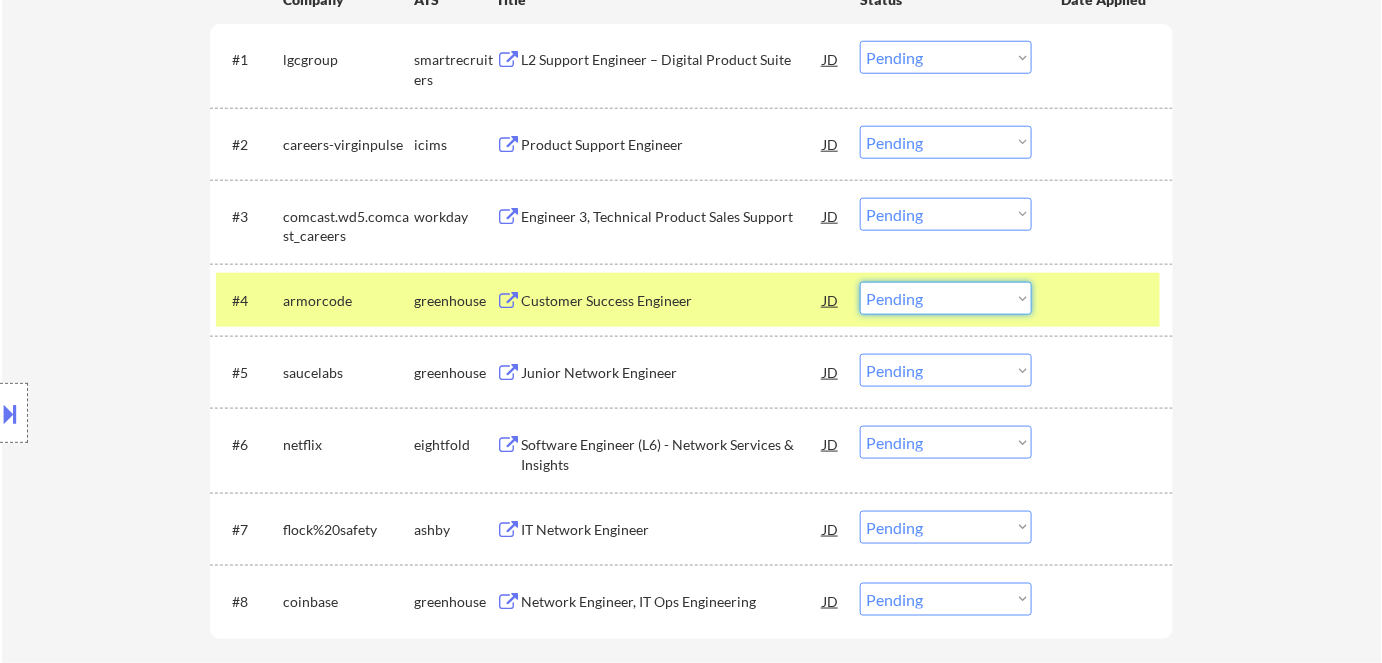 click on "Choose an option... Pending Applied Excluded (Questions) Excluded (Expired) Excluded (Location) Excluded (Bad Match) Excluded (Blocklist) Excluded (Salary) Excluded (Other)" at bounding box center [946, 298] 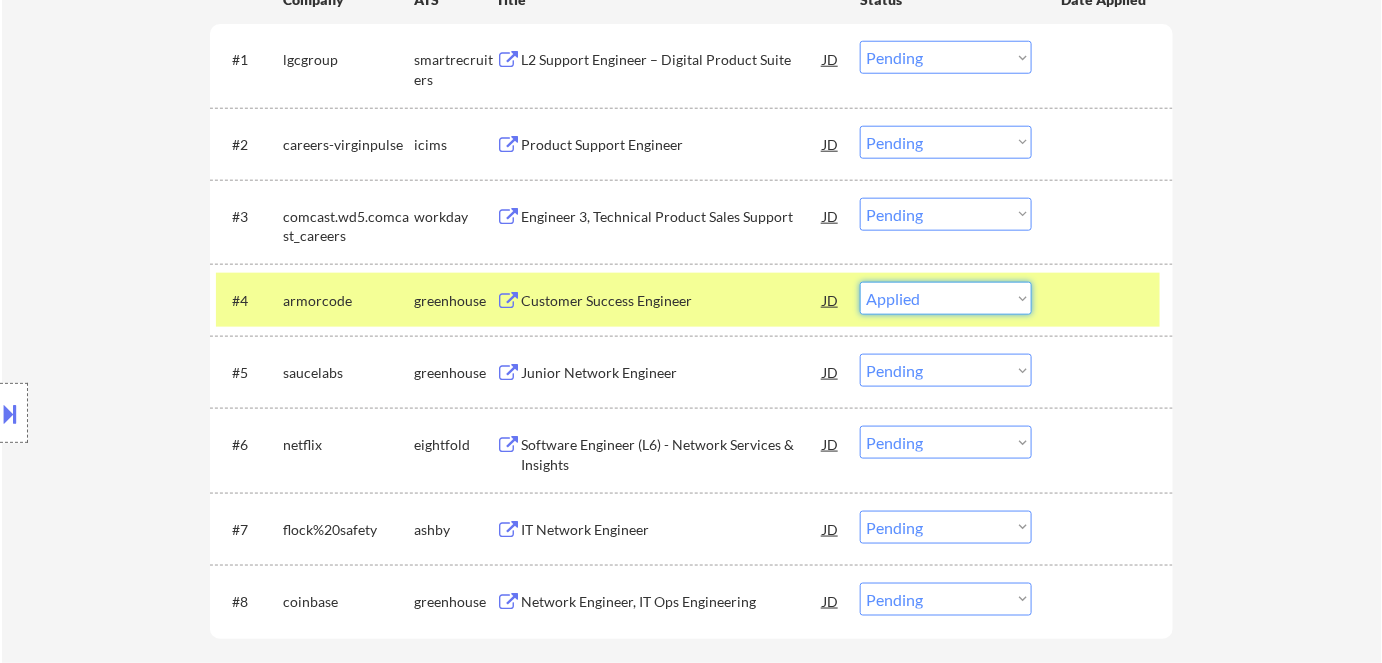click on "Choose an option... Pending Applied Excluded (Questions) Excluded (Expired) Excluded (Location) Excluded (Bad Match) Excluded (Blocklist) Excluded (Salary) Excluded (Other)" at bounding box center [946, 298] 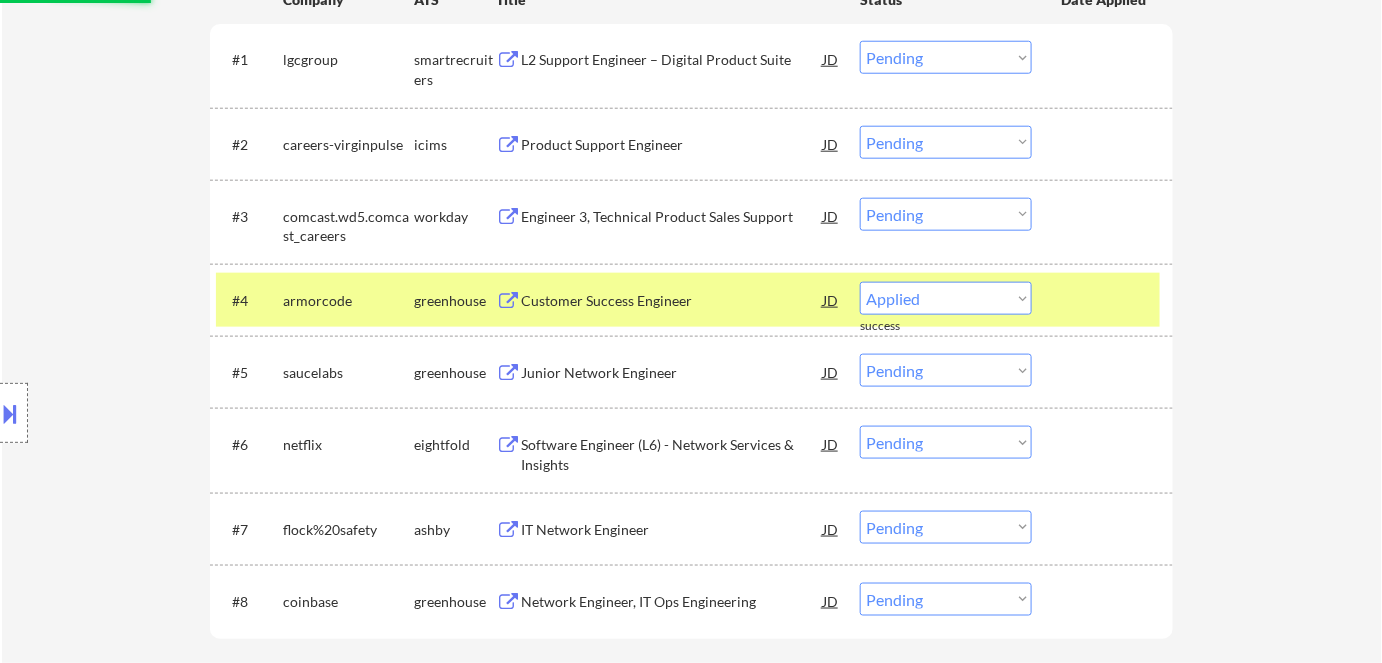 select on ""pending"" 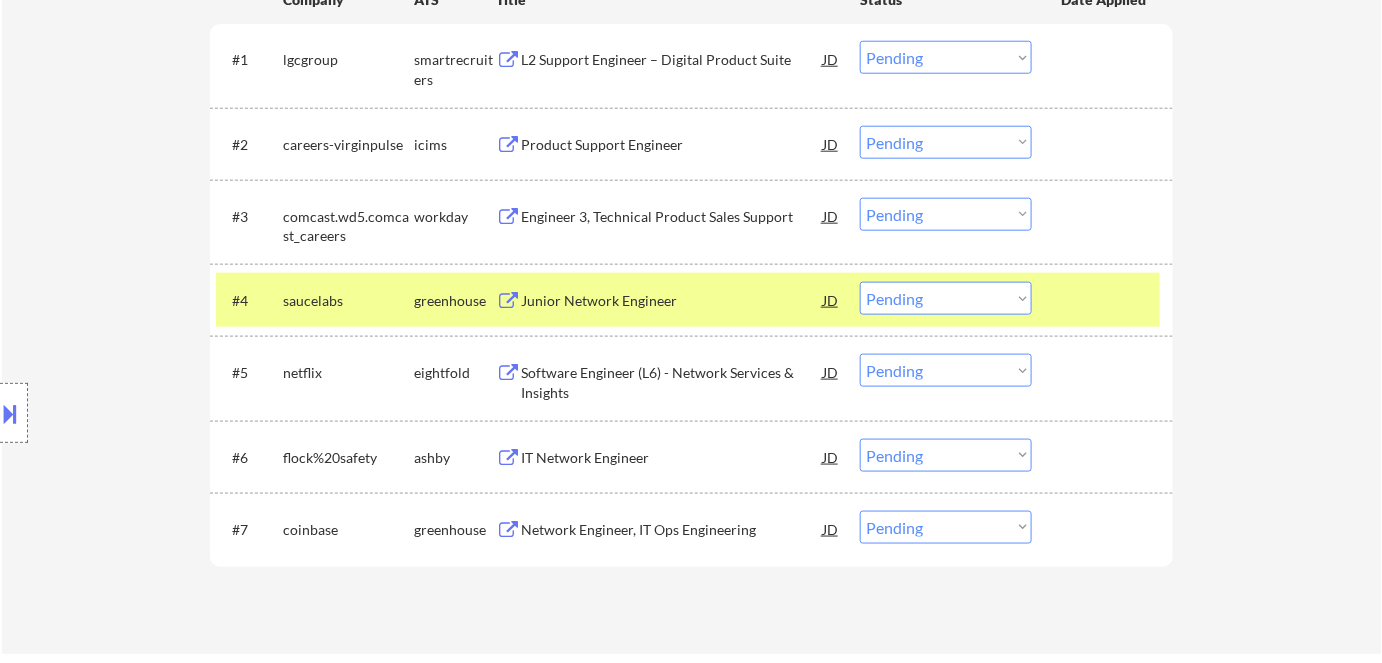 click on "L2 Support Engineer – Digital Product Suite" at bounding box center [672, 60] 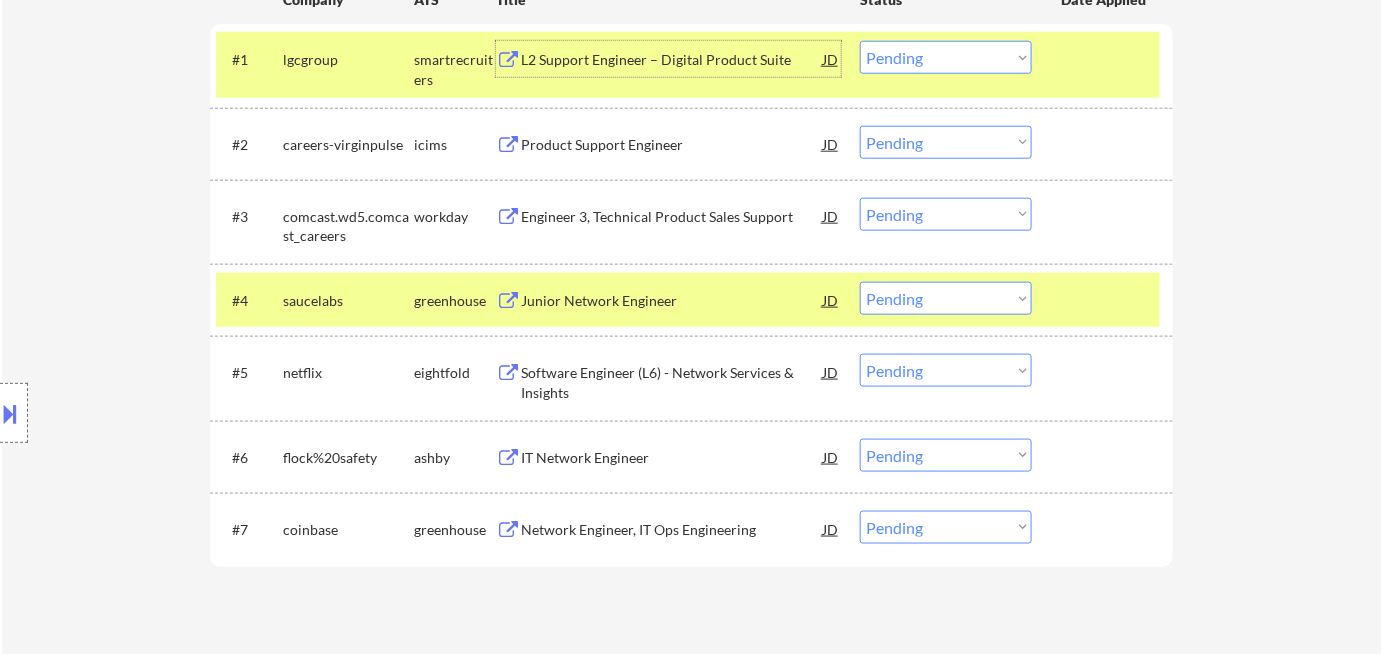 drag, startPoint x: 939, startPoint y: 54, endPoint x: 938, endPoint y: 65, distance: 11.045361 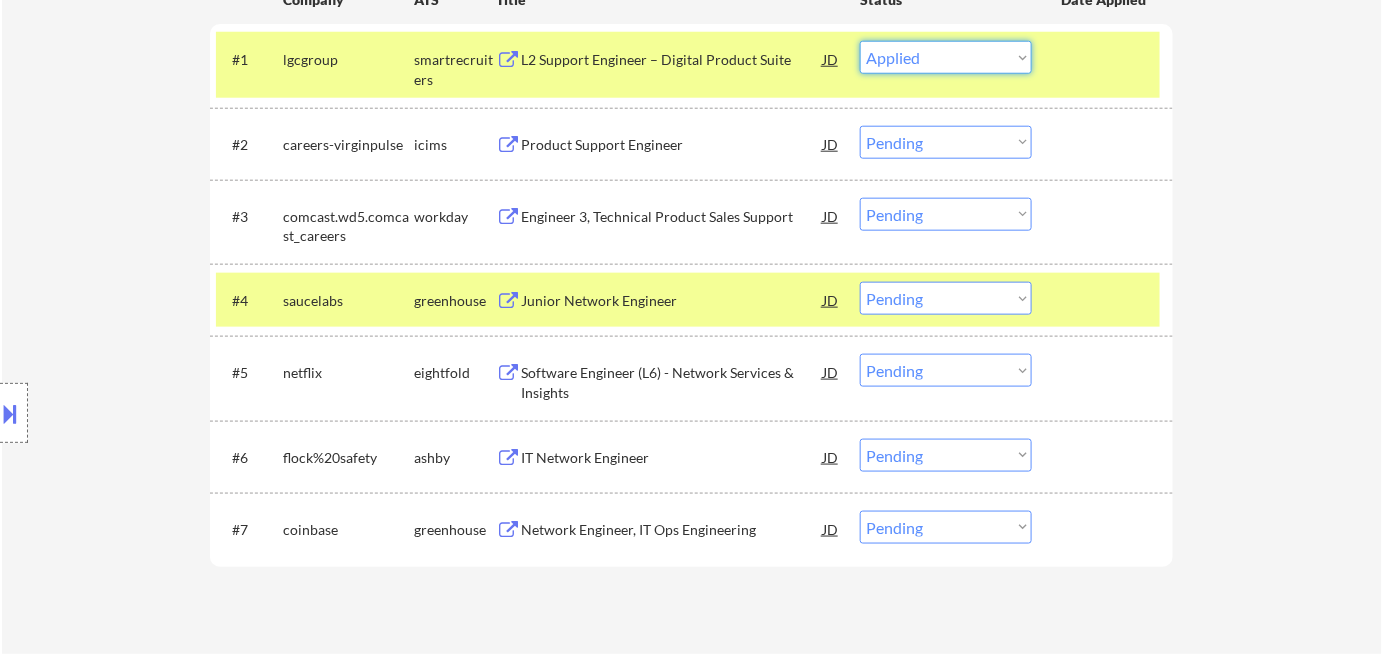 click on "Choose an option... Pending Applied Excluded (Questions) Excluded (Expired) Excluded (Location) Excluded (Bad Match) Excluded (Blocklist) Excluded (Salary) Excluded (Other)" at bounding box center (946, 57) 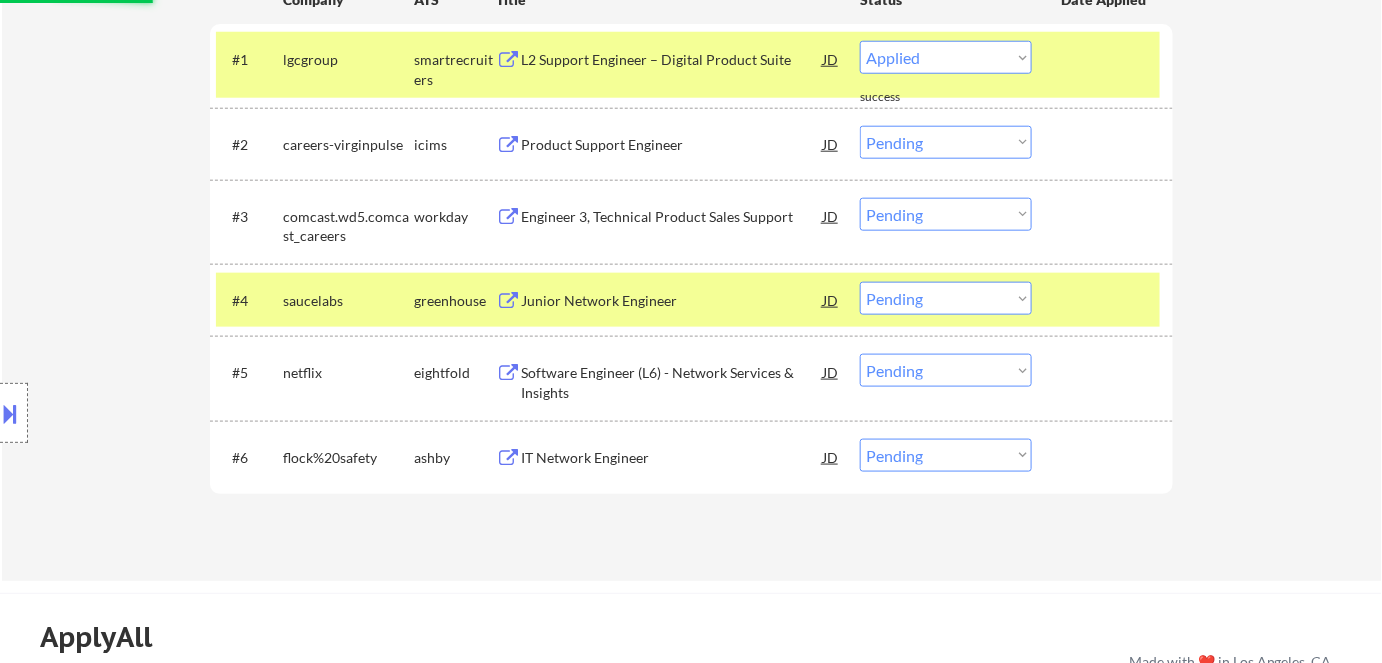 select on ""pending"" 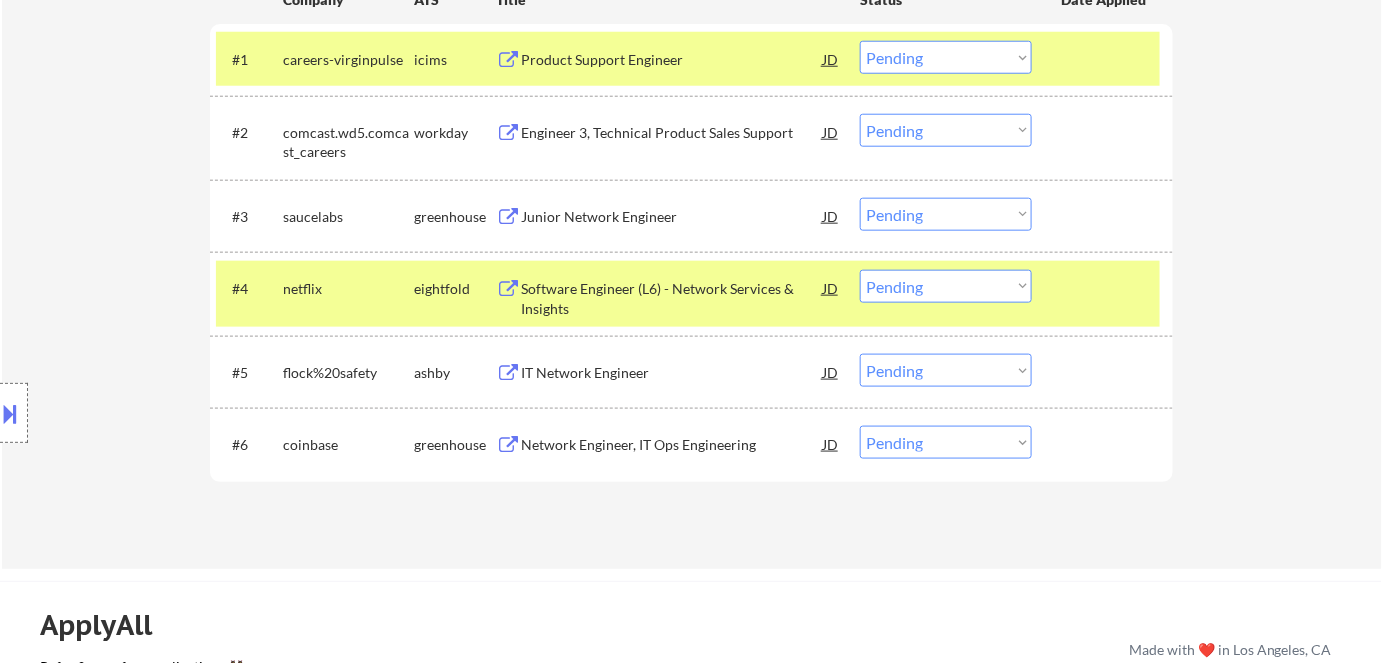 click on "IT Network Engineer" at bounding box center [672, 373] 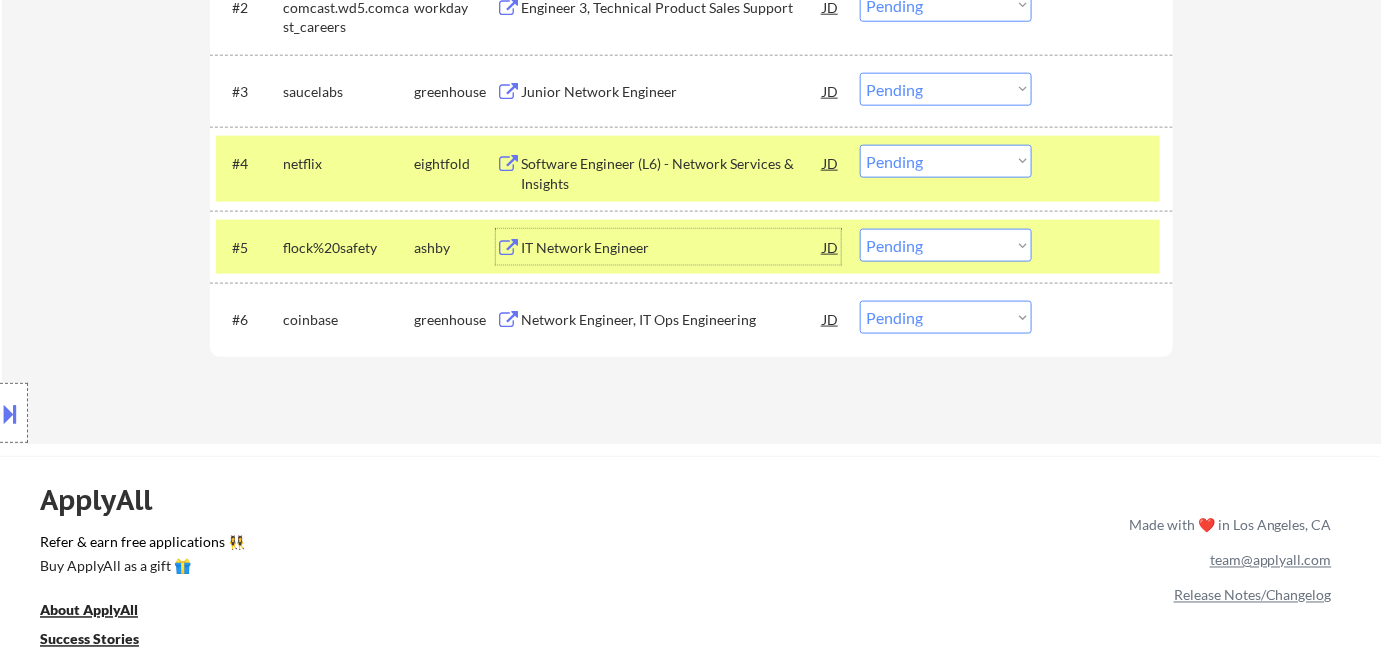 scroll, scrollTop: 818, scrollLeft: 0, axis: vertical 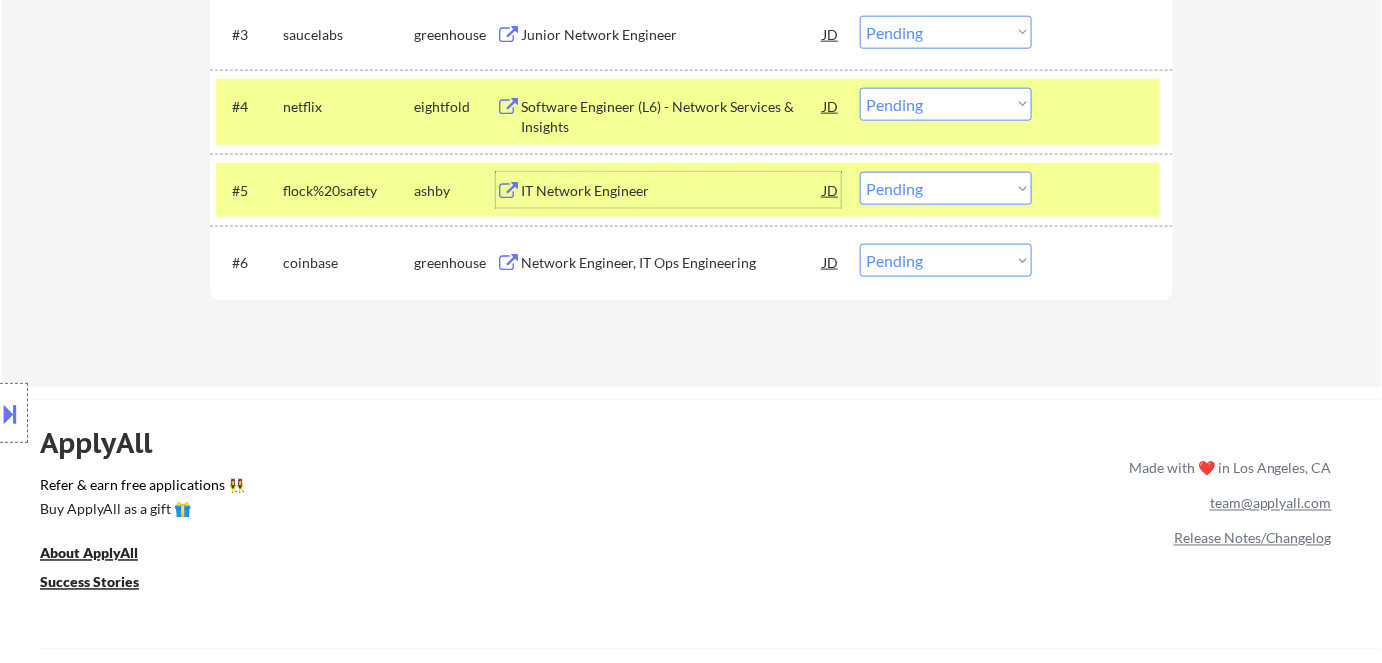 click on "Network Engineer, IT Ops Engineering" at bounding box center [672, 263] 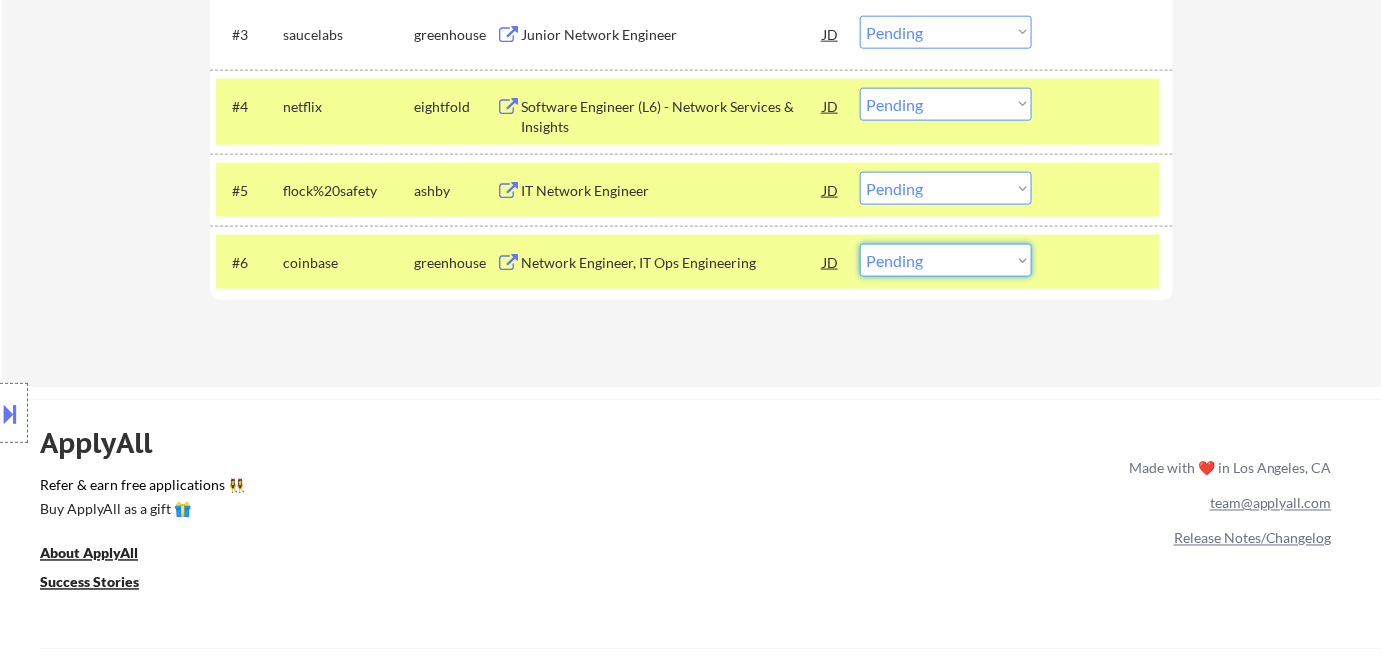 click on "Choose an option... Pending Applied Excluded (Questions) Excluded (Expired) Excluded (Location) Excluded (Bad Match) Excluded (Blocklist) Excluded (Salary) Excluded (Other)" at bounding box center [946, 260] 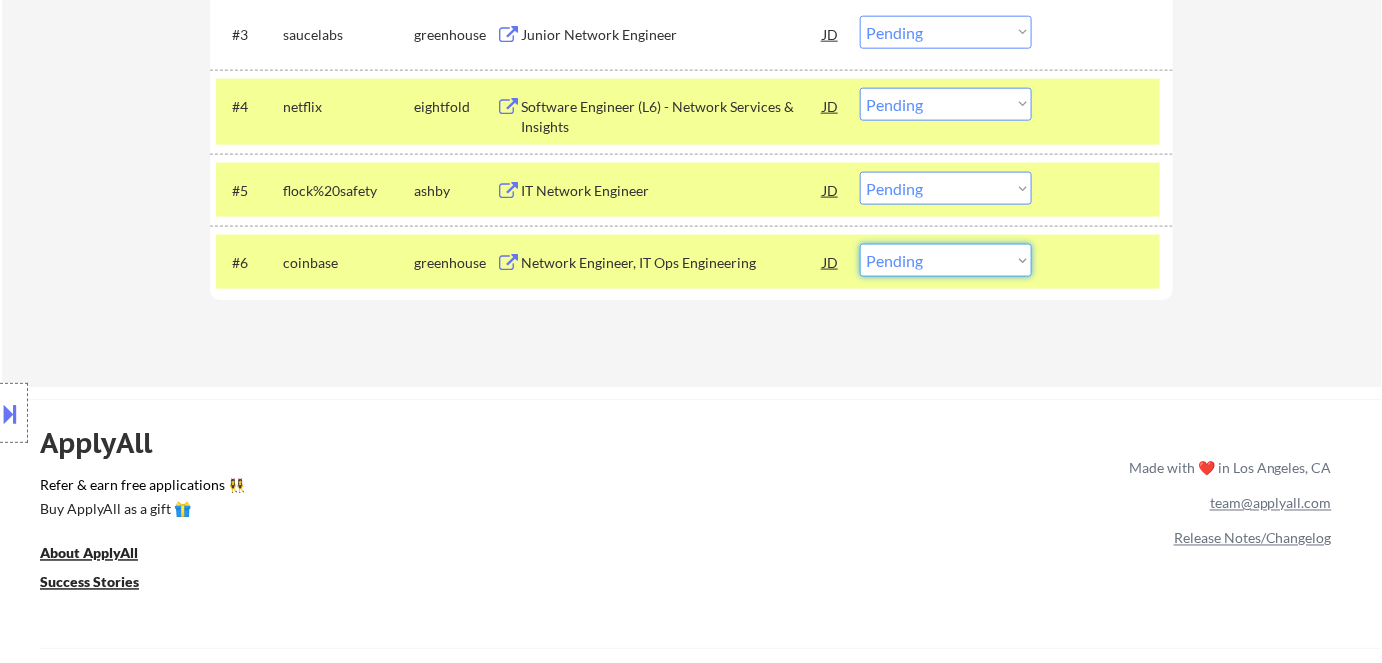 select on ""excluded__bad_match_"" 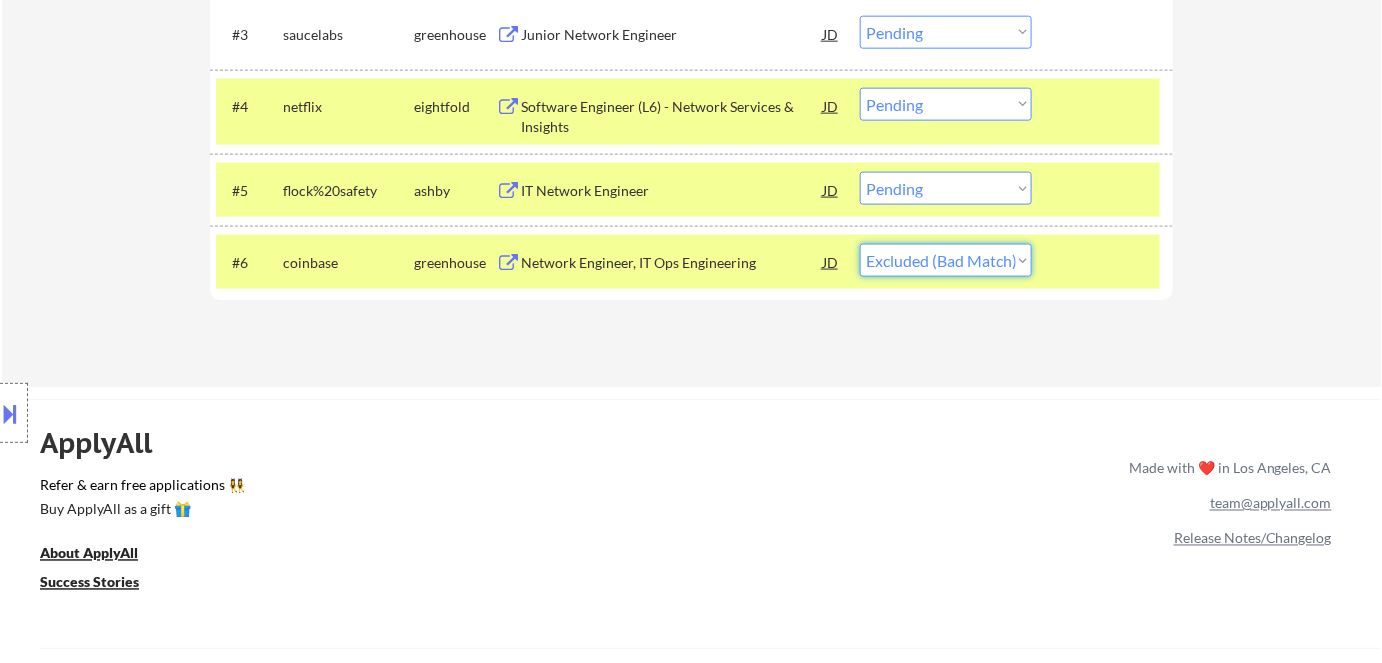 click on "Choose an option... Pending Applied Excluded (Questions) Excluded (Expired) Excluded (Location) Excluded (Bad Match) Excluded (Blocklist) Excluded (Salary) Excluded (Other)" at bounding box center [946, 260] 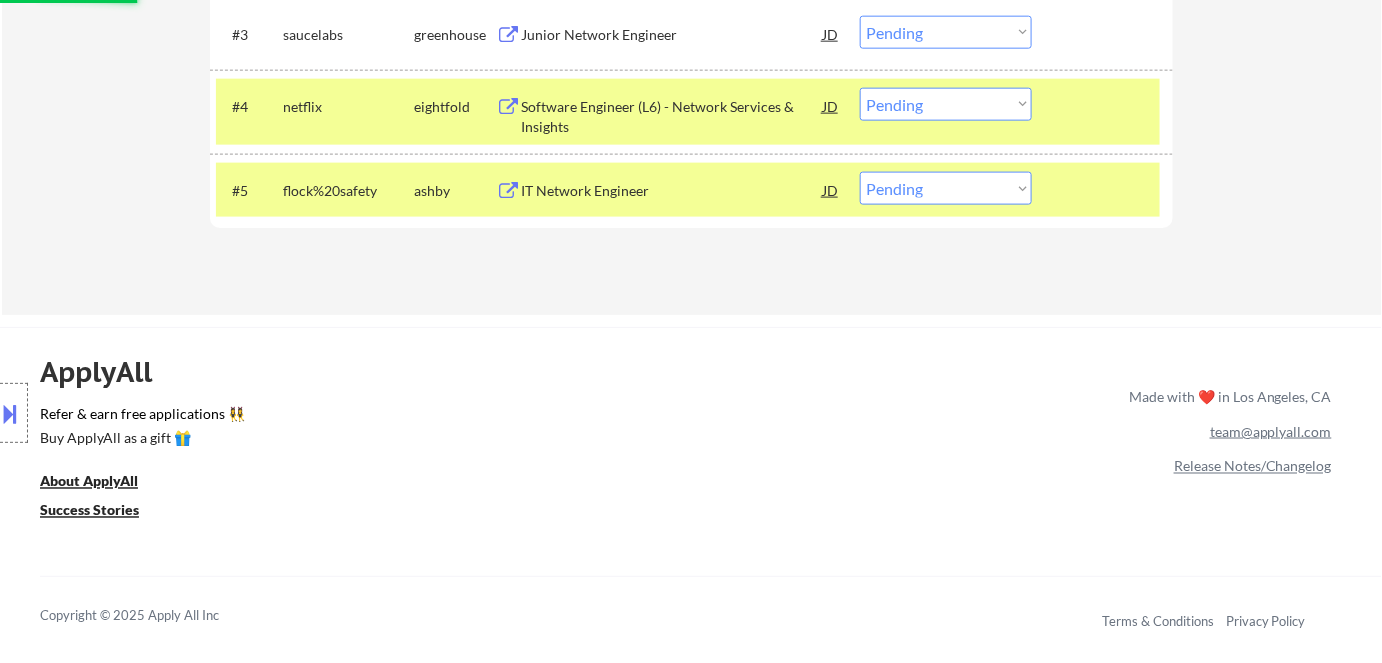 scroll, scrollTop: 818, scrollLeft: 0, axis: vertical 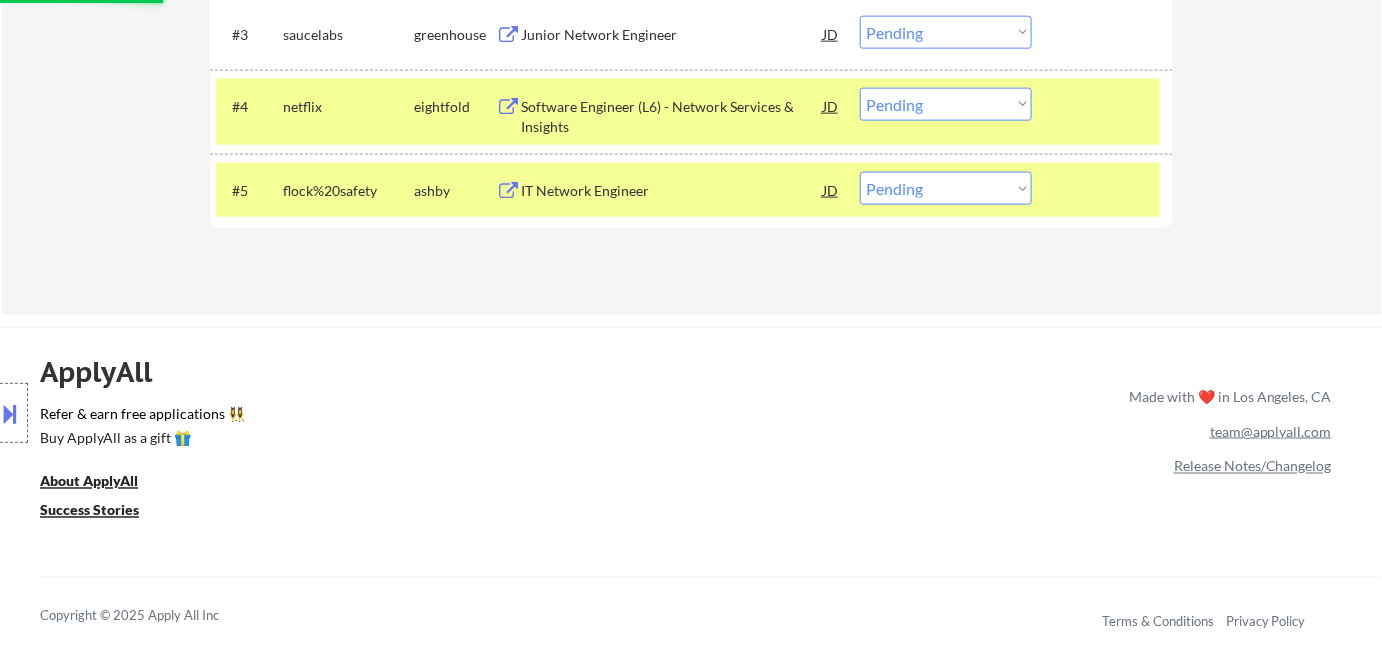 click on "Software Engineer (L6) - Network Services & Insights" at bounding box center (672, 116) 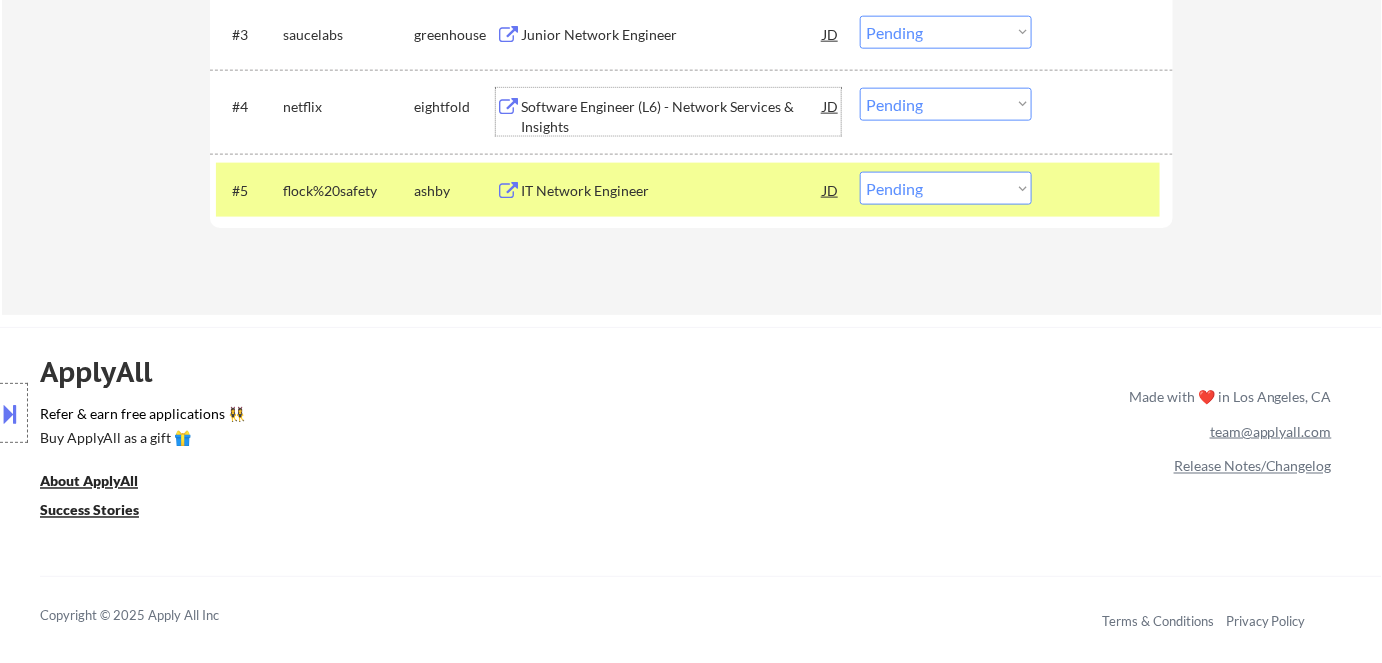 click on "Choose an option... Pending Applied Excluded (Questions) Excluded (Expired) Excluded (Location) Excluded (Bad Match) Excluded (Blocklist) Excluded (Salary) Excluded (Other)" at bounding box center (946, 104) 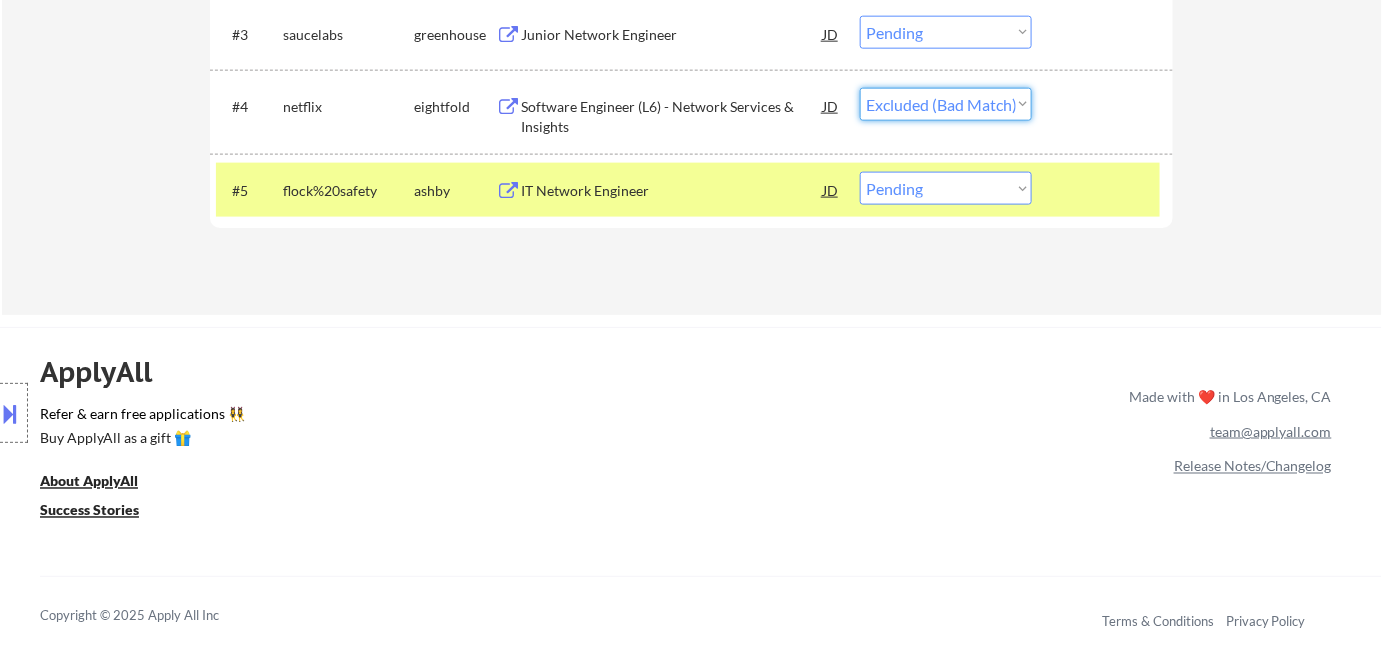click on "Choose an option... Pending Applied Excluded (Questions) Excluded (Expired) Excluded (Location) Excluded (Bad Match) Excluded (Blocklist) Excluded (Salary) Excluded (Other)" at bounding box center [946, 104] 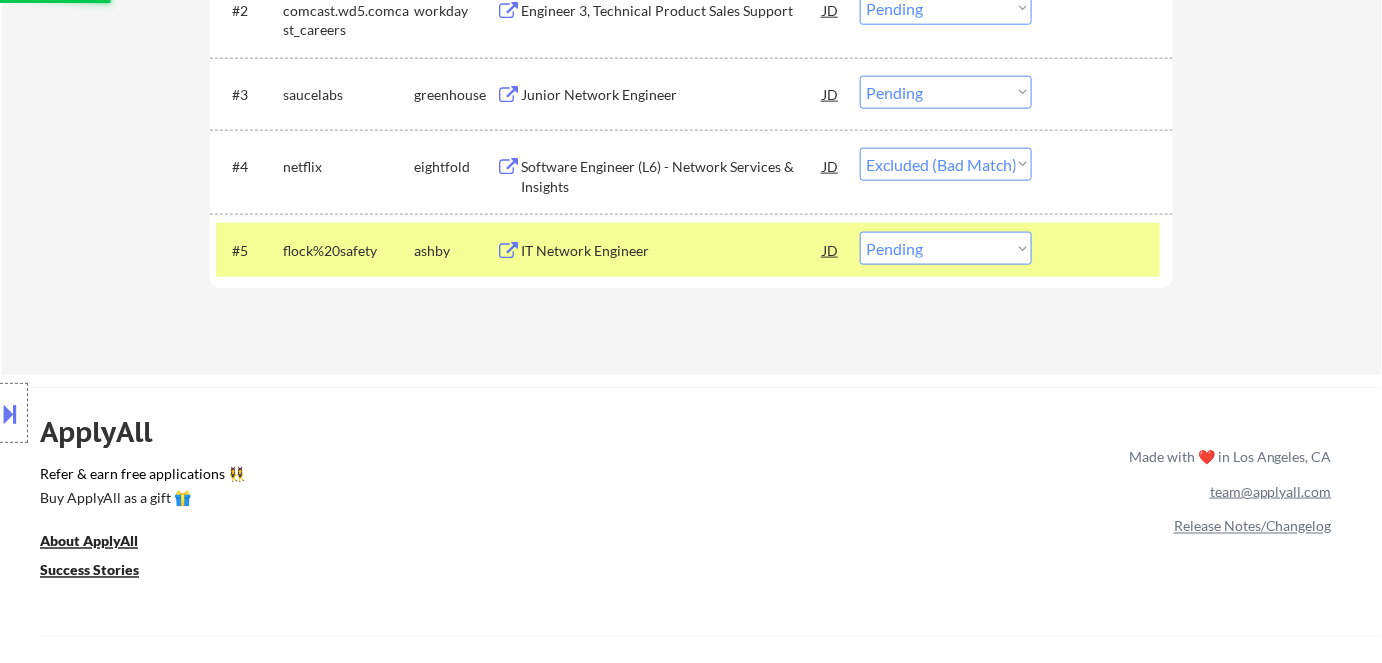 scroll, scrollTop: 727, scrollLeft: 0, axis: vertical 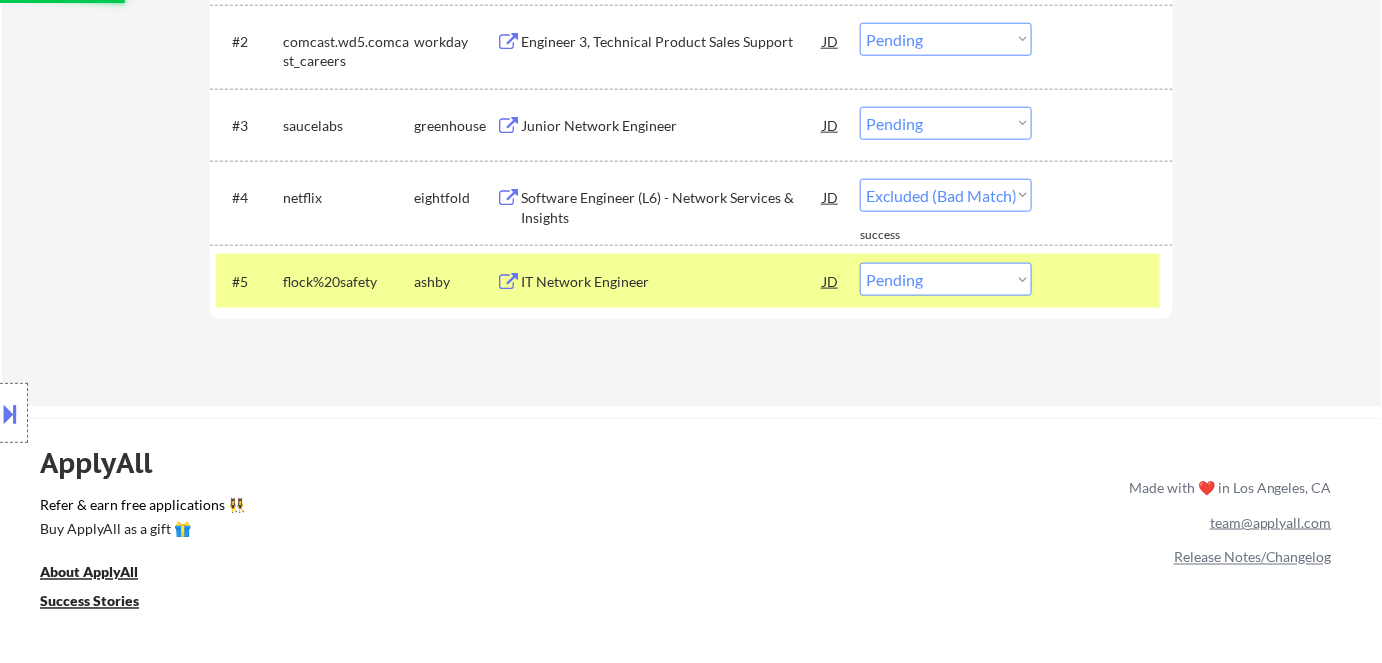 select on ""pending"" 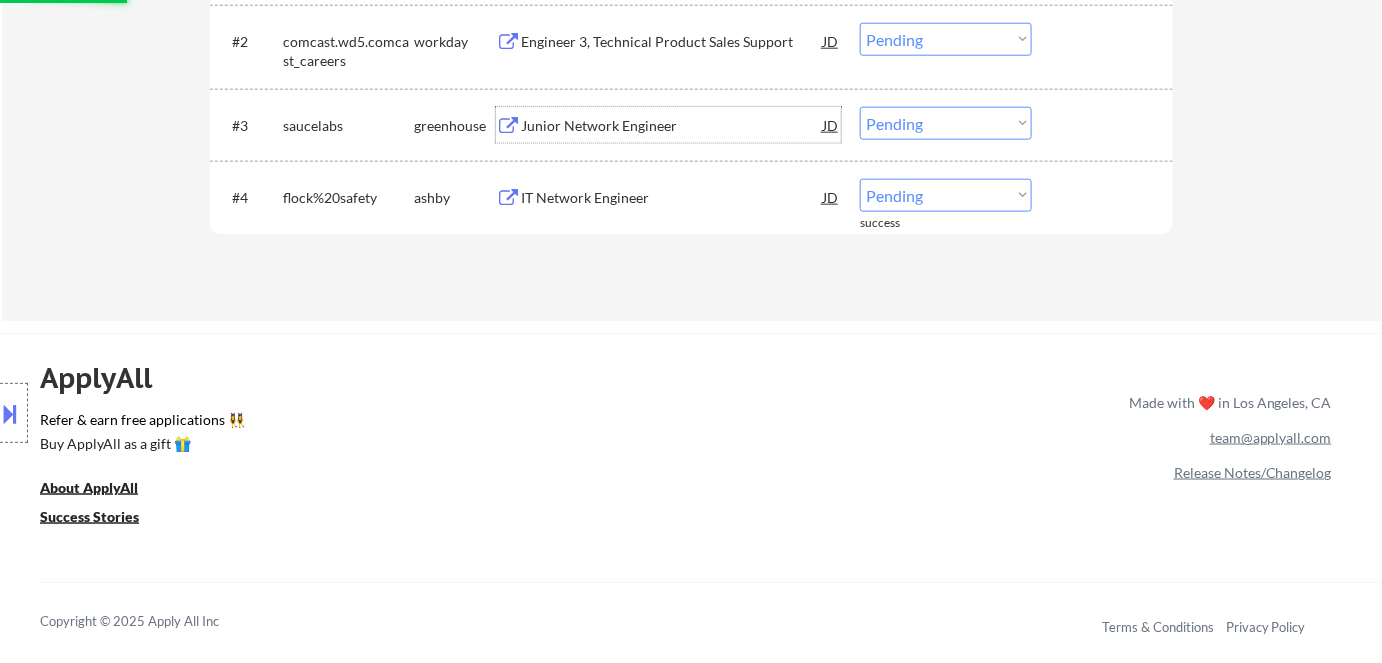 click on "Junior Network Engineer" at bounding box center (672, 126) 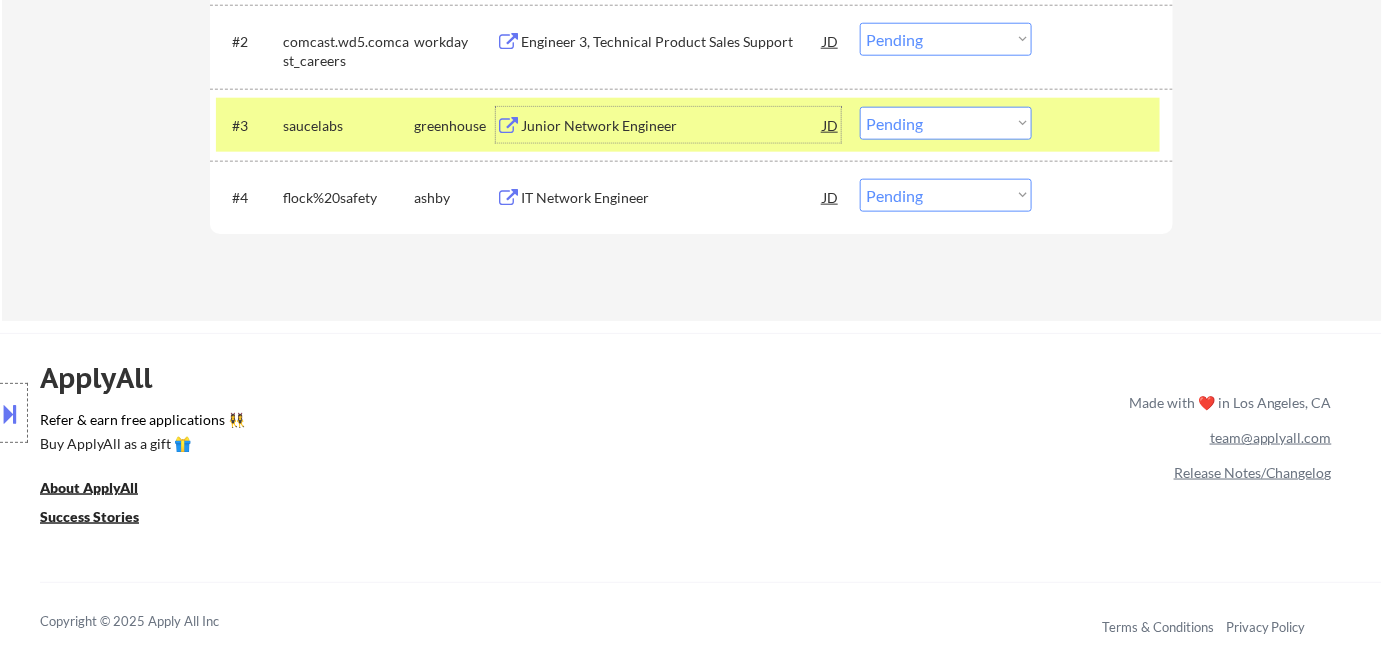 click on "#3 saucelabs greenhouse Junior Network Engineer JD Choose an option... Pending Applied Excluded (Questions) Excluded (Expired) Excluded (Location) Excluded (Bad Match) Excluded (Blocklist) Excluded (Salary) Excluded (Other)" at bounding box center (688, 125) 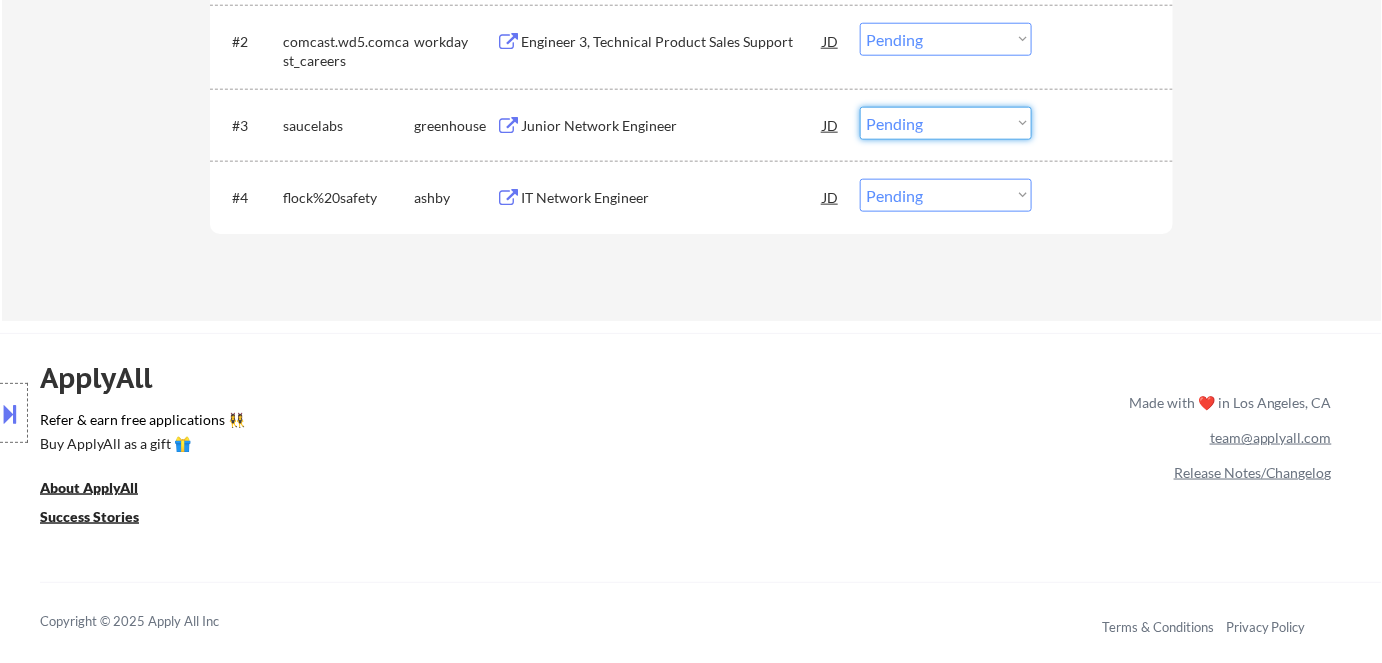 drag, startPoint x: 956, startPoint y: 116, endPoint x: 957, endPoint y: 136, distance: 20.024984 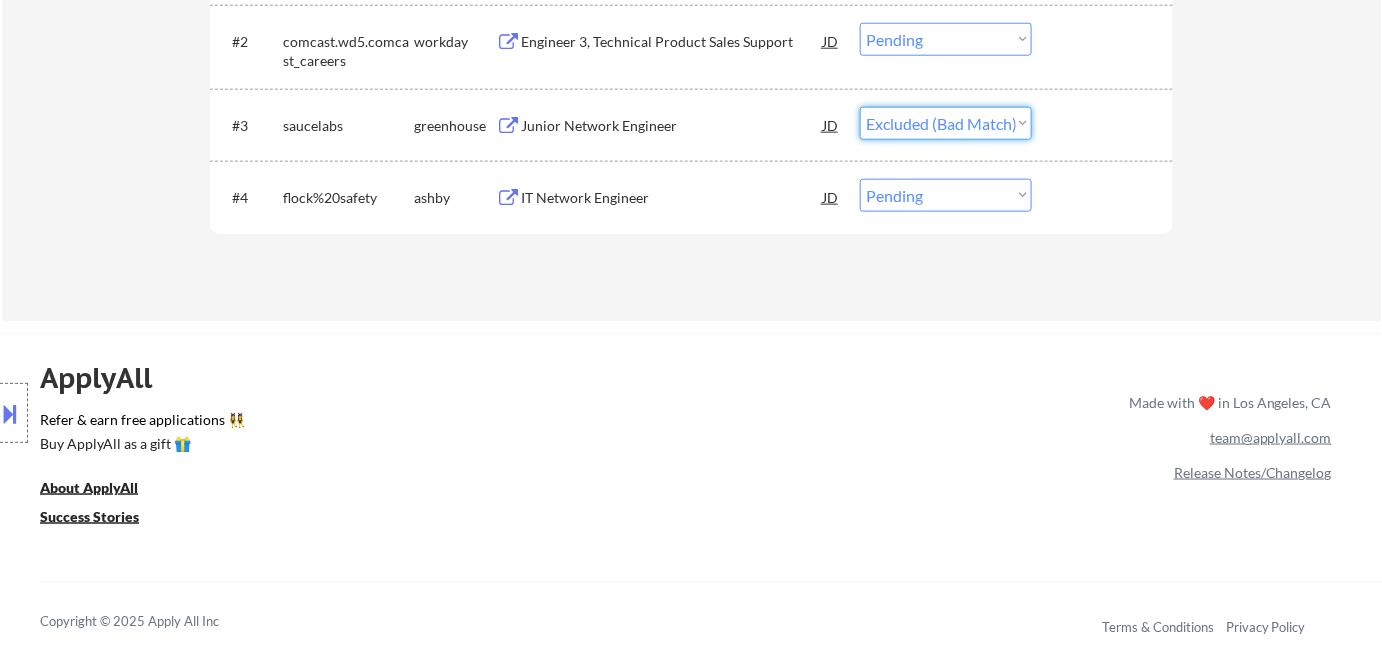click on "Choose an option... Pending Applied Excluded (Questions) Excluded (Expired) Excluded (Location) Excluded (Bad Match) Excluded (Blocklist) Excluded (Salary) Excluded (Other)" at bounding box center (946, 123) 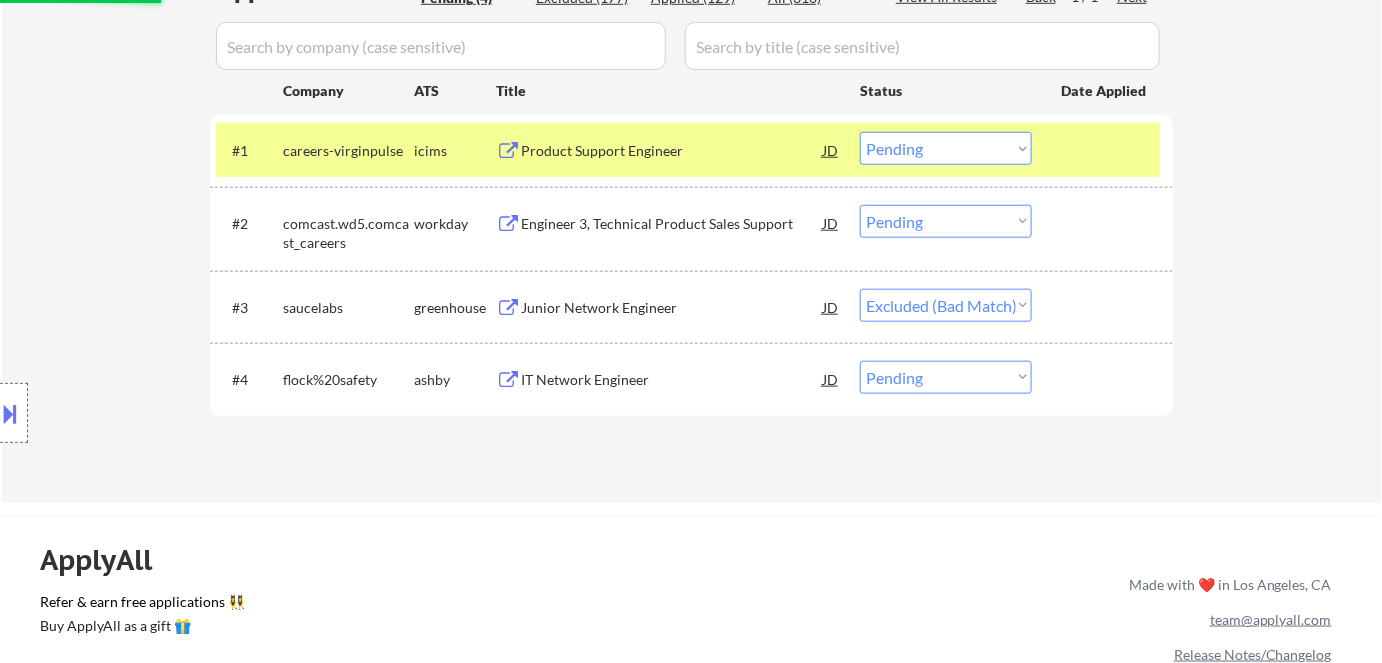 scroll, scrollTop: 454, scrollLeft: 0, axis: vertical 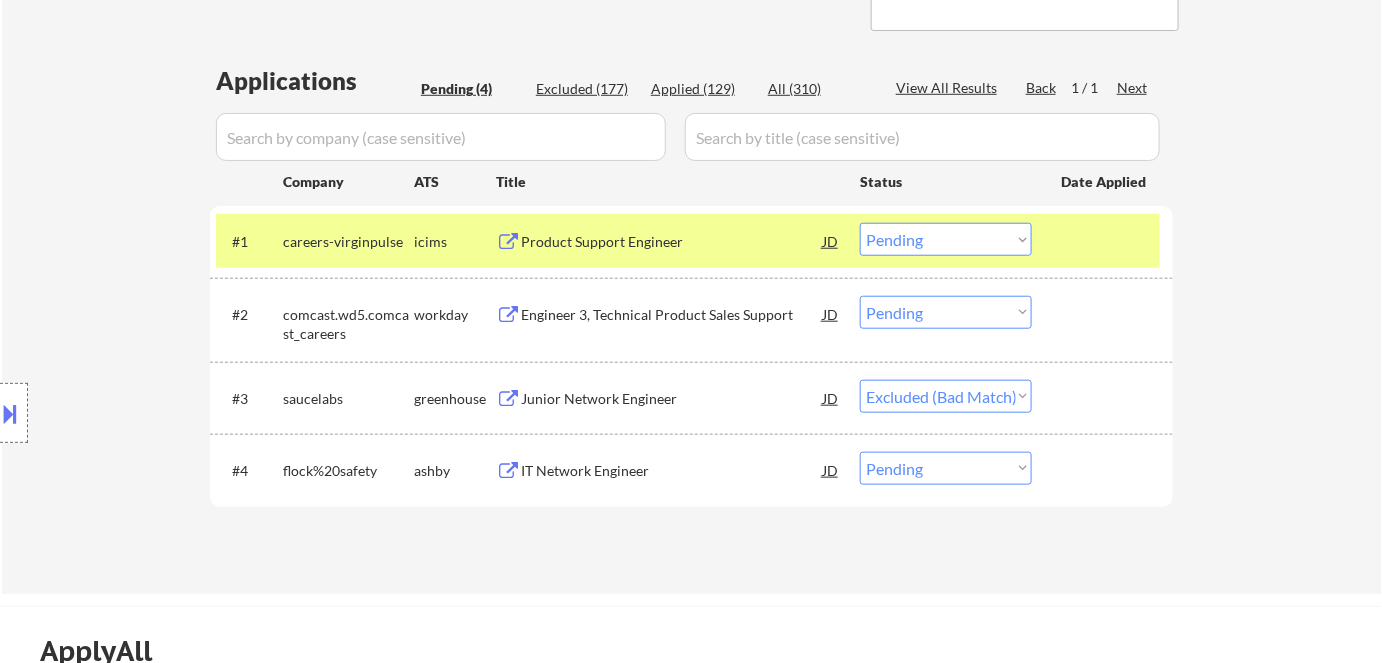 select on ""pending"" 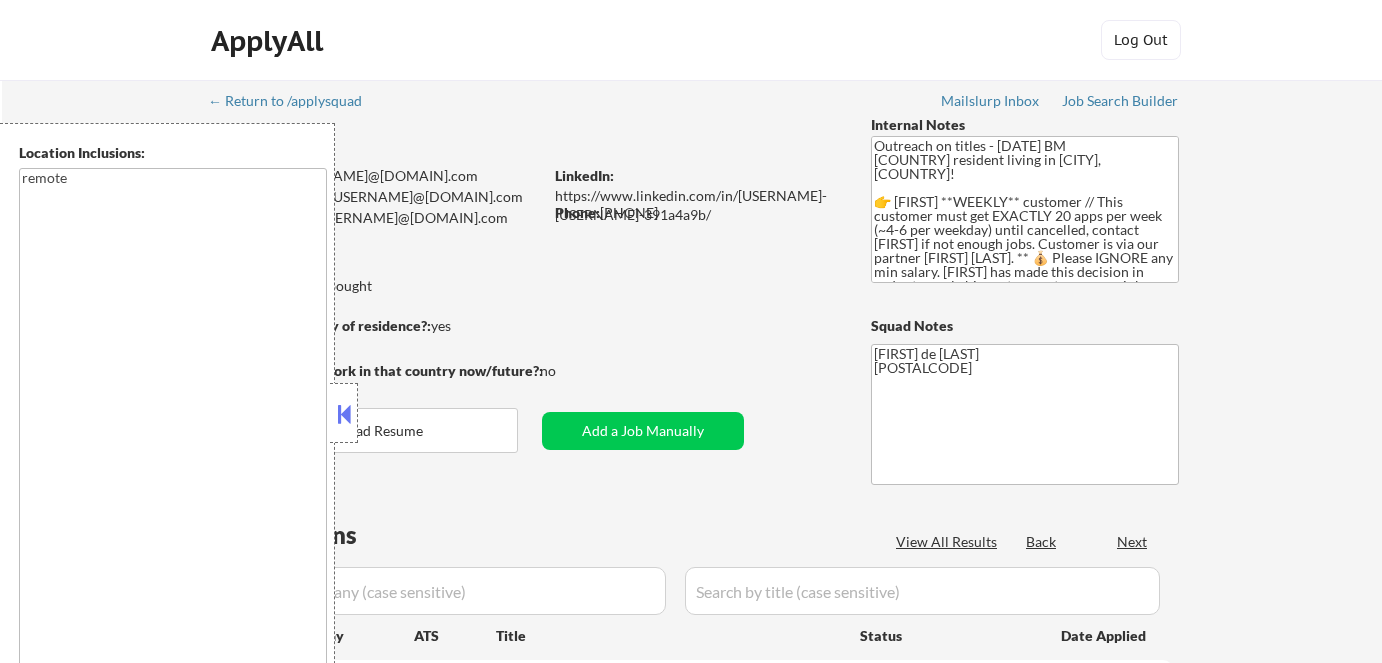 type on "remote" 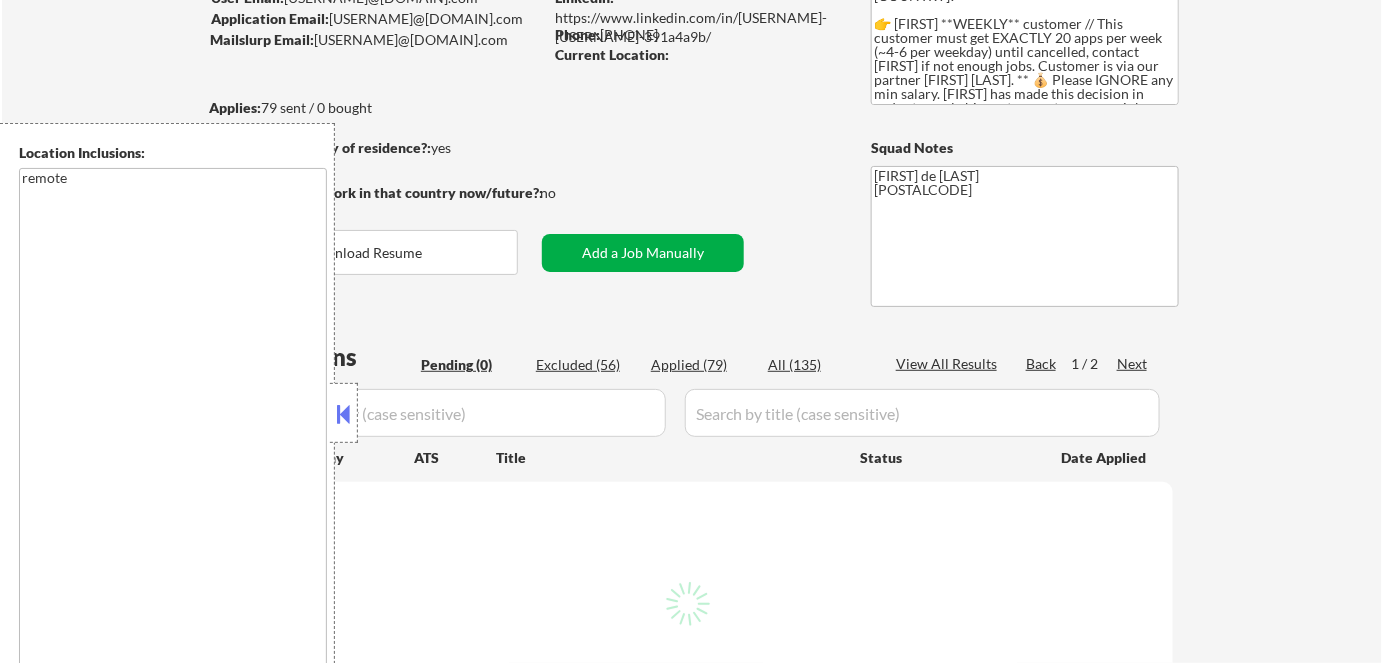 scroll, scrollTop: 181, scrollLeft: 0, axis: vertical 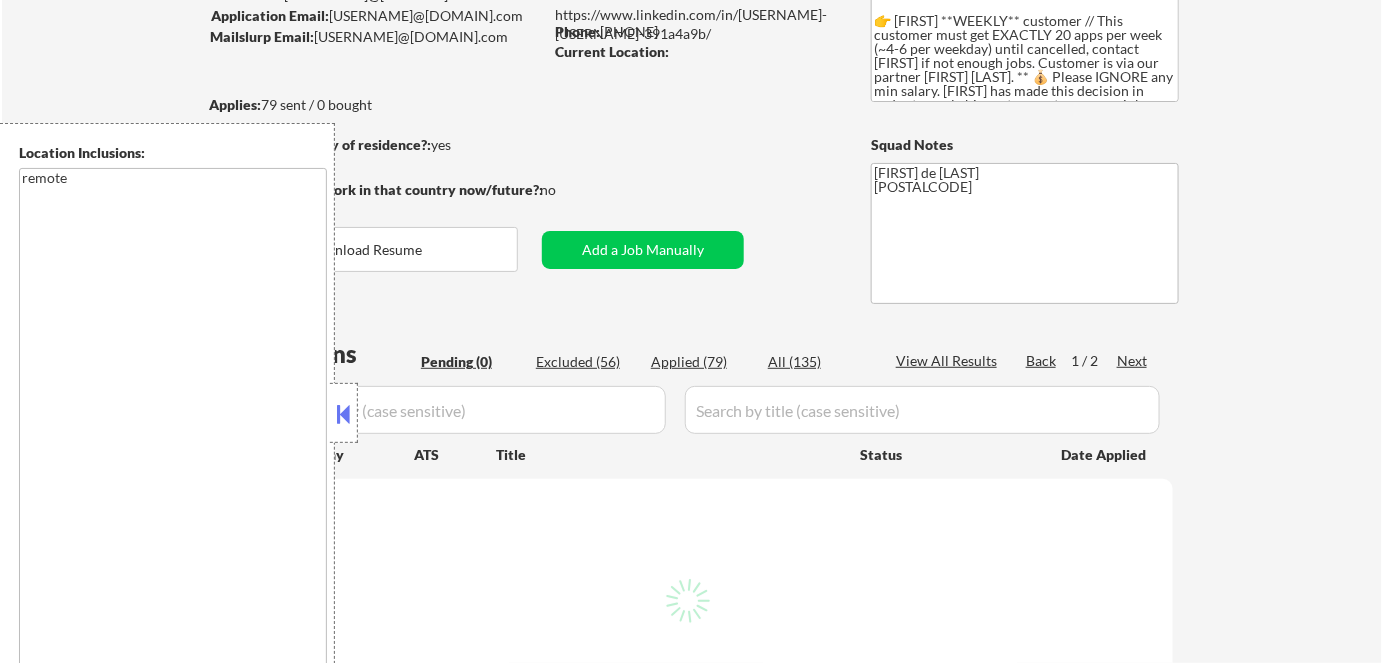 click at bounding box center (344, 414) 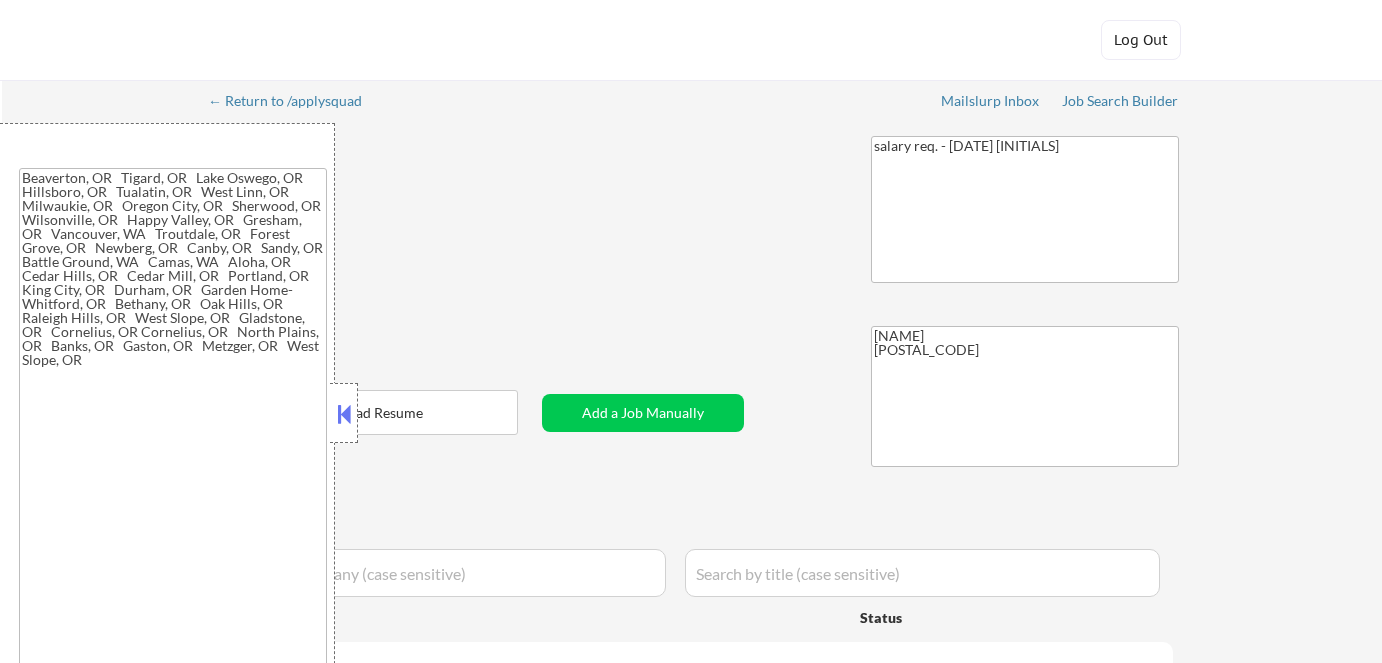 type on "[CITY], [STATE]   [CITY], [STATE]   [CITY], [STATE]   [CITY], [STATE]   [CITY], [STATE]   [CITY], [STATE]   [CITY], [STATE]   [CITY], [STATE]   [CITY], [STATE]   [CITY], [STATE]   [CITY], [STATE]   [CITY], [STATE]   [CITY], [STATE]   [CITY], [STATE]   [CITY], [STATE]   [CITY], [STATE]   [CITY], [STATE]   [CITY], [STATE]   [CITY], [STATE]   [CITY], [STATE]   [CITY], [STATE]   [CITY], [STATE]   [CITY], [STATE]   [CITY], [STATE]   [CITY], [STATE]   [CITY], [STATE]   [CITY], [STATE]   [CITY], [STATE]   [CITY], [STATE]   [CITY], [STATE]   [CITY], [STATE]   [CITY], [STATE]   [CITY], [STATE] [CITY], [STATE]   [CITY], [STATE]   [CITY], [STATE]   [CITY], [STATE]   [CITY], [STATE]" 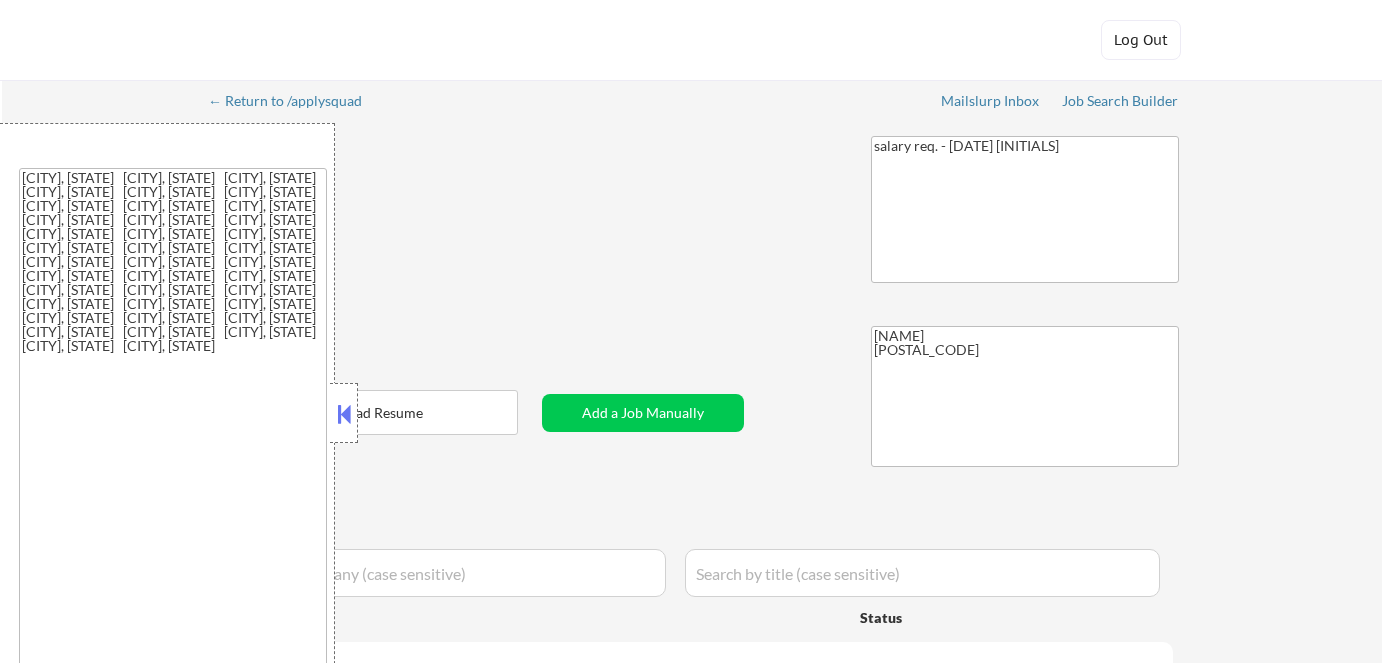 select on ""applied"" 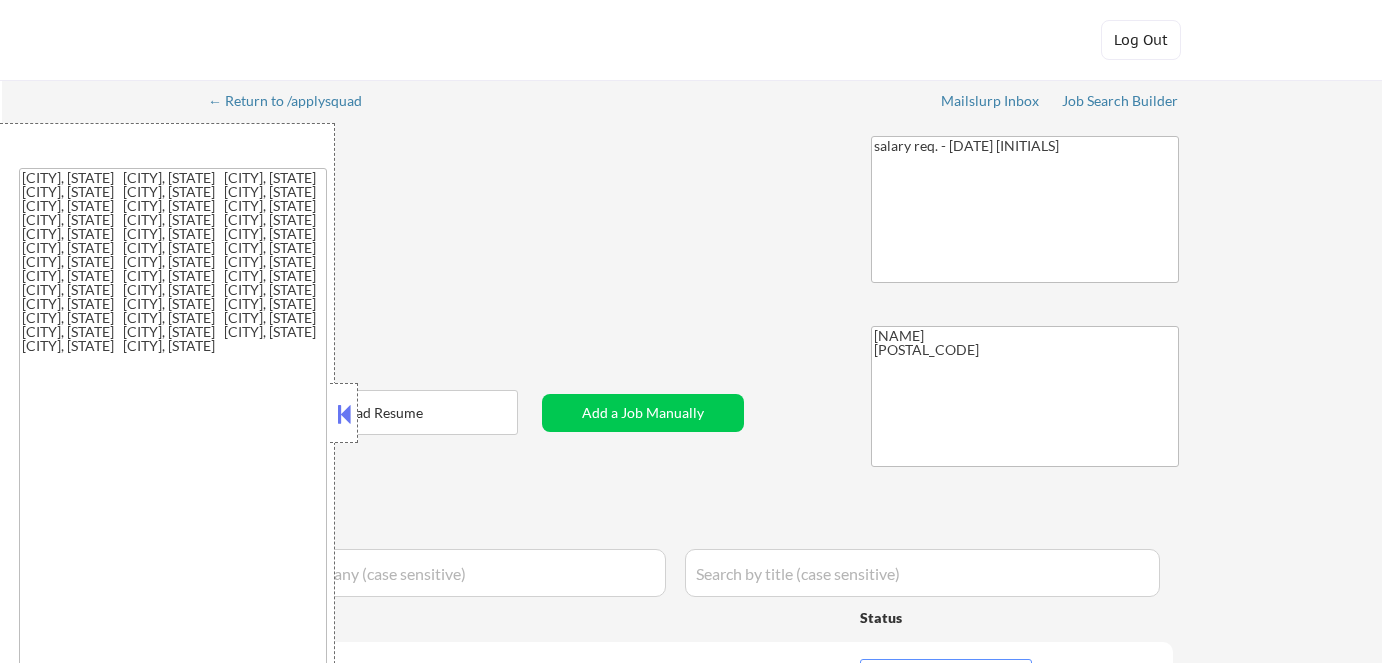 scroll, scrollTop: 0, scrollLeft: 0, axis: both 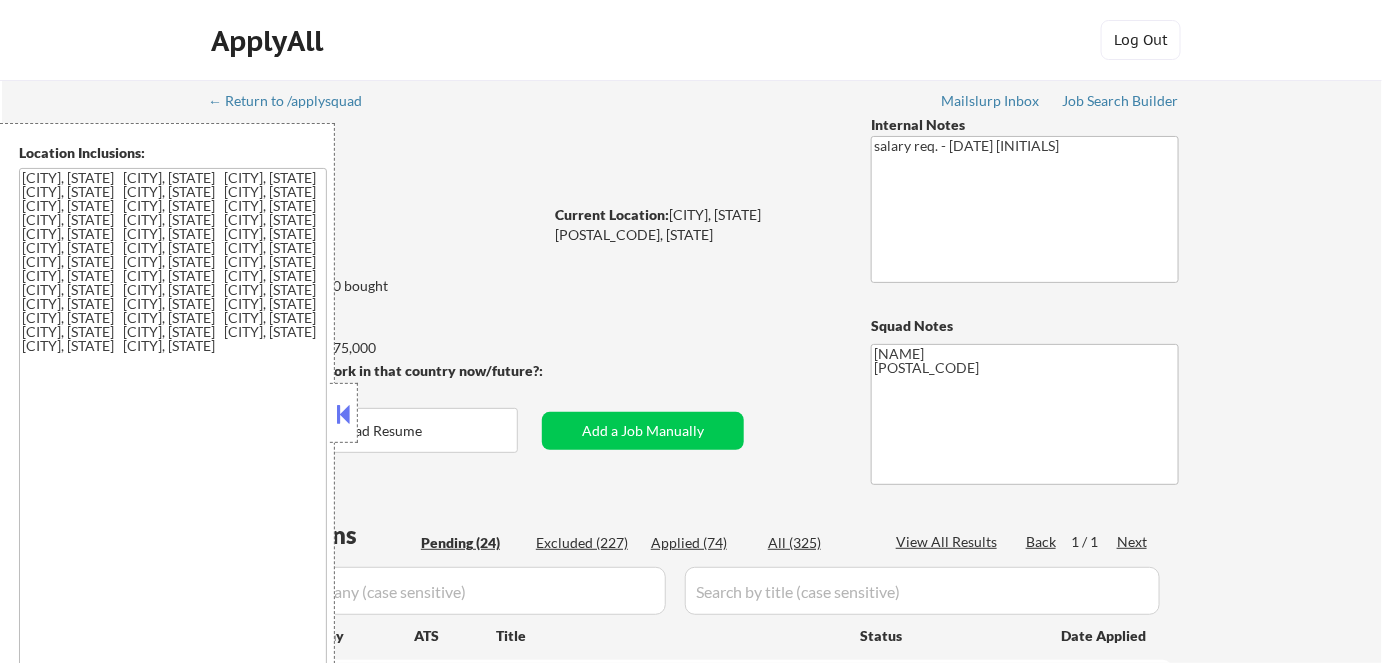 select on ""pending"" 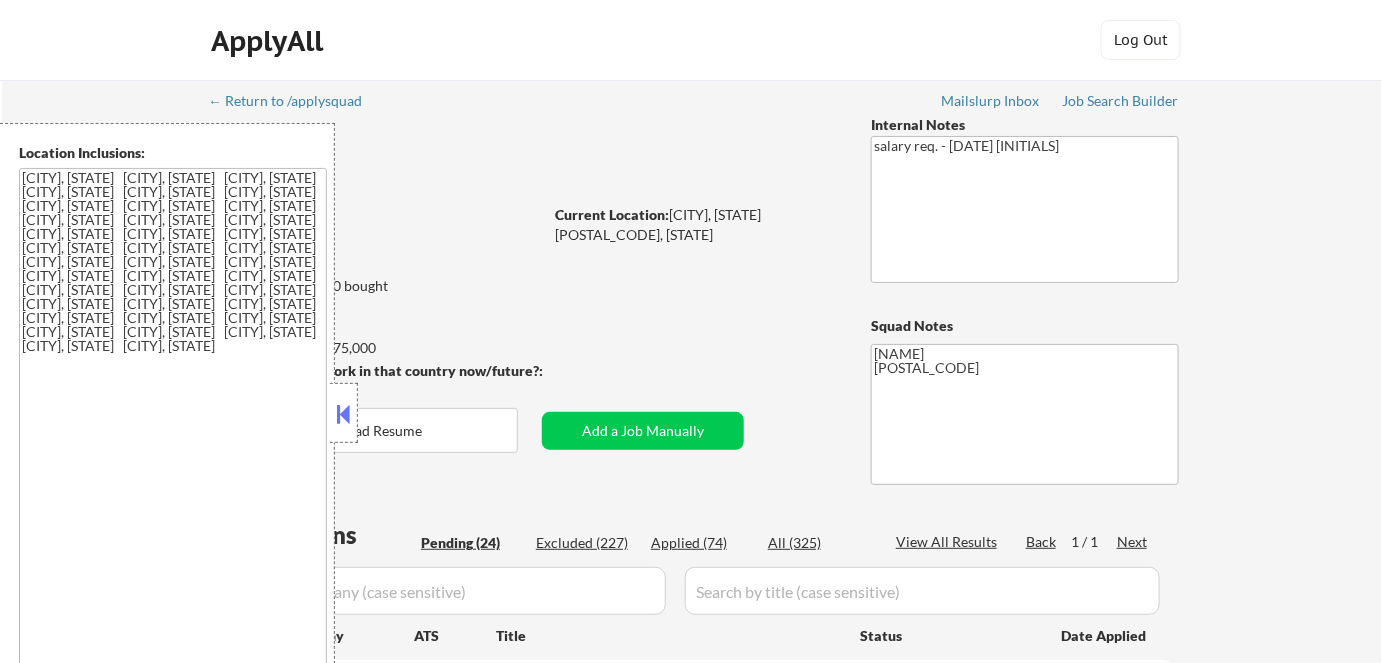 select on ""pending"" 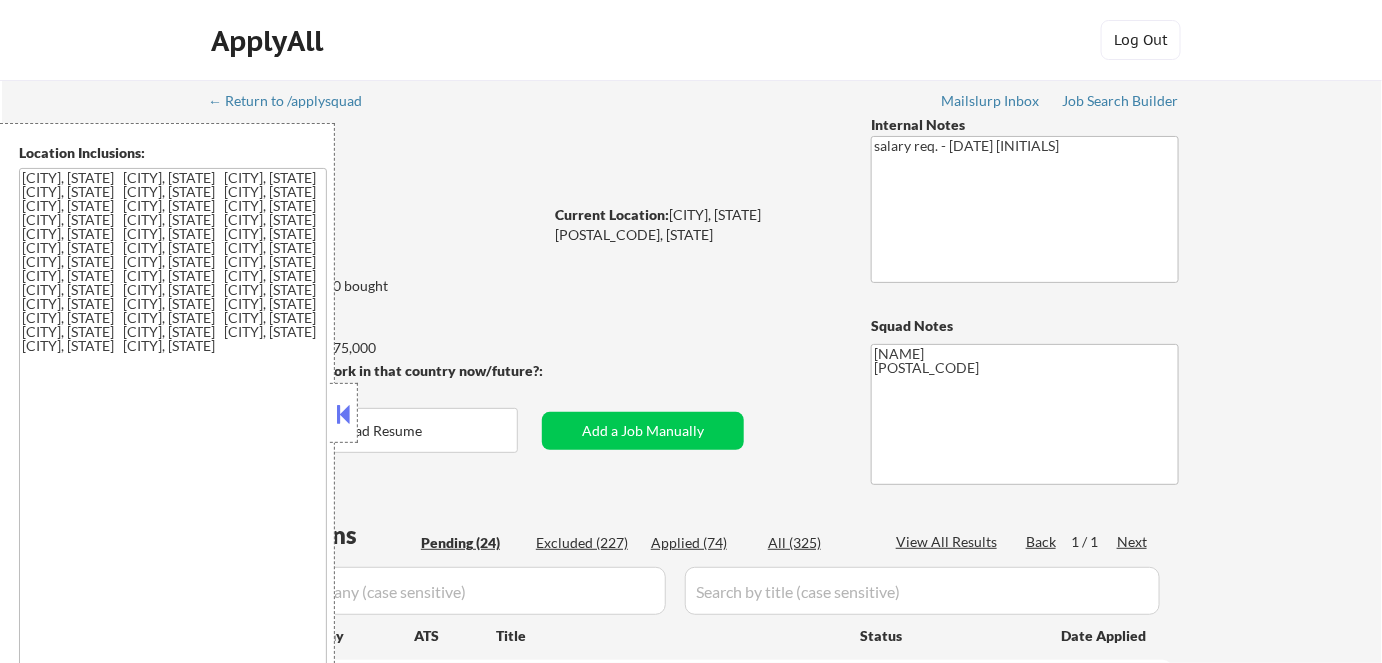 select on ""pending"" 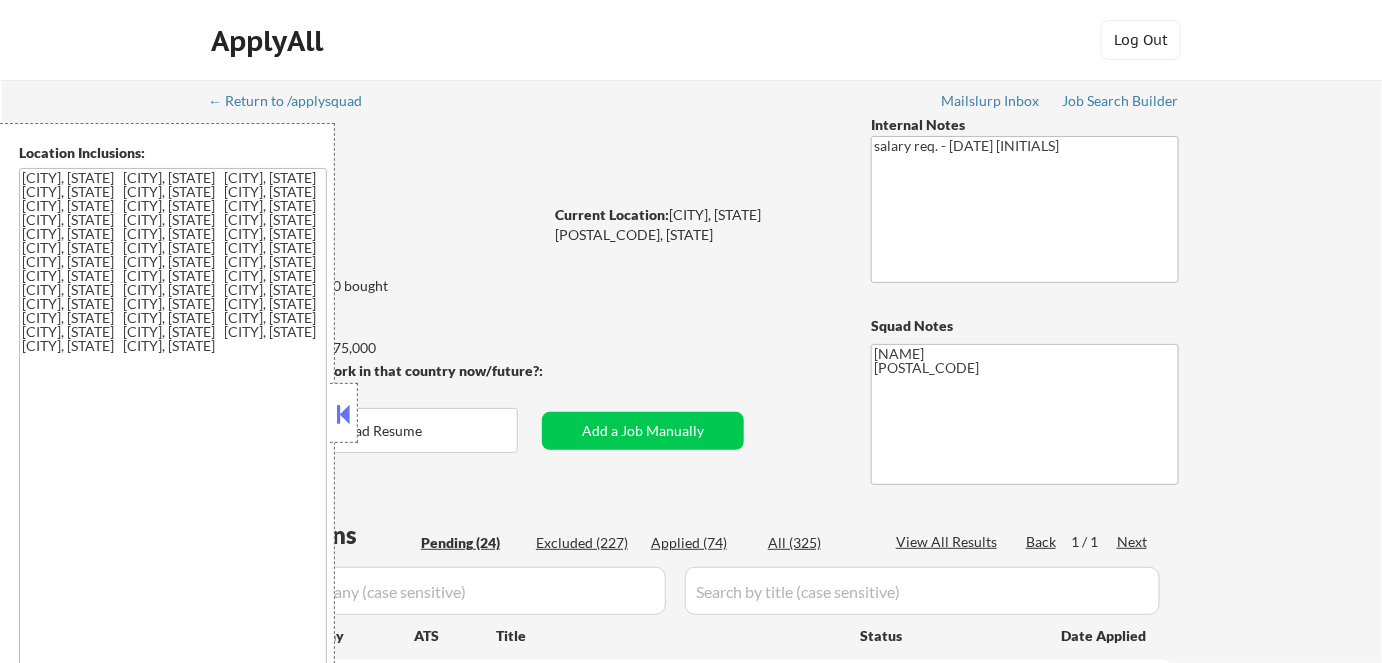 select on ""pending"" 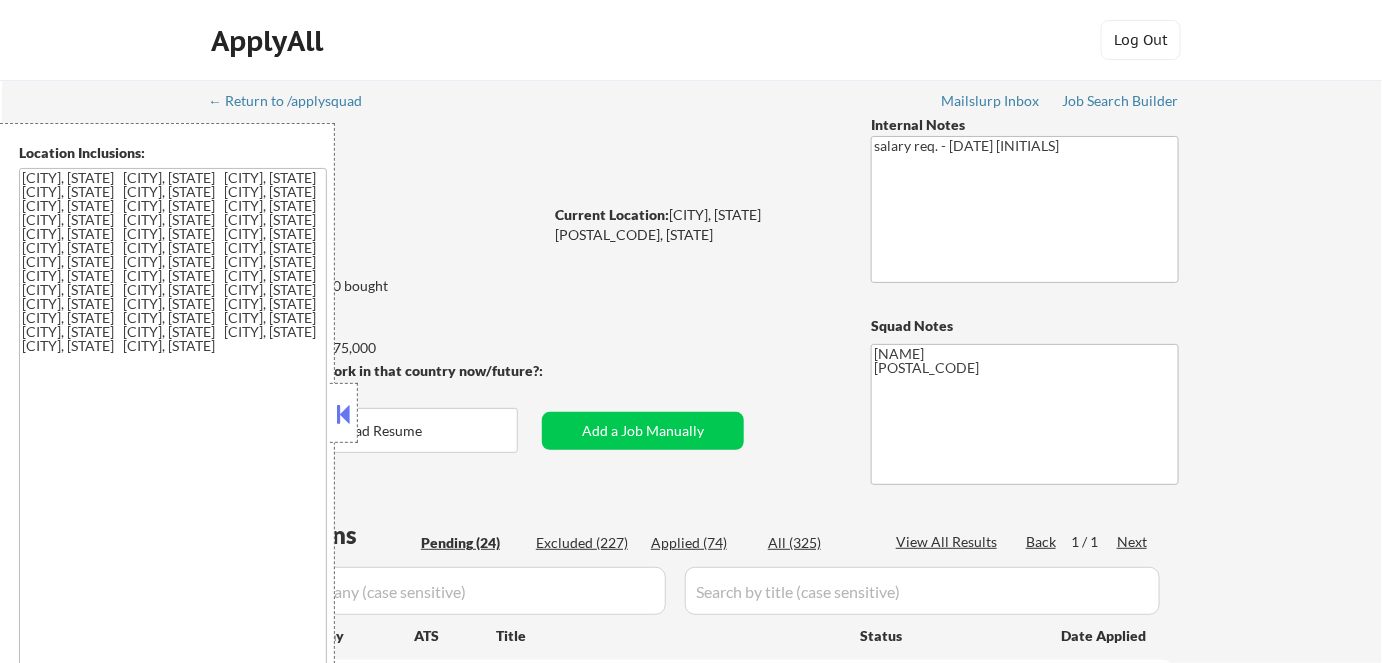 select on ""pending"" 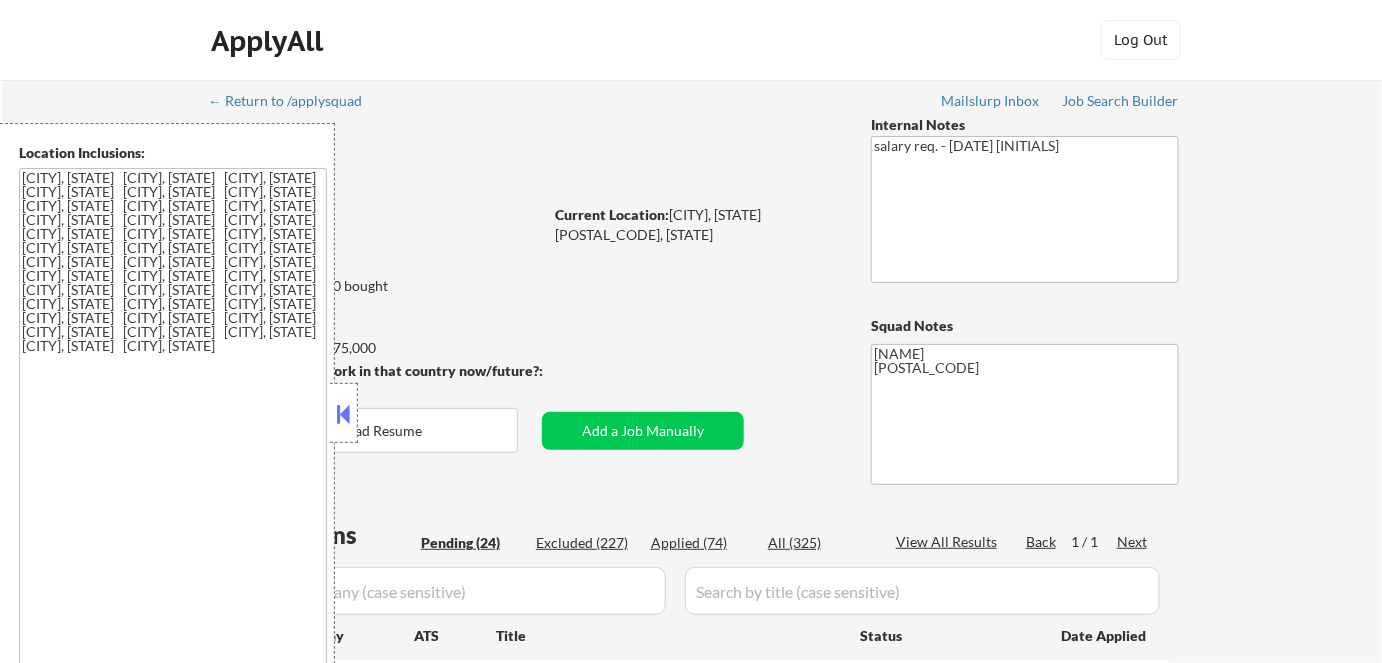 select on ""pending"" 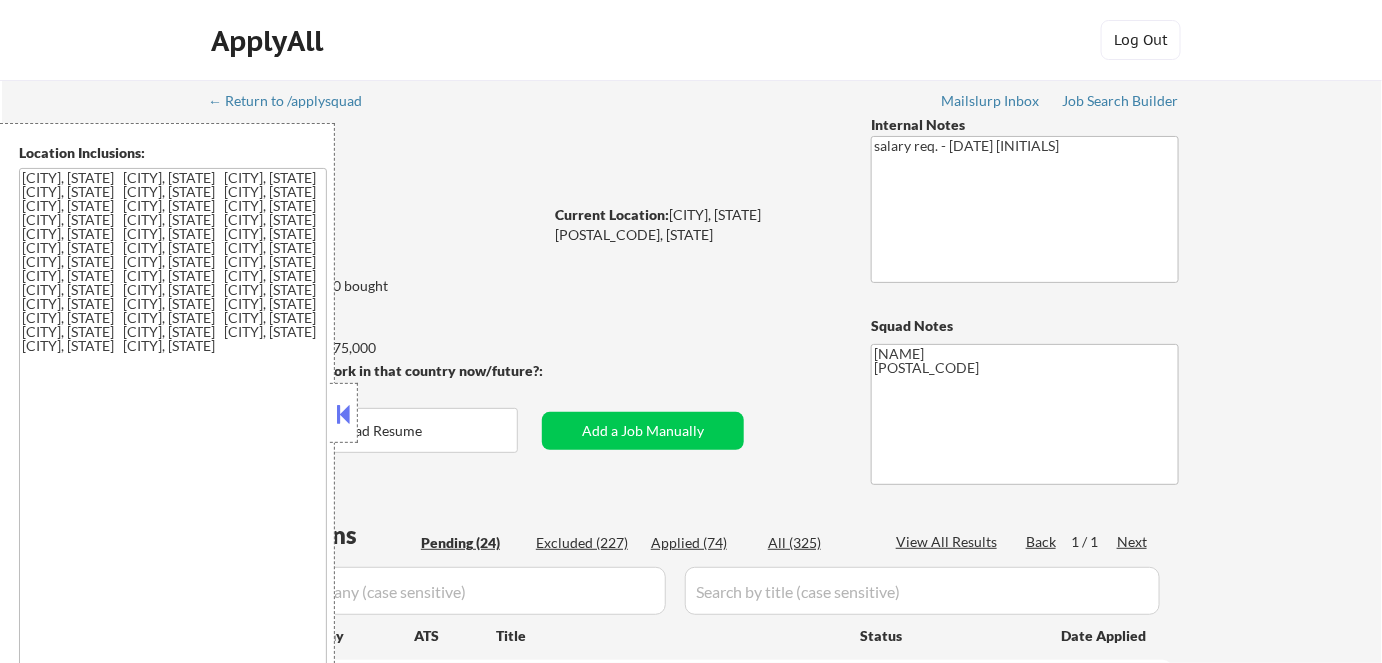 select on ""pending"" 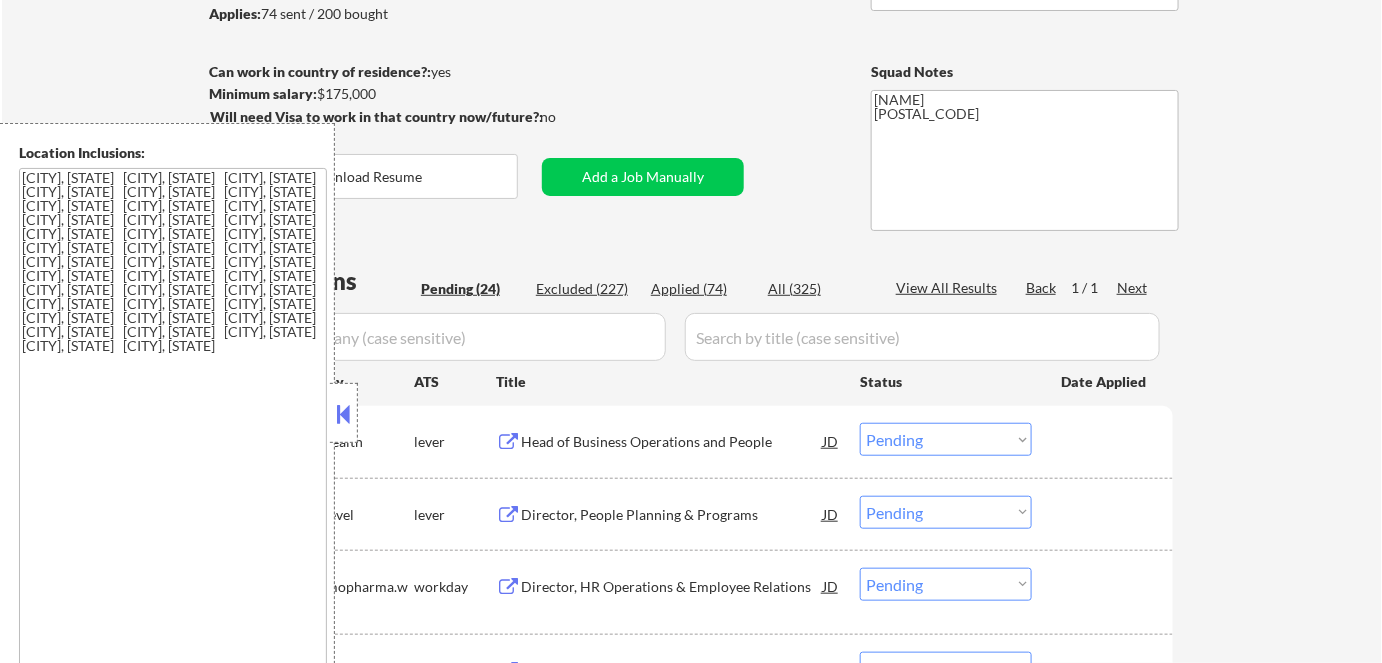 scroll, scrollTop: 272, scrollLeft: 0, axis: vertical 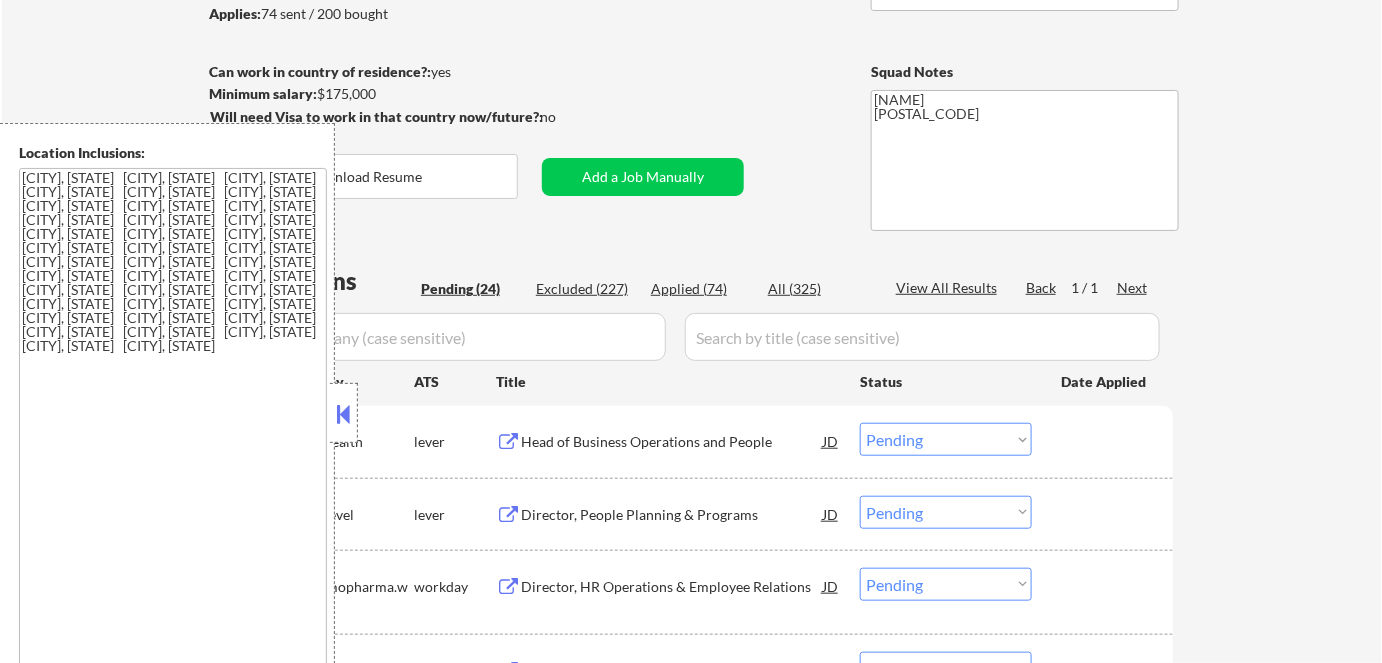 click at bounding box center (344, 414) 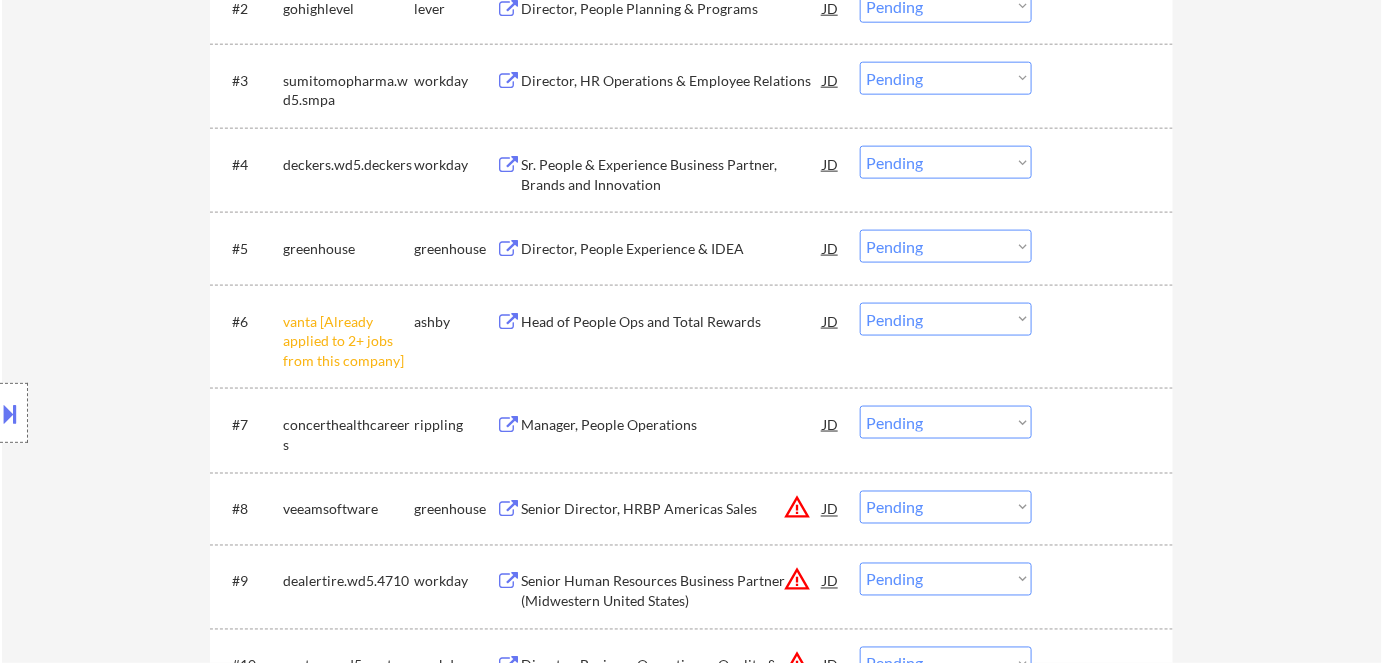 scroll, scrollTop: 818, scrollLeft: 0, axis: vertical 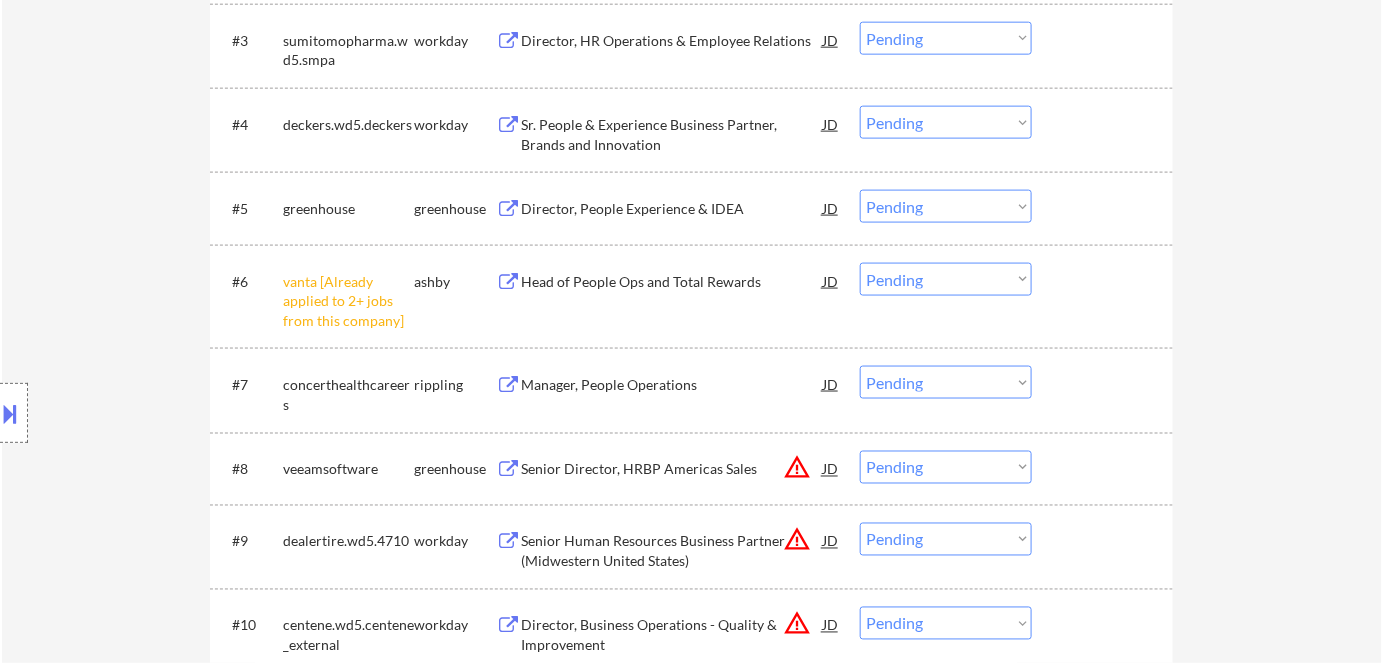 click on "Choose an option... Pending Applied Excluded (Questions) Excluded (Expired) Excluded (Location) Excluded (Bad Match) Excluded (Blocklist) Excluded (Salary) Excluded (Other)" at bounding box center [946, 279] 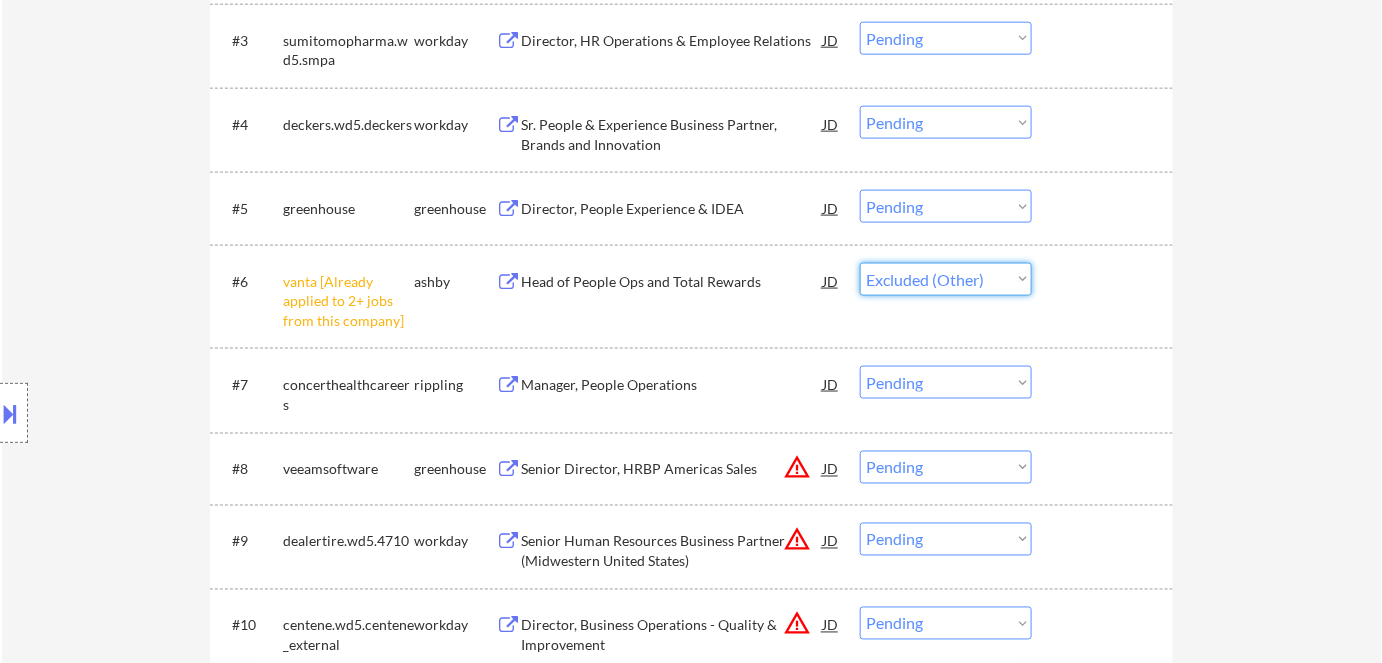 click on "Choose an option... Pending Applied Excluded (Questions) Excluded (Expired) Excluded (Location) Excluded (Bad Match) Excluded (Blocklist) Excluded (Salary) Excluded (Other)" at bounding box center (946, 279) 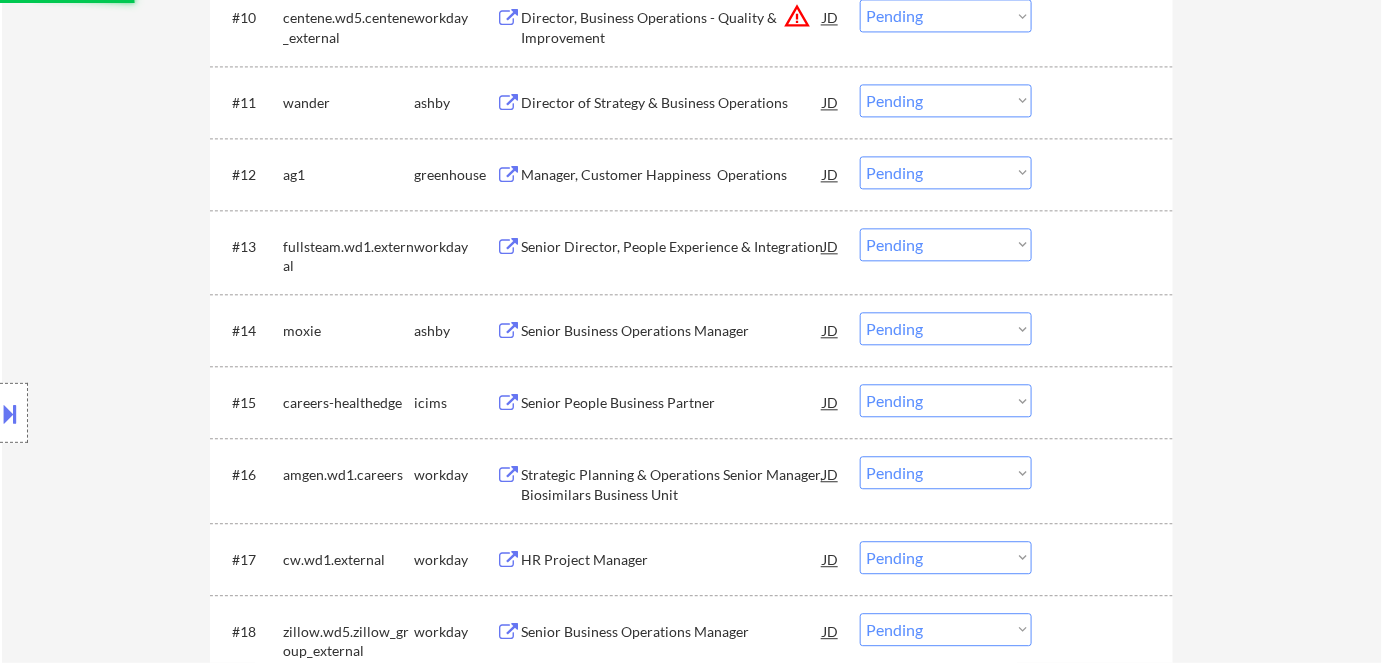 scroll, scrollTop: 1454, scrollLeft: 0, axis: vertical 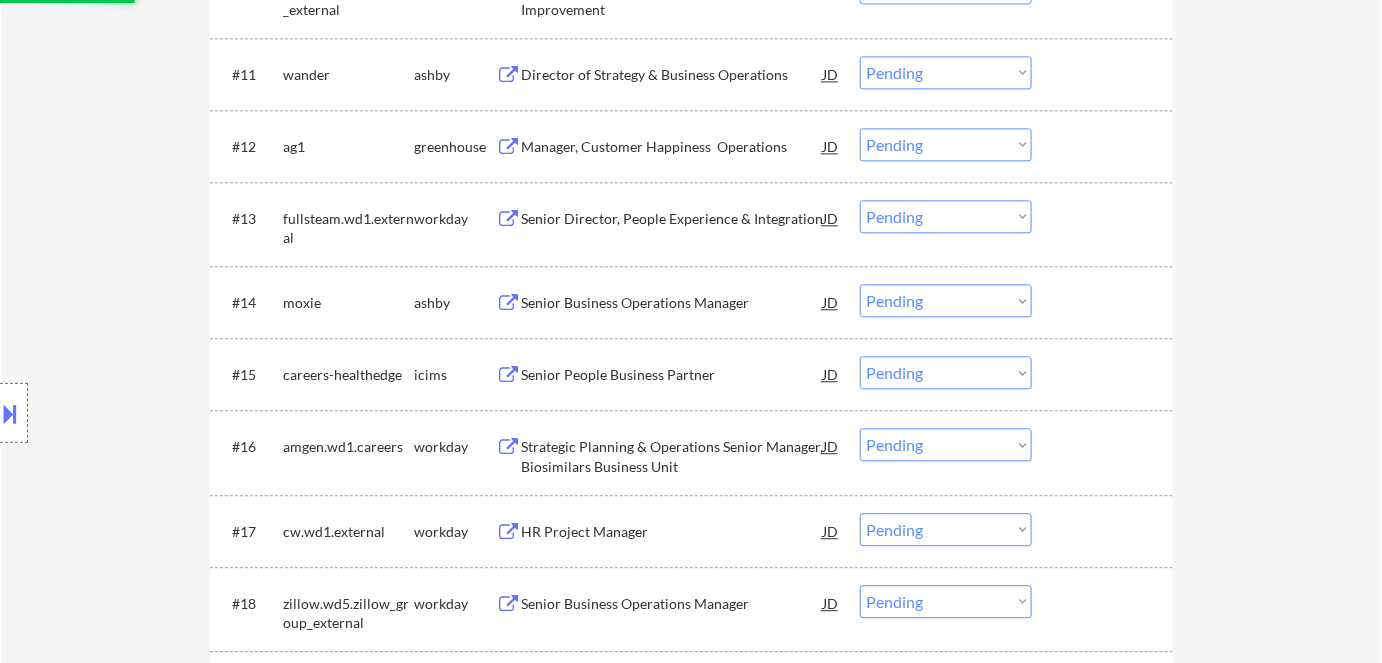 select on ""pending"" 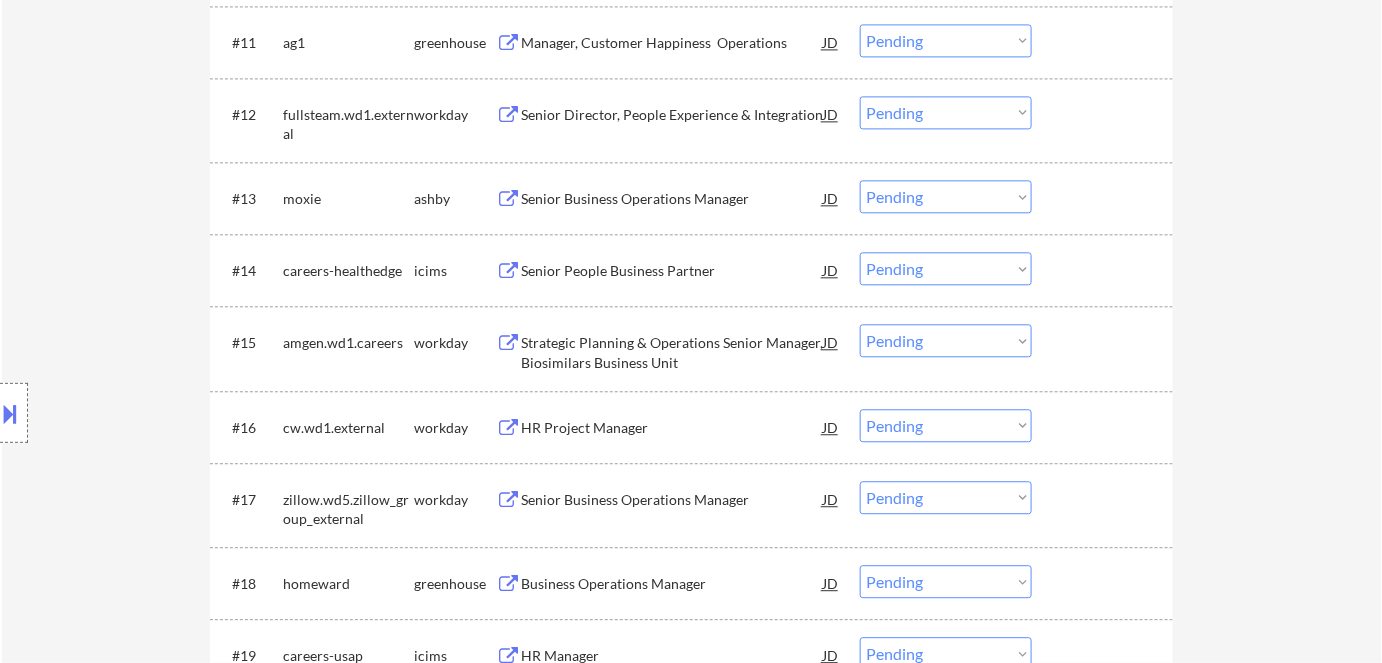 click on "Senior Business Operations Manager" at bounding box center [672, 199] 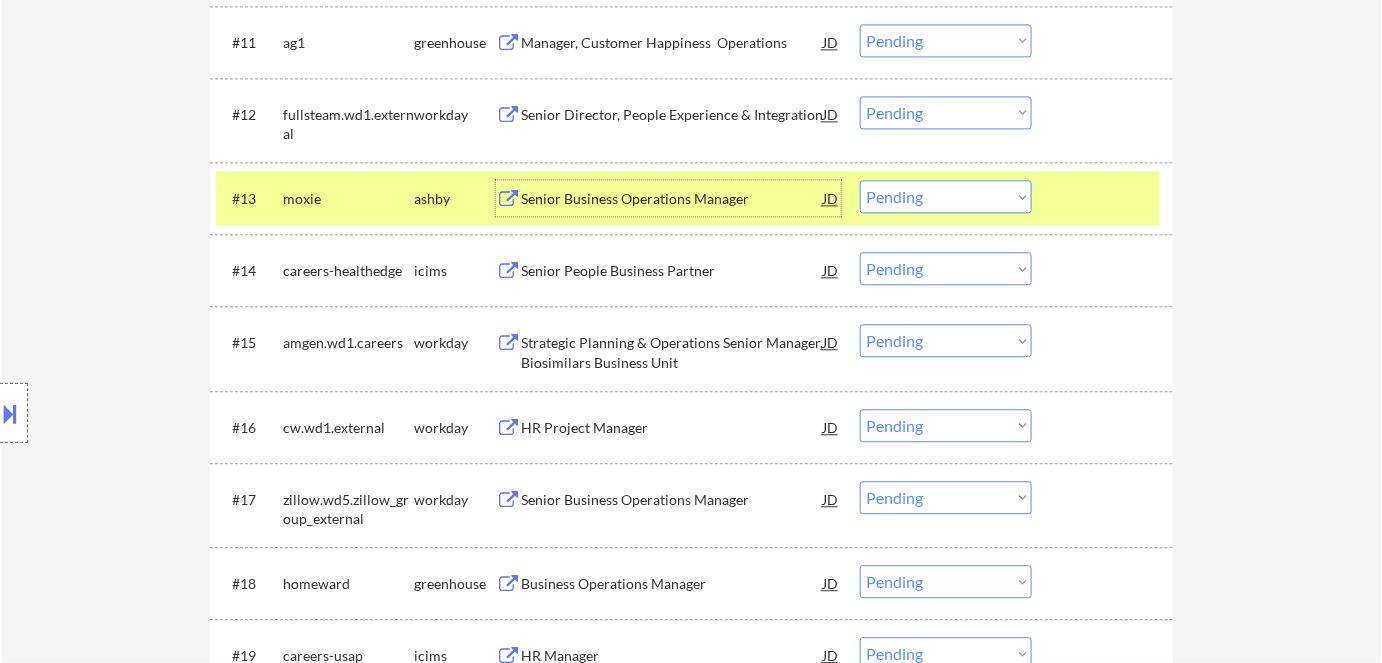 click on "#13 [FIRST] [LAST] Senior Business Operations Manager JD Choose an option... Pending Applied Excluded (Questions) Excluded (Expired) Excluded (Location) Excluded (Bad Match) Excluded (Blocklist) Excluded (Salary) Excluded (Other)" at bounding box center [688, 198] 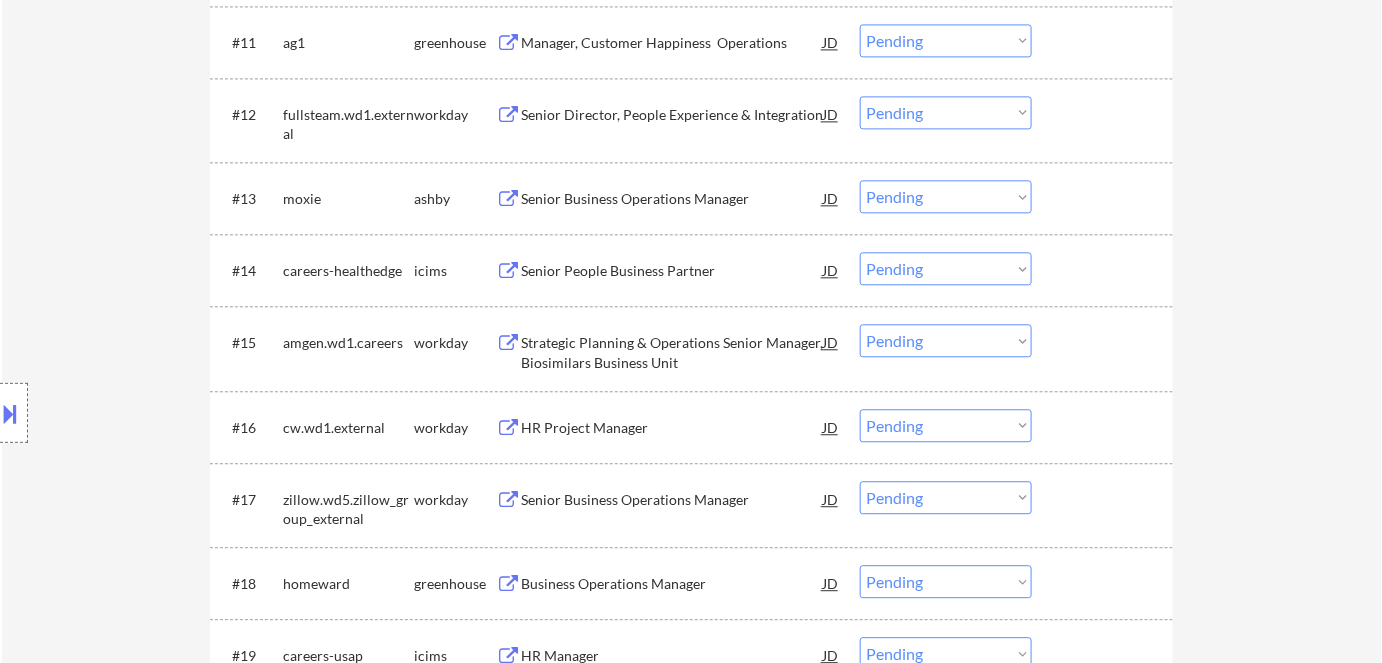 click on "Choose an option... Pending Applied Excluded (Questions) Excluded (Expired) Excluded (Location) Excluded (Bad Match) Excluded (Blocklist) Excluded (Salary) Excluded (Other)" at bounding box center (946, 196) 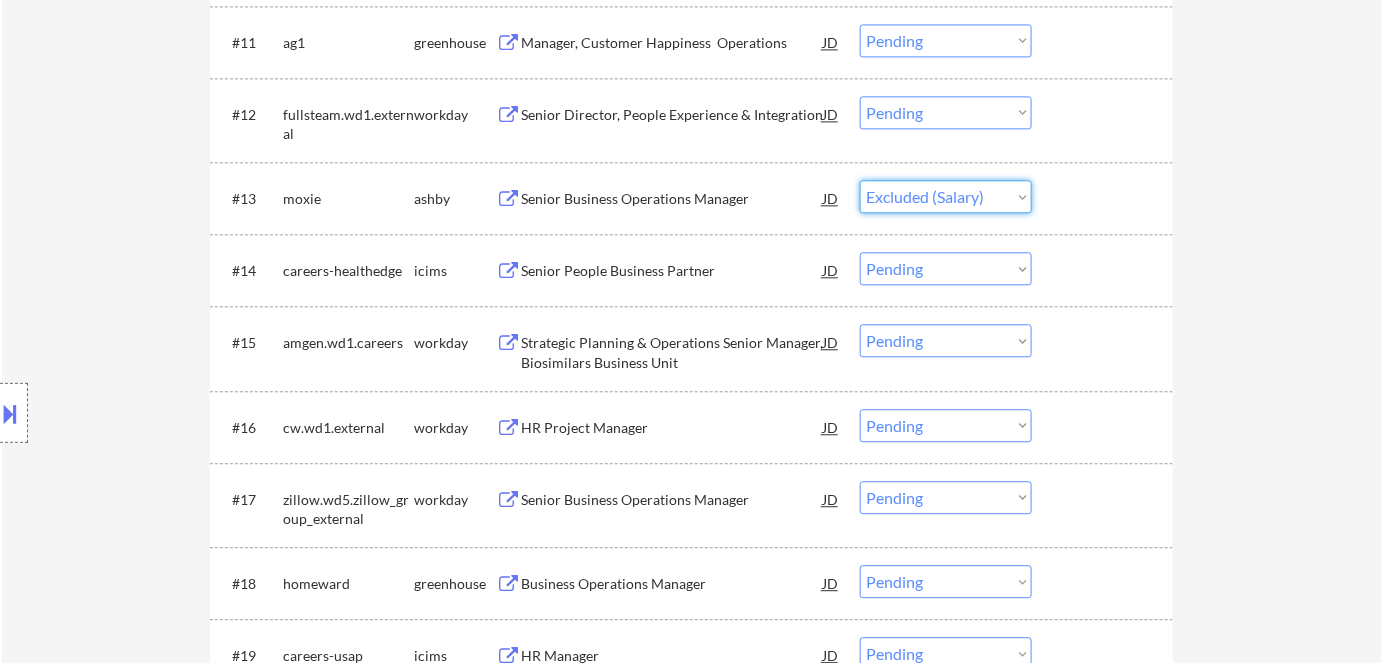click on "Choose an option... Pending Applied Excluded (Questions) Excluded (Expired) Excluded (Location) Excluded (Bad Match) Excluded (Blocklist) Excluded (Salary) Excluded (Other)" at bounding box center [946, 196] 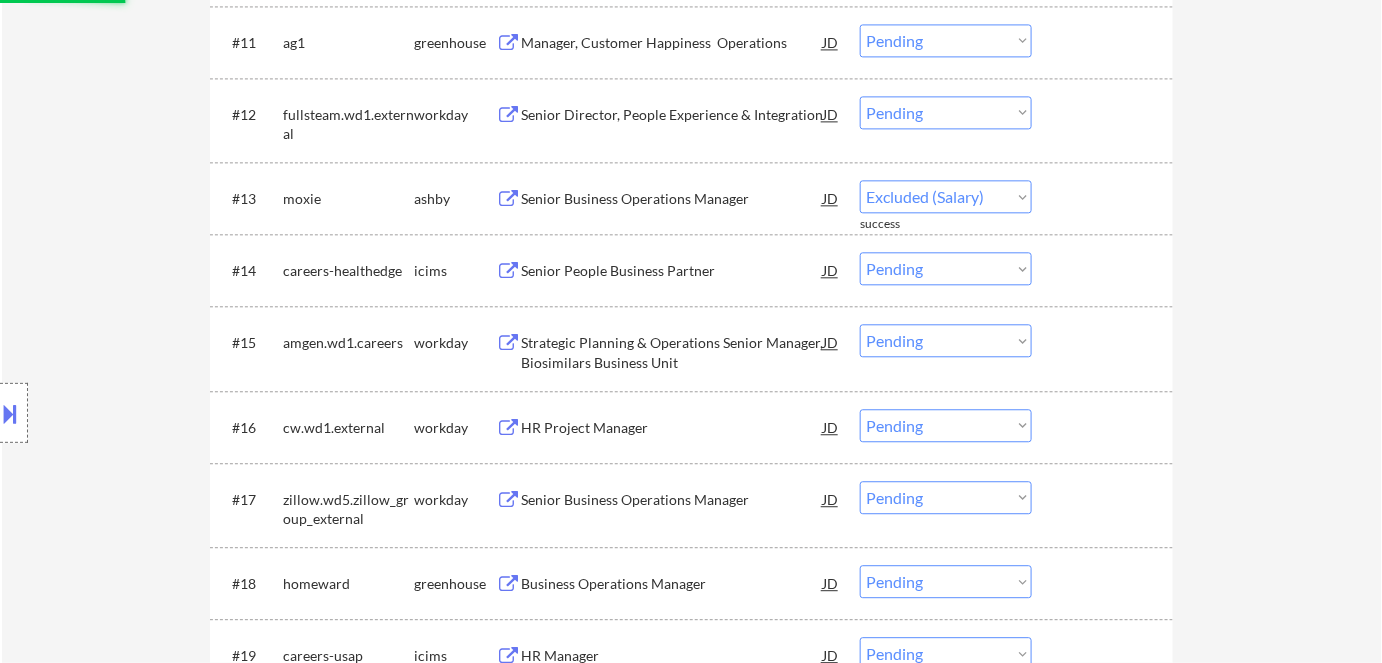 scroll, scrollTop: 1363, scrollLeft: 0, axis: vertical 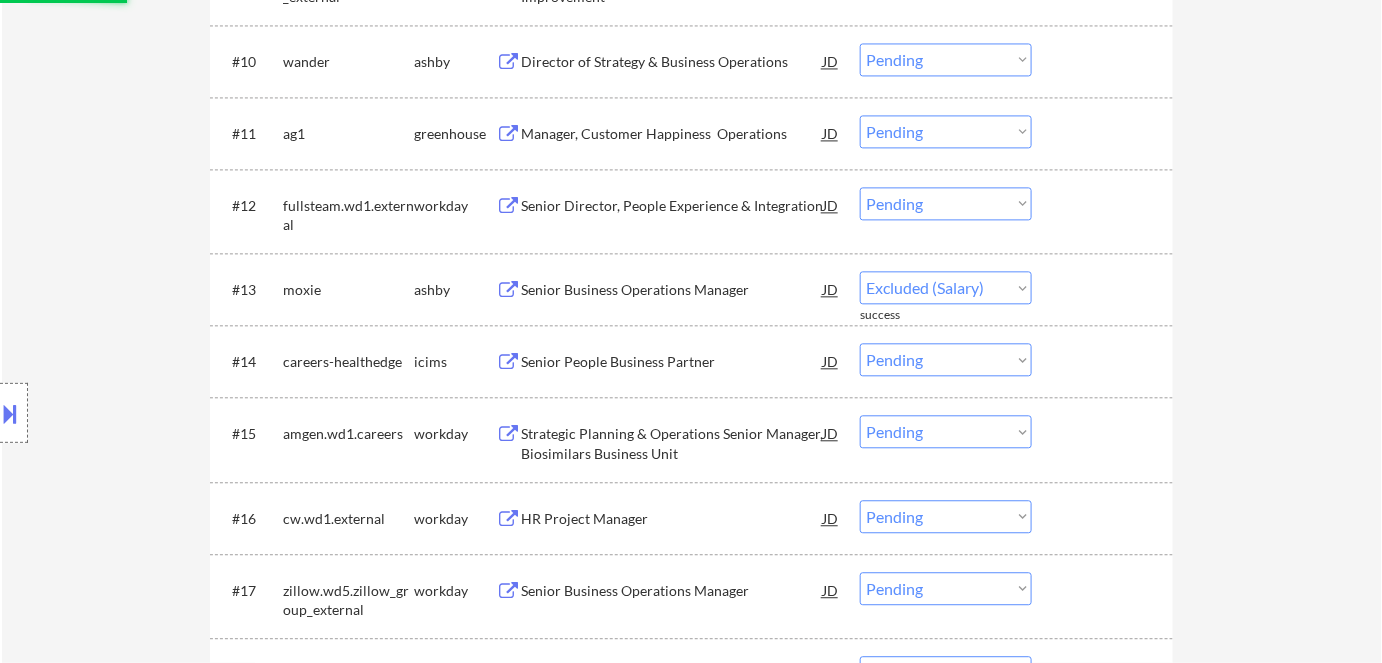 select on ""pending"" 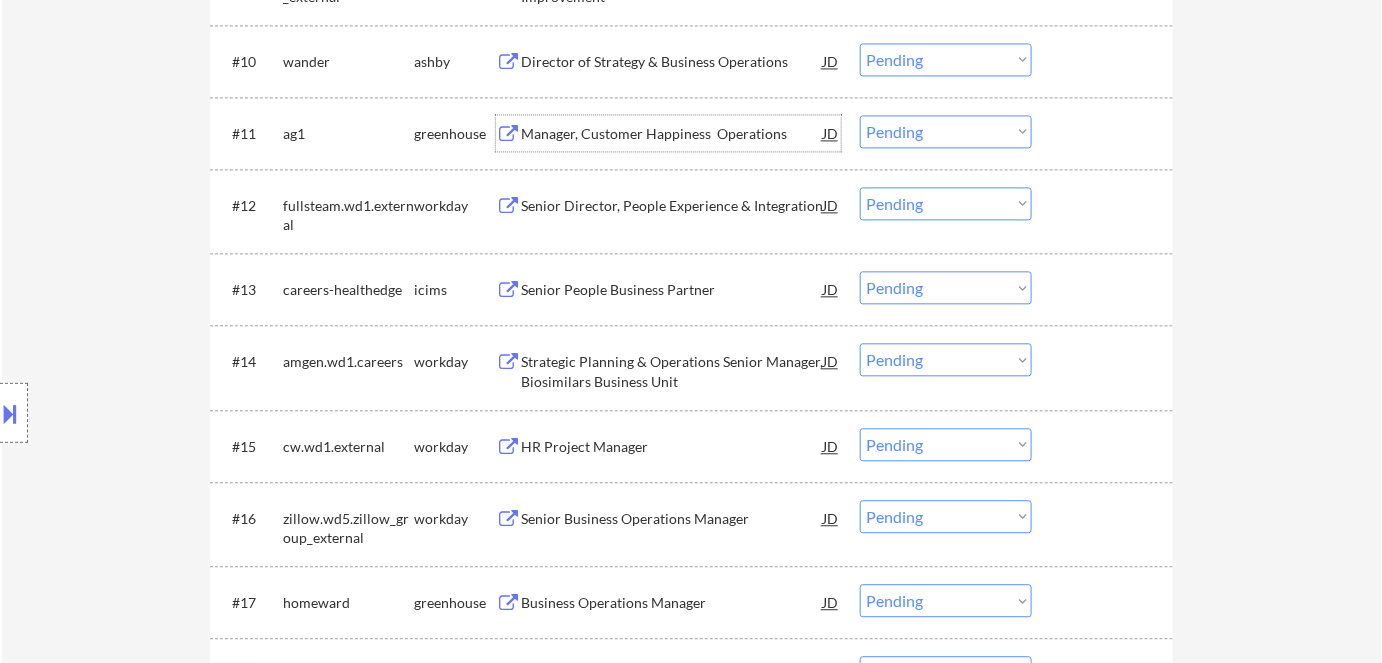 click on "Manager, Customer Happiness  Operations" at bounding box center (672, 134) 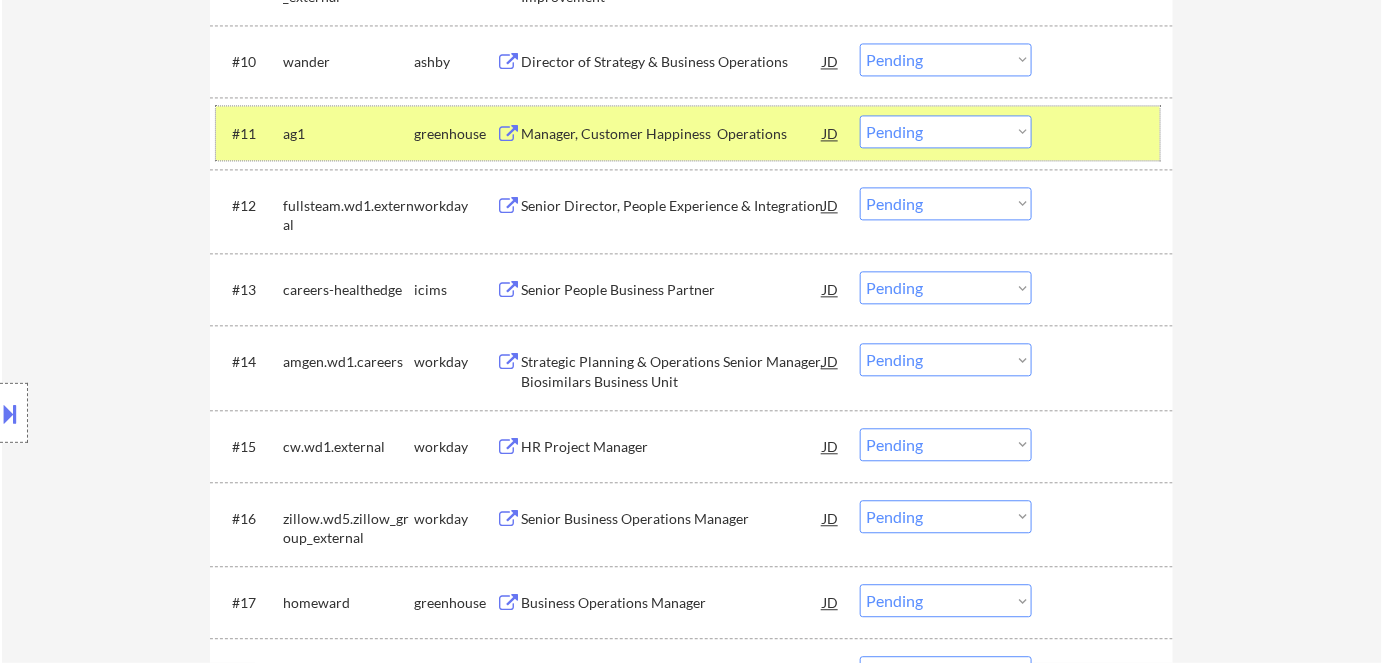 click on "#11 ag1 greenhouse Manager, Customer Happiness  Operations JD Choose an option... Pending Applied Excluded (Questions) Excluded (Expired) Excluded (Location) Excluded (Bad Match) Excluded (Blocklist) Excluded (Salary) Excluded (Other)" at bounding box center [688, 133] 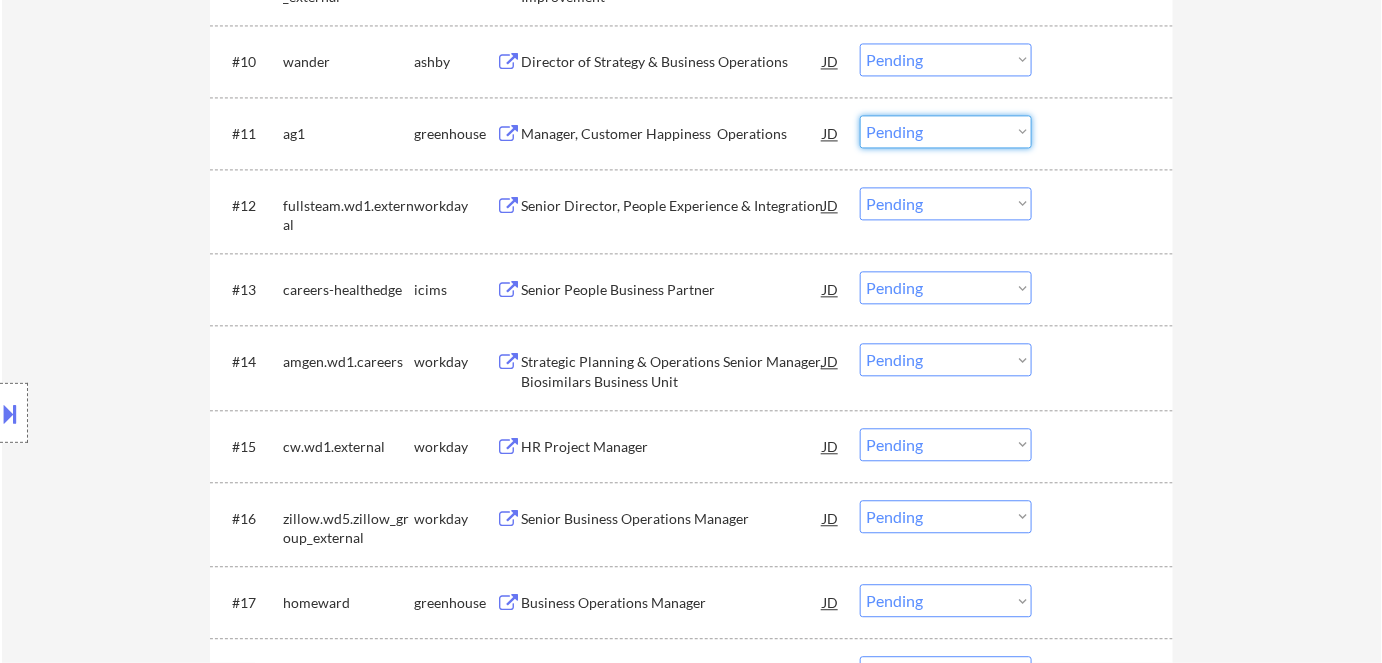 click on "Choose an option... Pending Applied Excluded (Questions) Excluded (Expired) Excluded (Location) Excluded (Bad Match) Excluded (Blocklist) Excluded (Salary) Excluded (Other)" at bounding box center [946, 131] 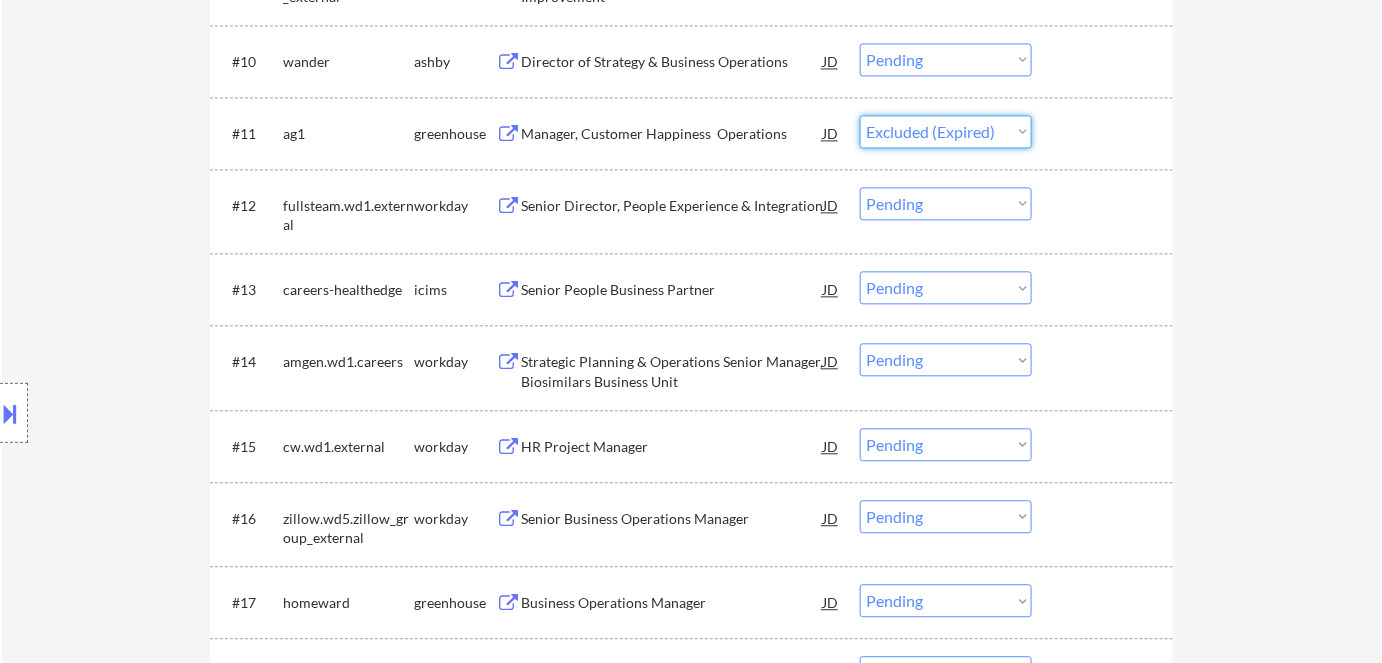 click on "Choose an option... Pending Applied Excluded (Questions) Excluded (Expired) Excluded (Location) Excluded (Bad Match) Excluded (Blocklist) Excluded (Salary) Excluded (Other)" at bounding box center (946, 131) 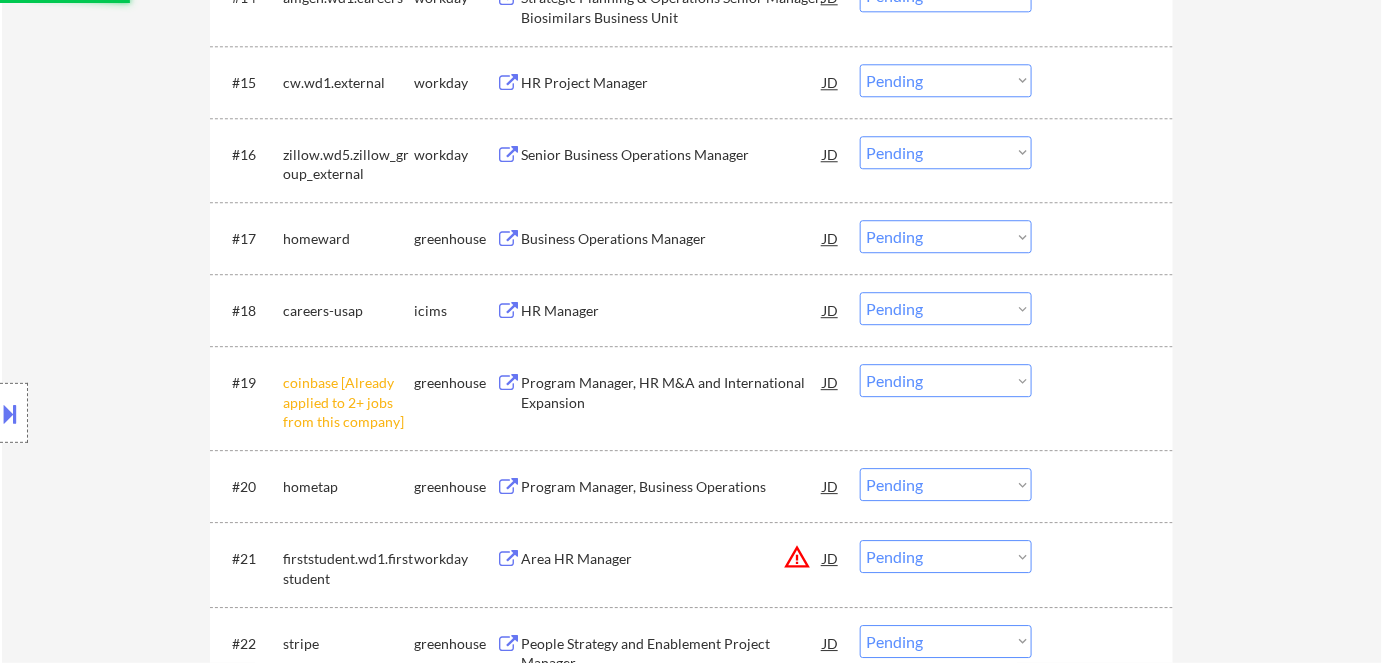 scroll, scrollTop: 1818, scrollLeft: 0, axis: vertical 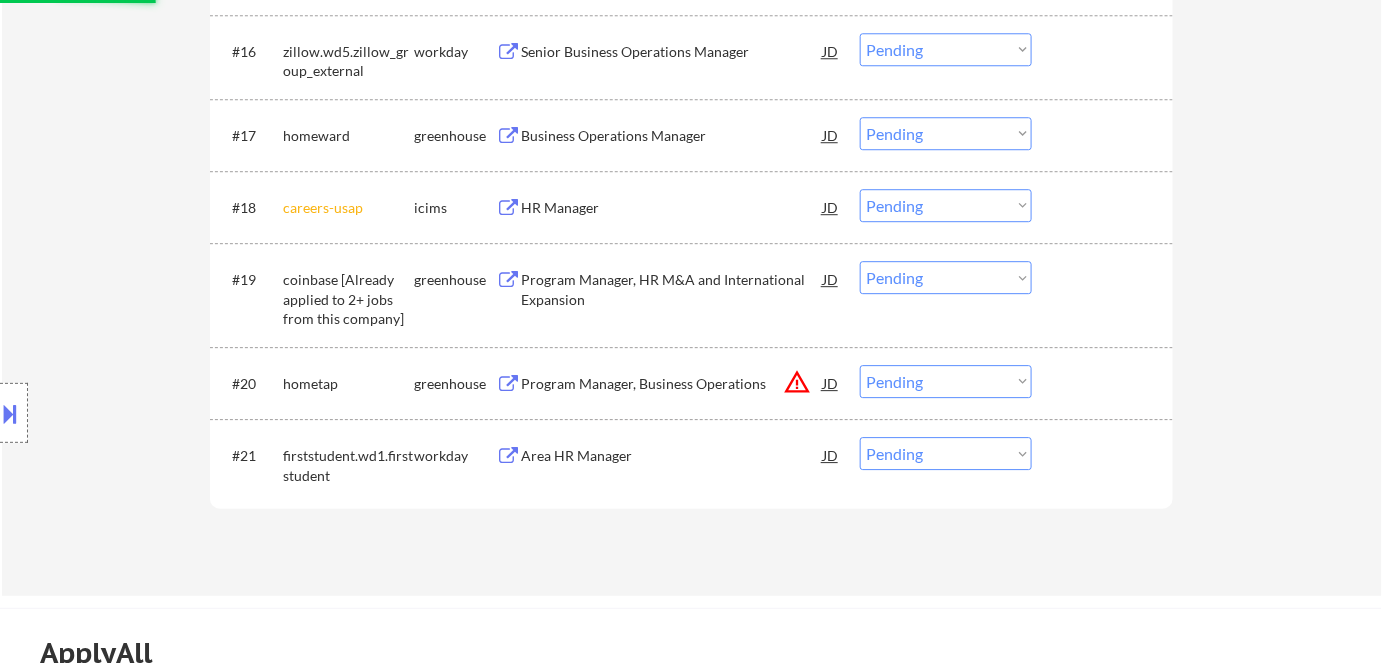 select on ""pending"" 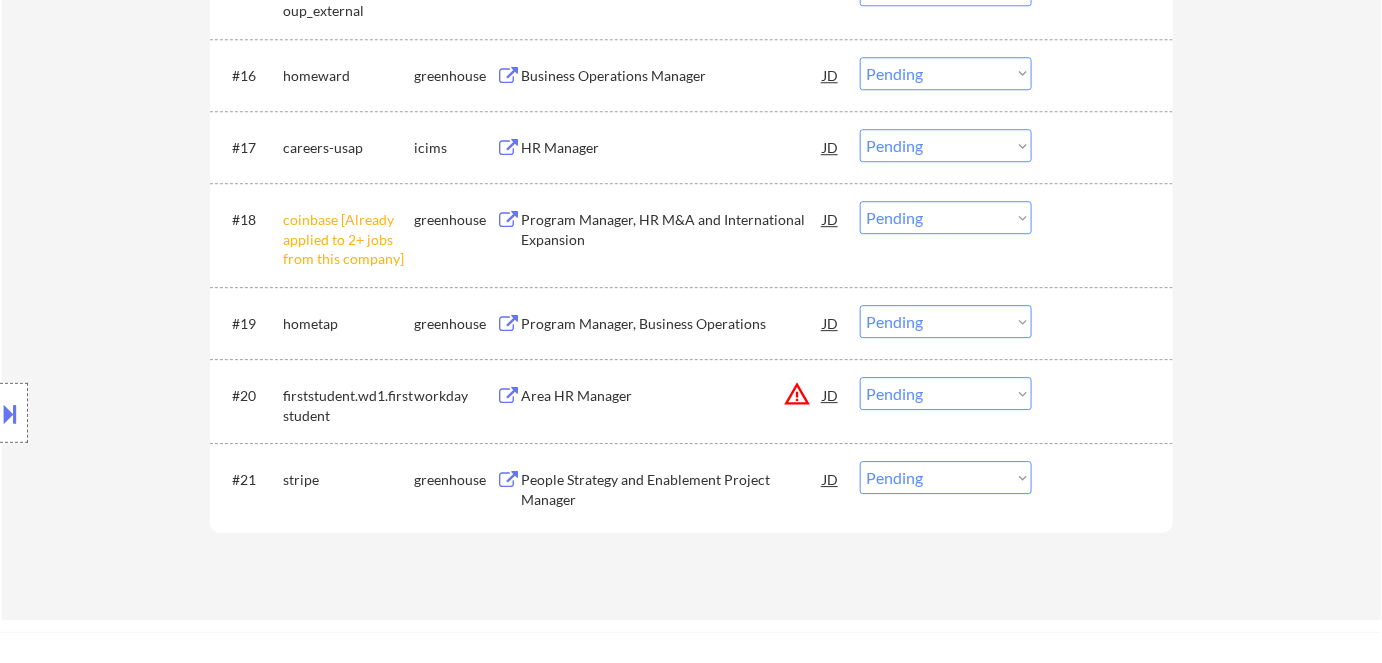 click on "Choose an option... Pending Applied Excluded (Questions) Excluded (Expired) Excluded (Location) Excluded (Bad Match) Excluded (Blocklist) Excluded (Salary) Excluded (Other)" at bounding box center [946, 217] 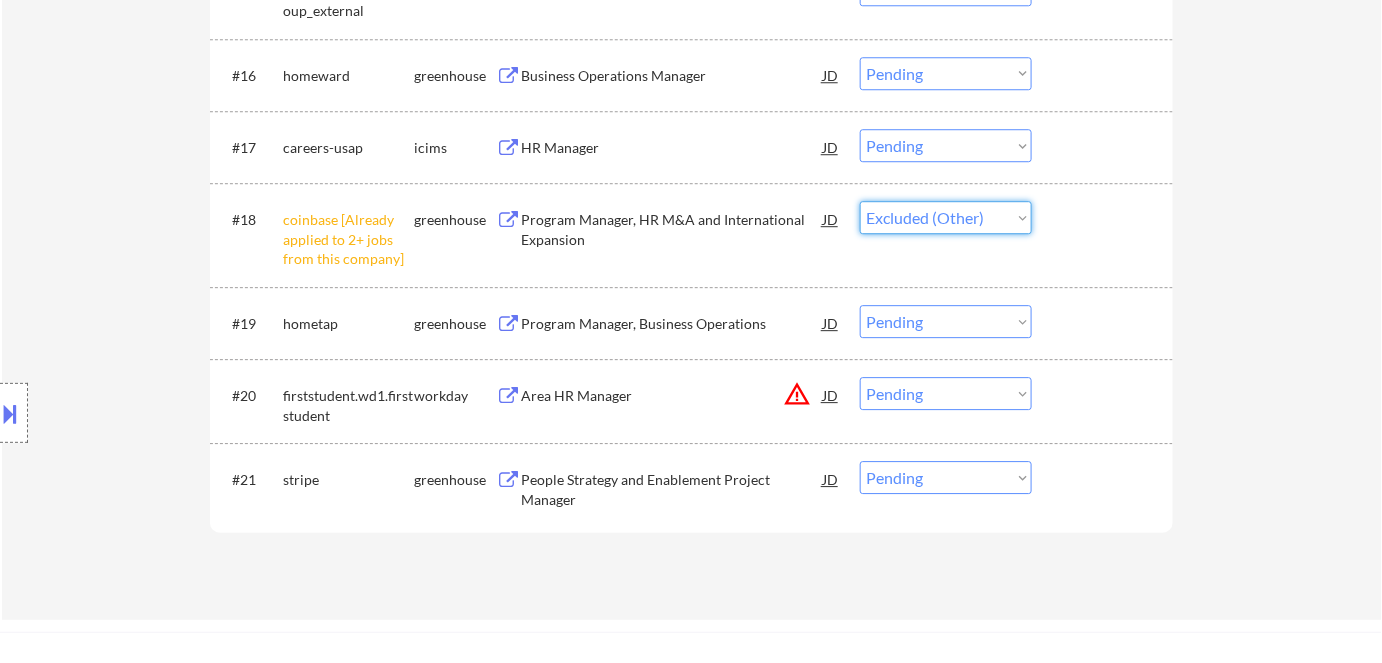 click on "Choose an option... Pending Applied Excluded (Questions) Excluded (Expired) Excluded (Location) Excluded (Bad Match) Excluded (Blocklist) Excluded (Salary) Excluded (Other)" at bounding box center [946, 217] 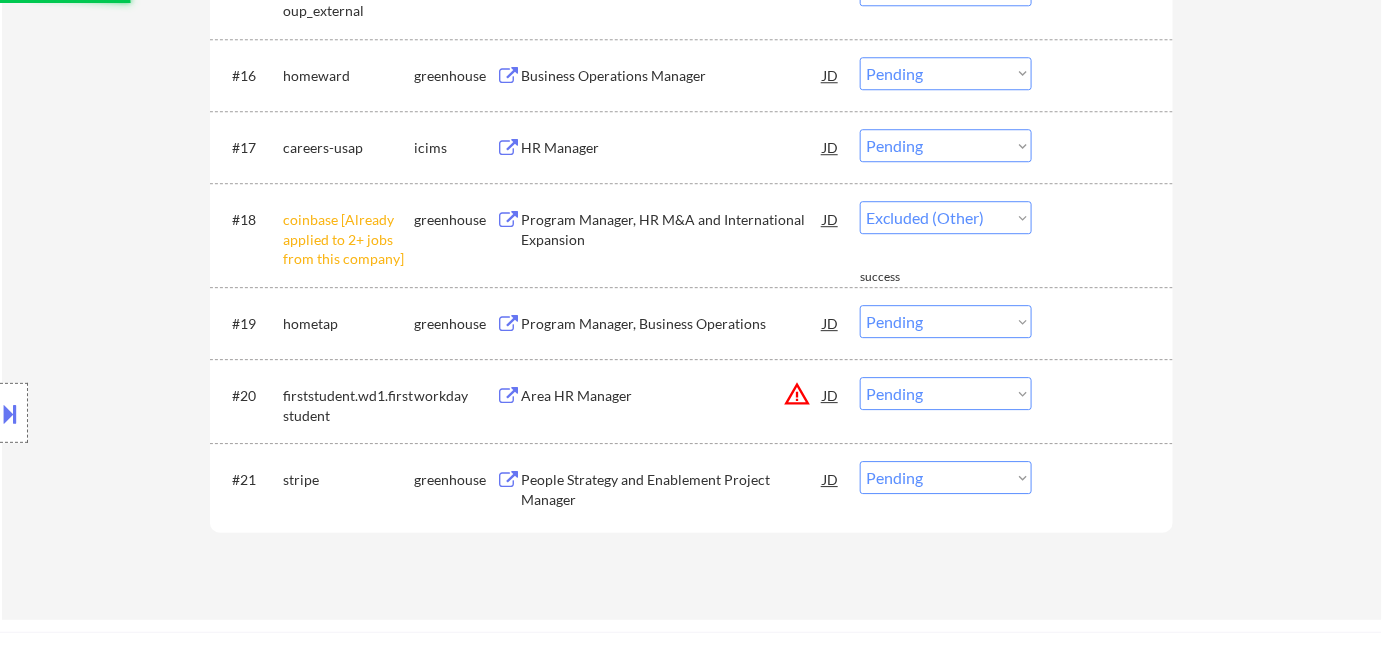 select on ""pending"" 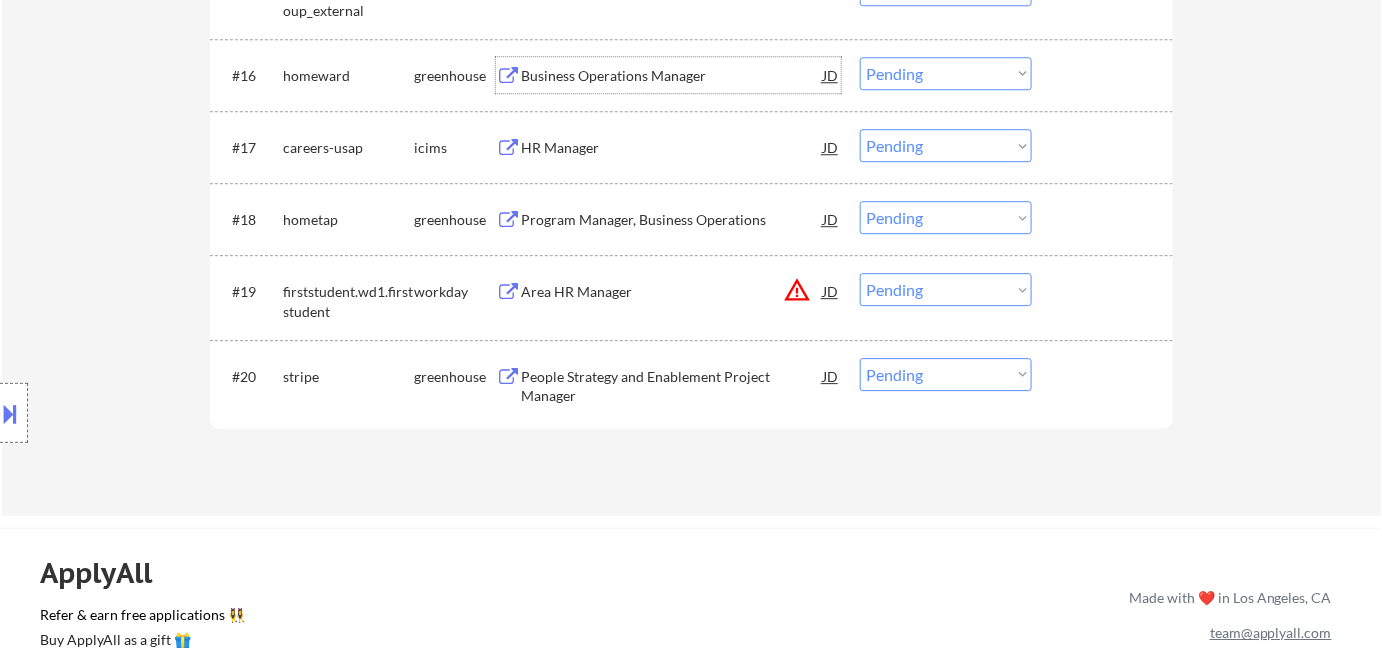 click on "Business Operations Manager" at bounding box center [672, 76] 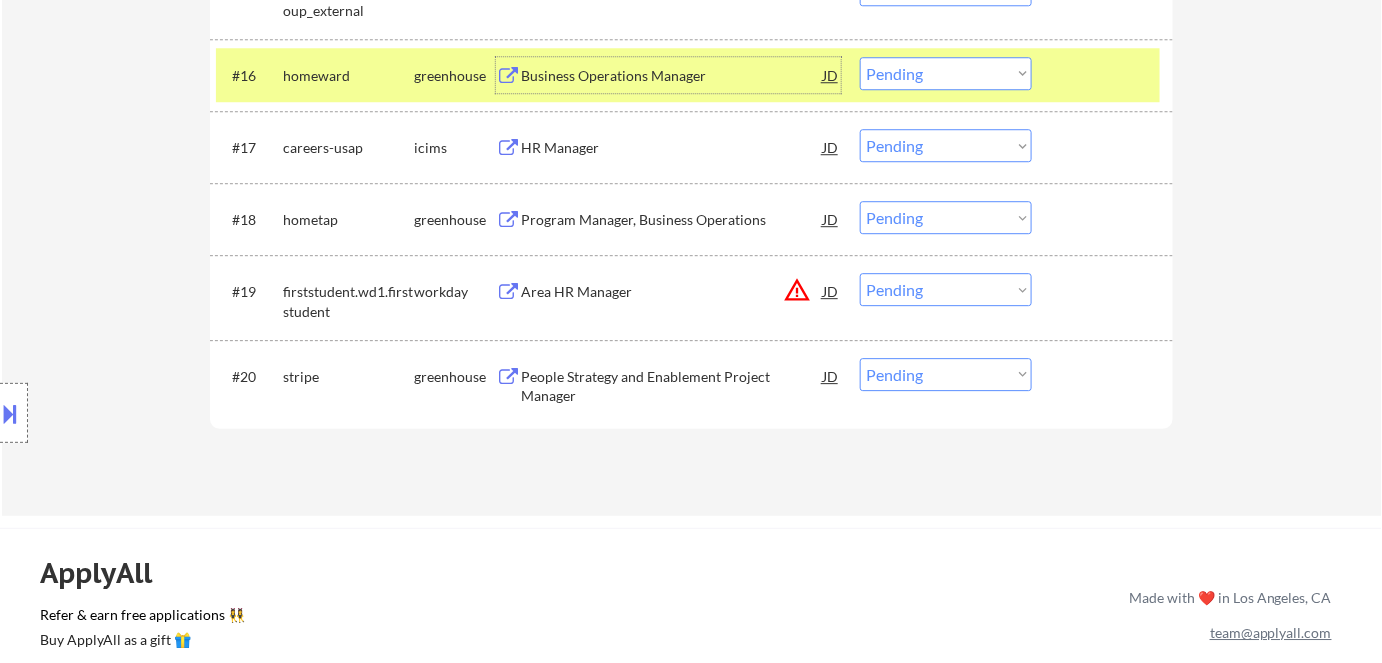 click on "Choose an option... Pending Applied Excluded (Questions) Excluded (Expired) Excluded (Location) Excluded (Bad Match) Excluded (Blocklist) Excluded (Salary) Excluded (Other)" at bounding box center [946, 73] 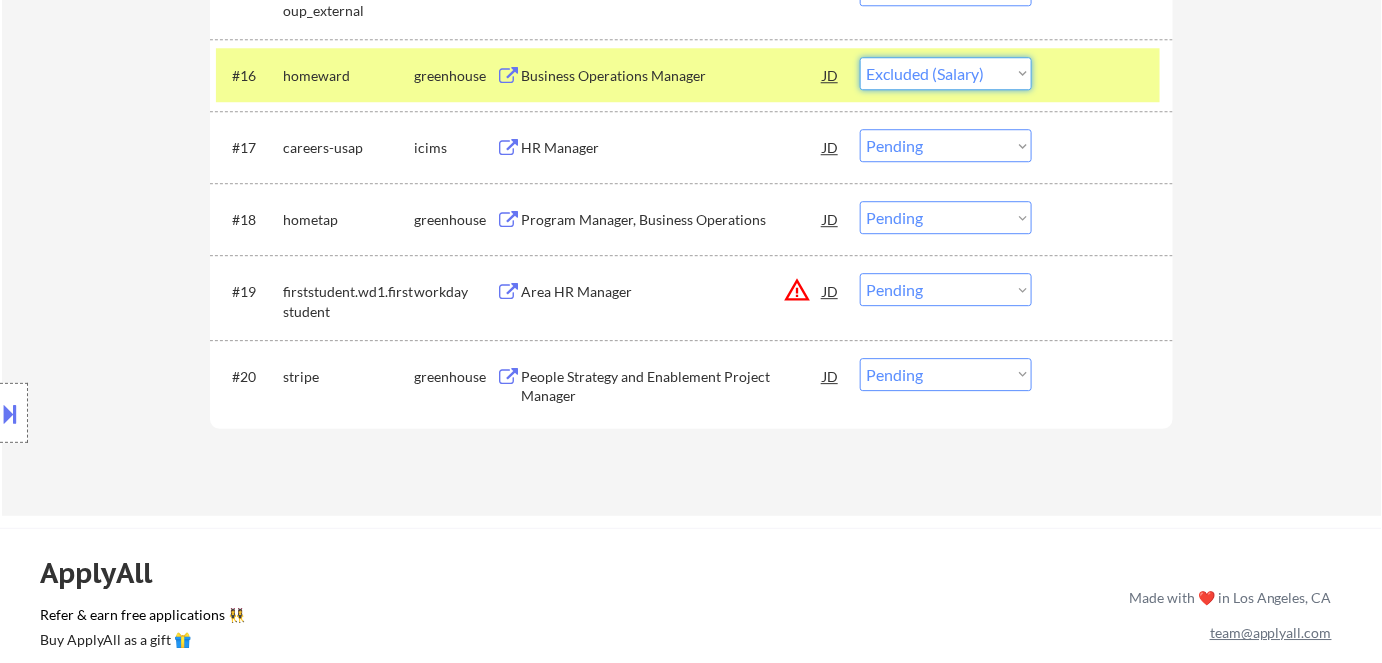 click on "Choose an option... Pending Applied Excluded (Questions) Excluded (Expired) Excluded (Location) Excluded (Bad Match) Excluded (Blocklist) Excluded (Salary) Excluded (Other)" at bounding box center [946, 73] 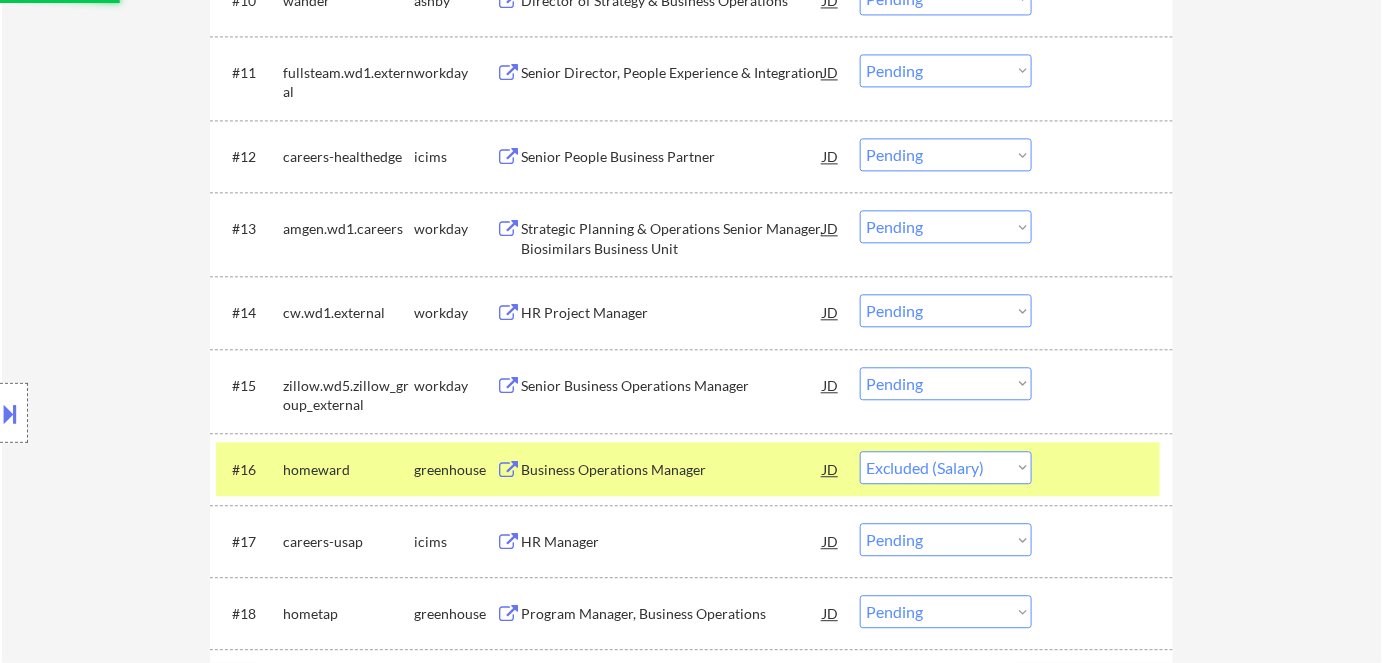 scroll, scrollTop: 1363, scrollLeft: 0, axis: vertical 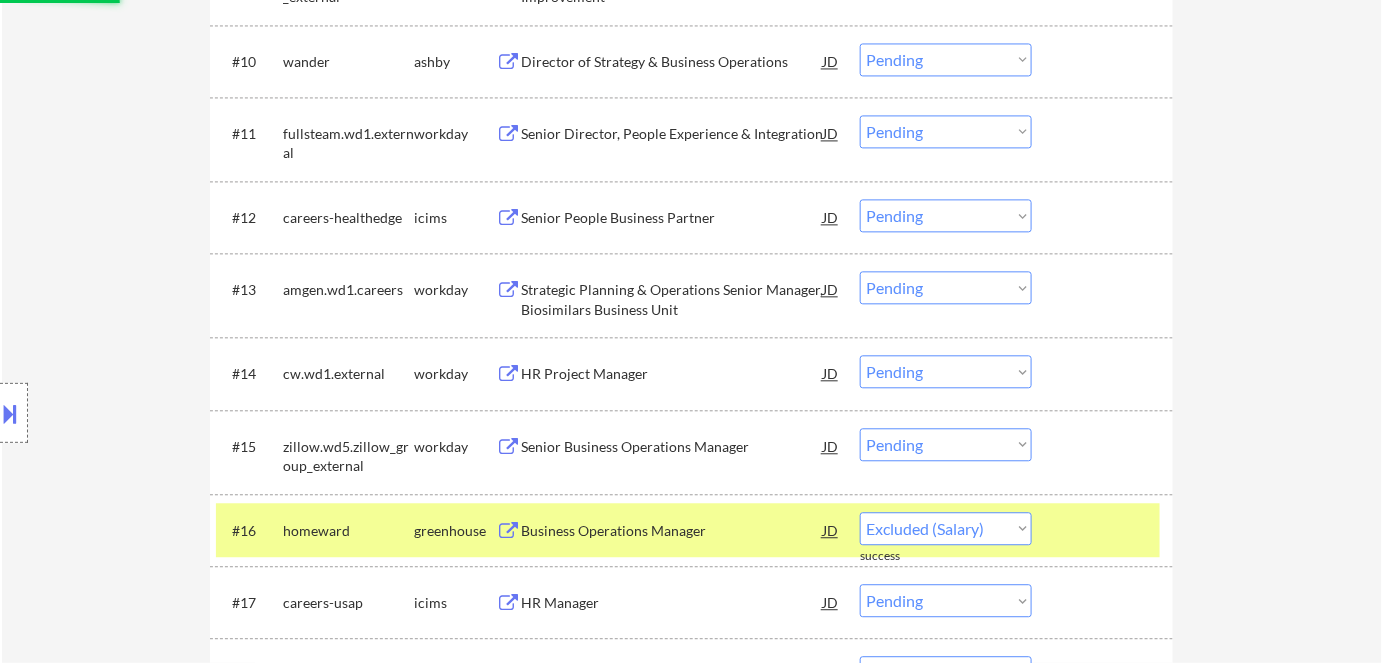 select on ""pending"" 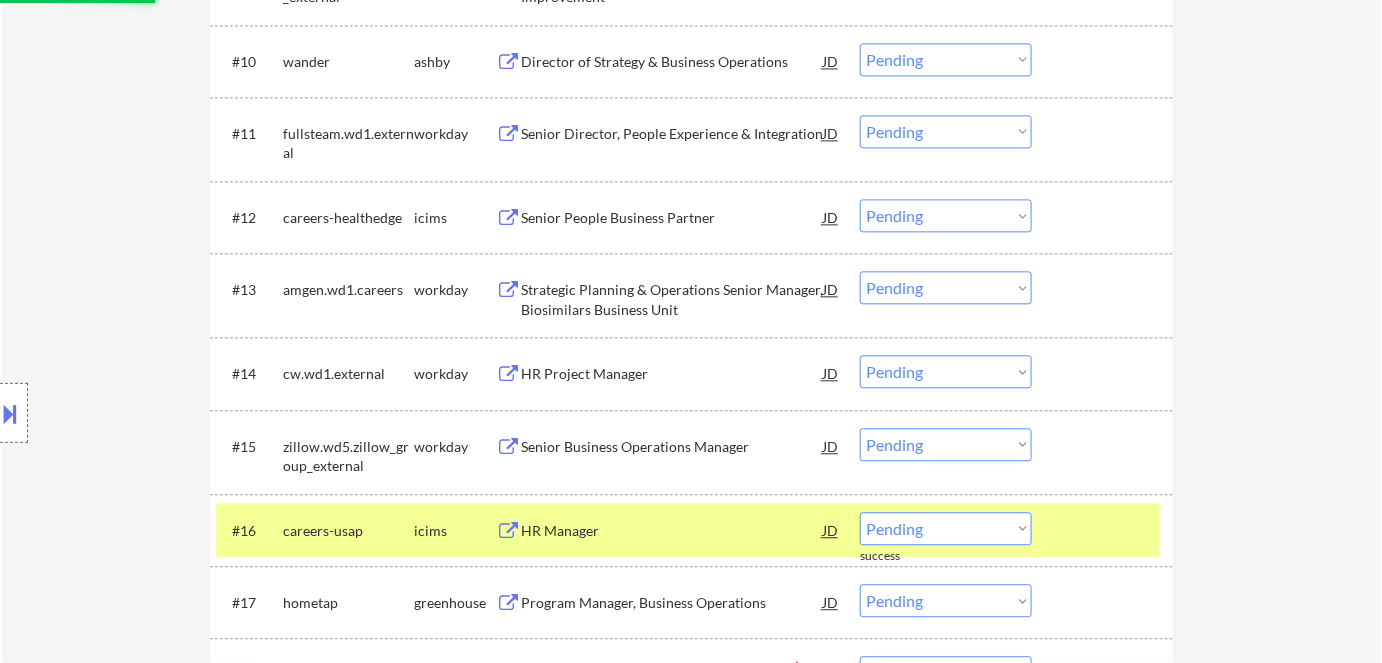 click on "Director of Strategy & Business Operations" at bounding box center (672, 62) 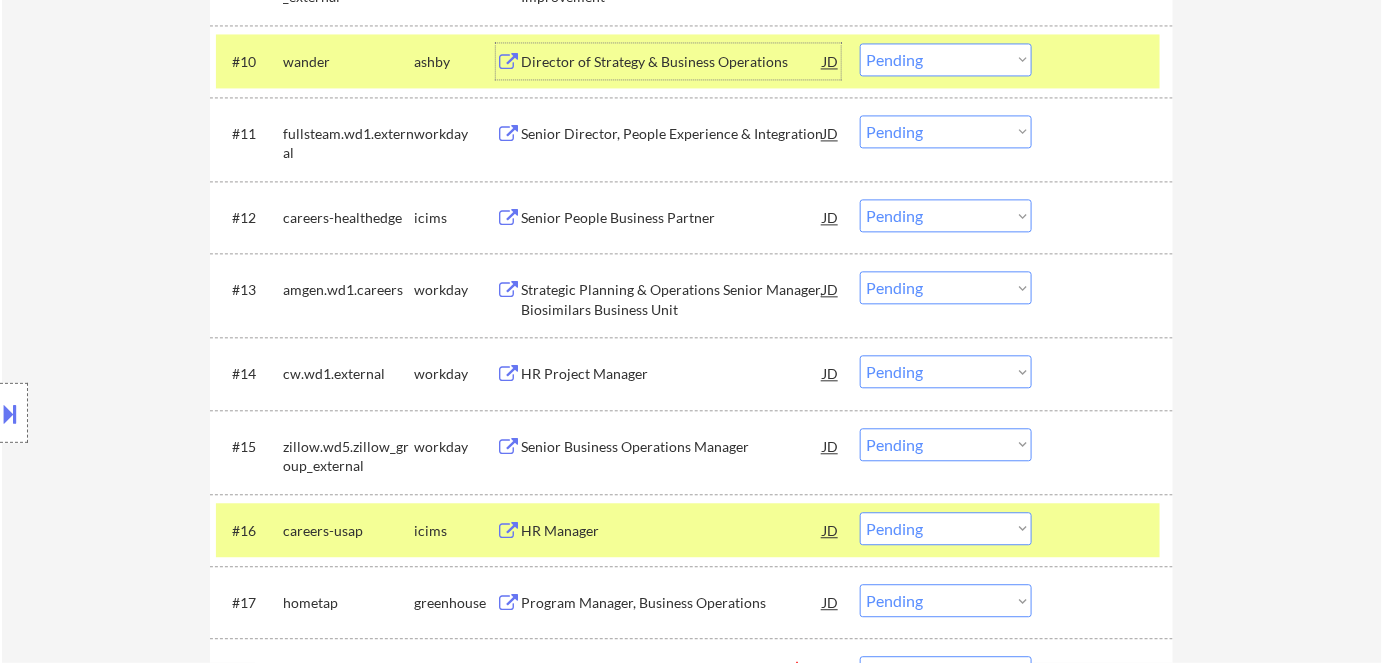 click on "Choose an option... Pending Applied Excluded (Questions) Excluded (Expired) Excluded (Location) Excluded (Bad Match) Excluded (Blocklist) Excluded (Salary) Excluded (Other)" at bounding box center [946, 59] 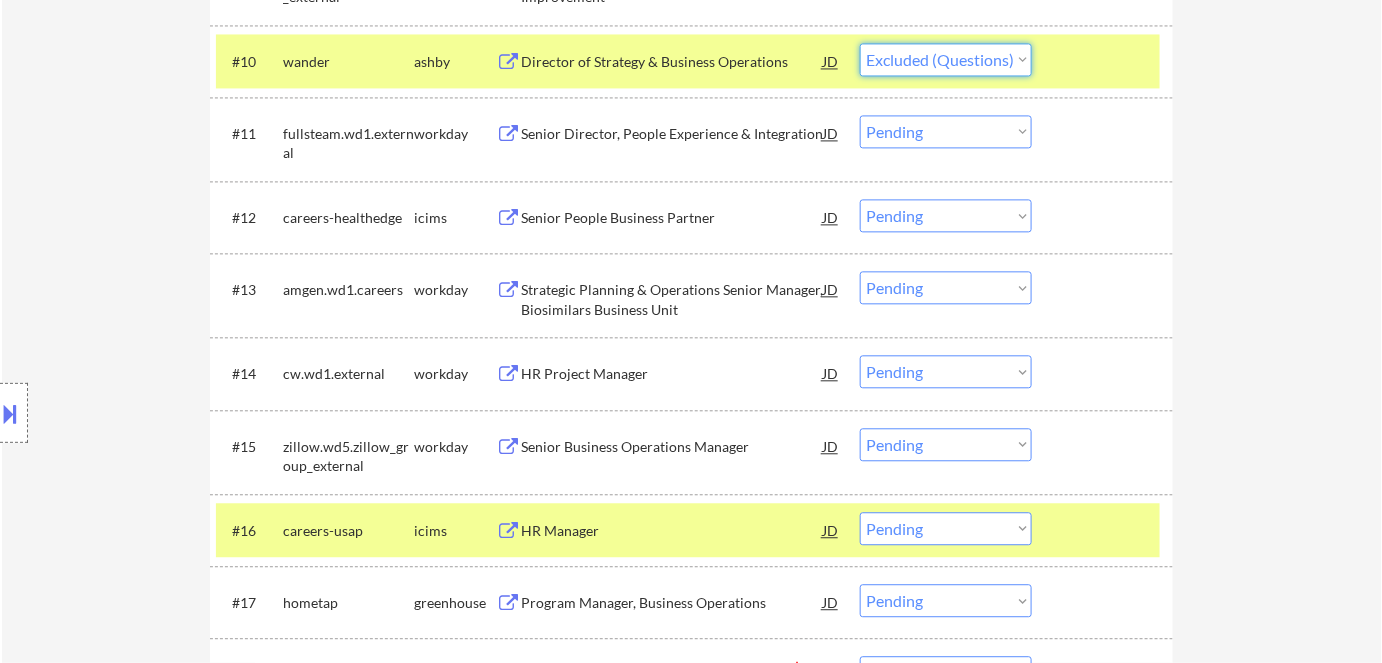 click on "Choose an option... Pending Applied Excluded (Questions) Excluded (Expired) Excluded (Location) Excluded (Bad Match) Excluded (Blocklist) Excluded (Salary) Excluded (Other)" at bounding box center (946, 59) 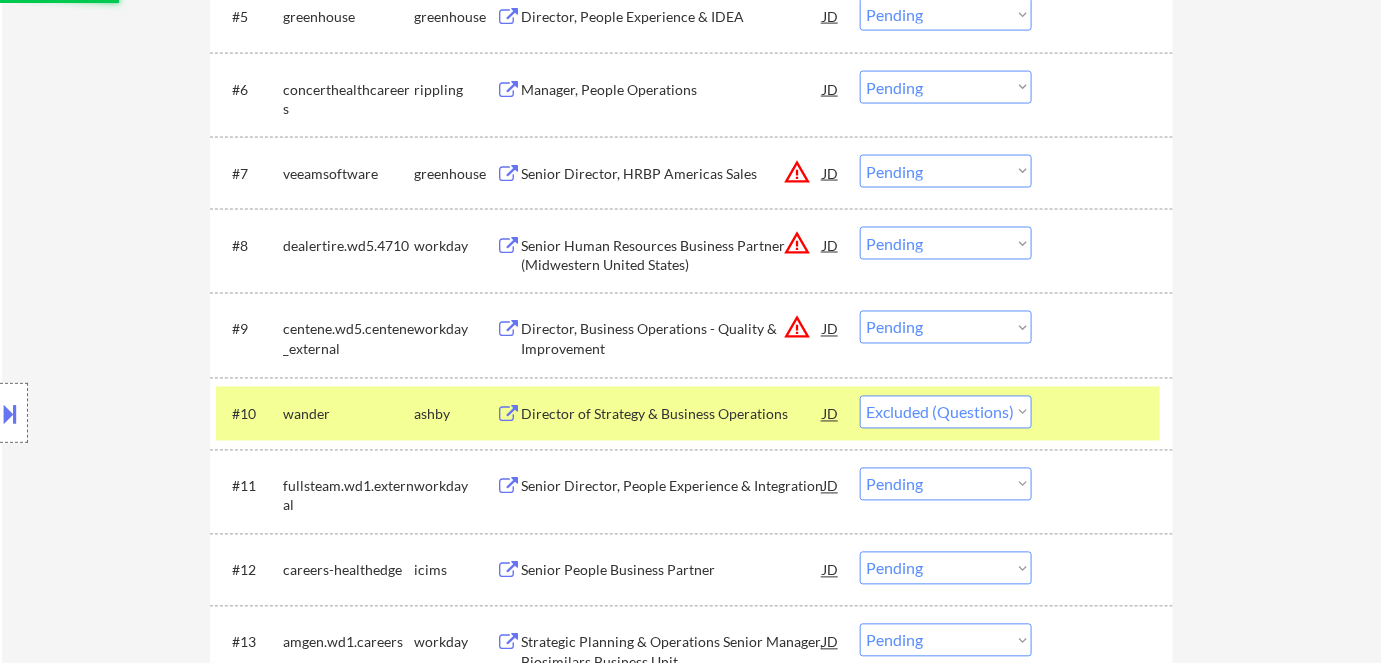 scroll, scrollTop: 1000, scrollLeft: 0, axis: vertical 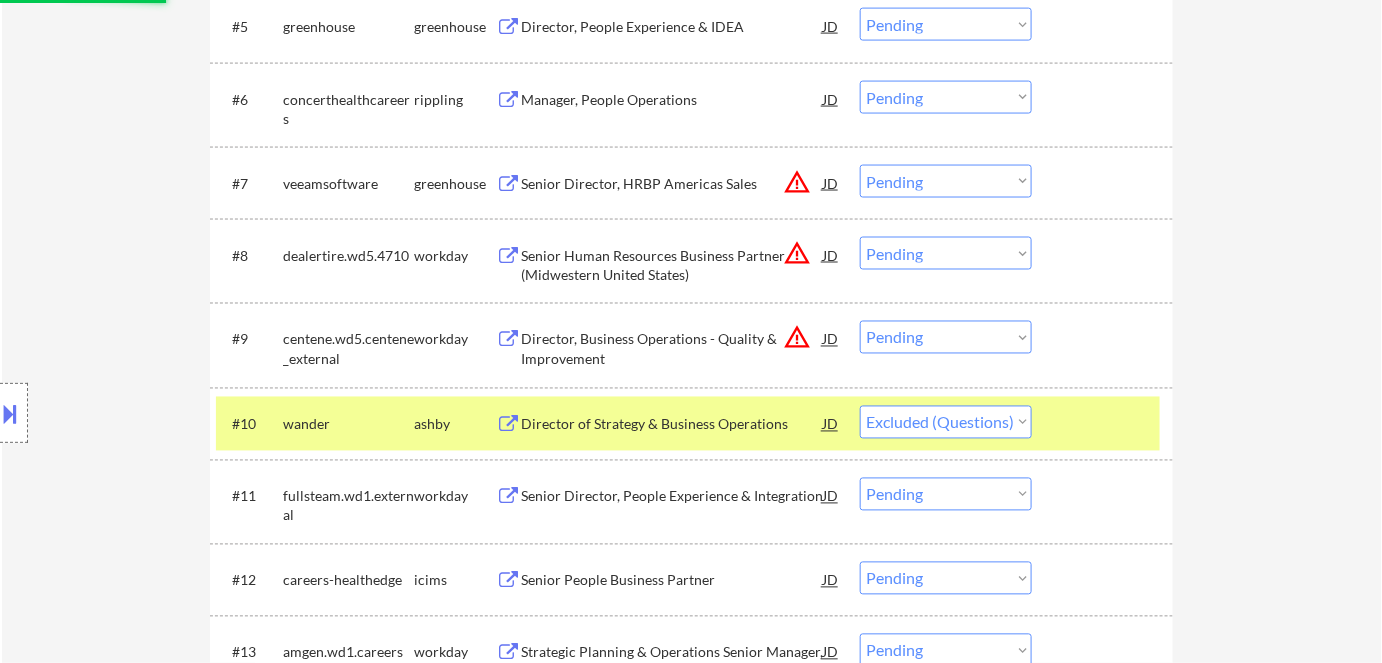click on "warning_amber" at bounding box center [797, 182] 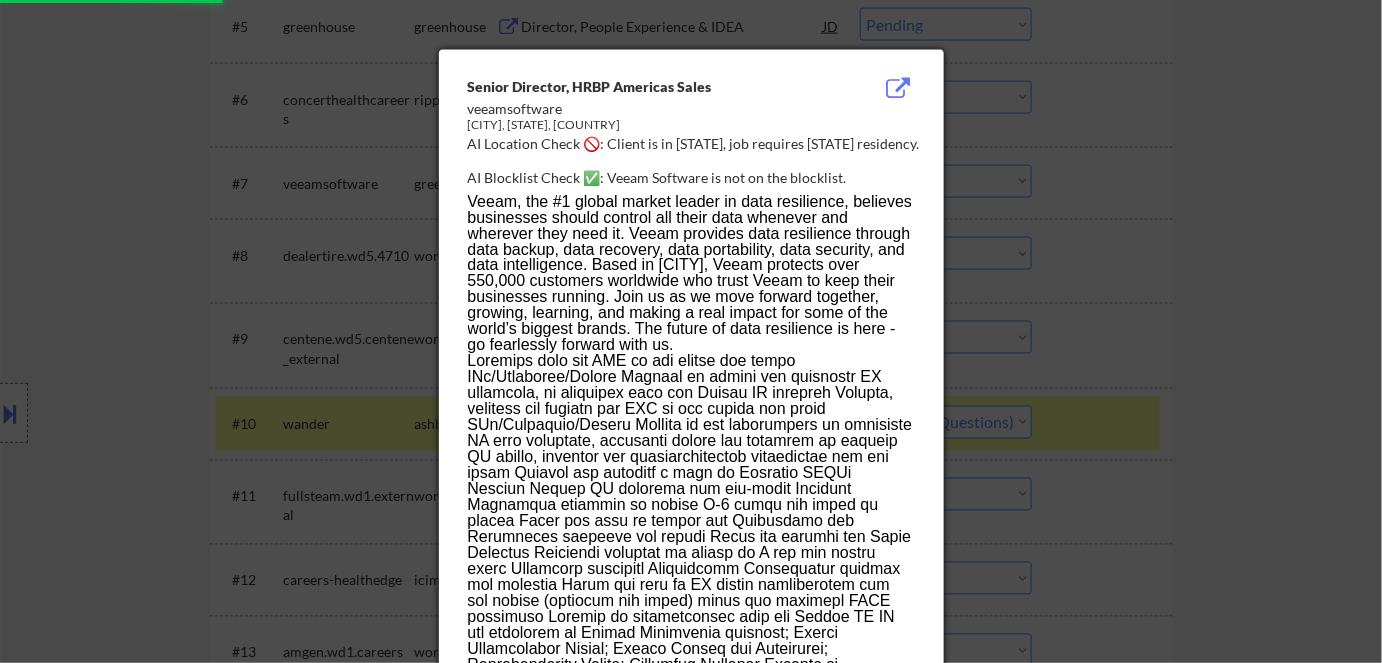 click at bounding box center (691, 331) 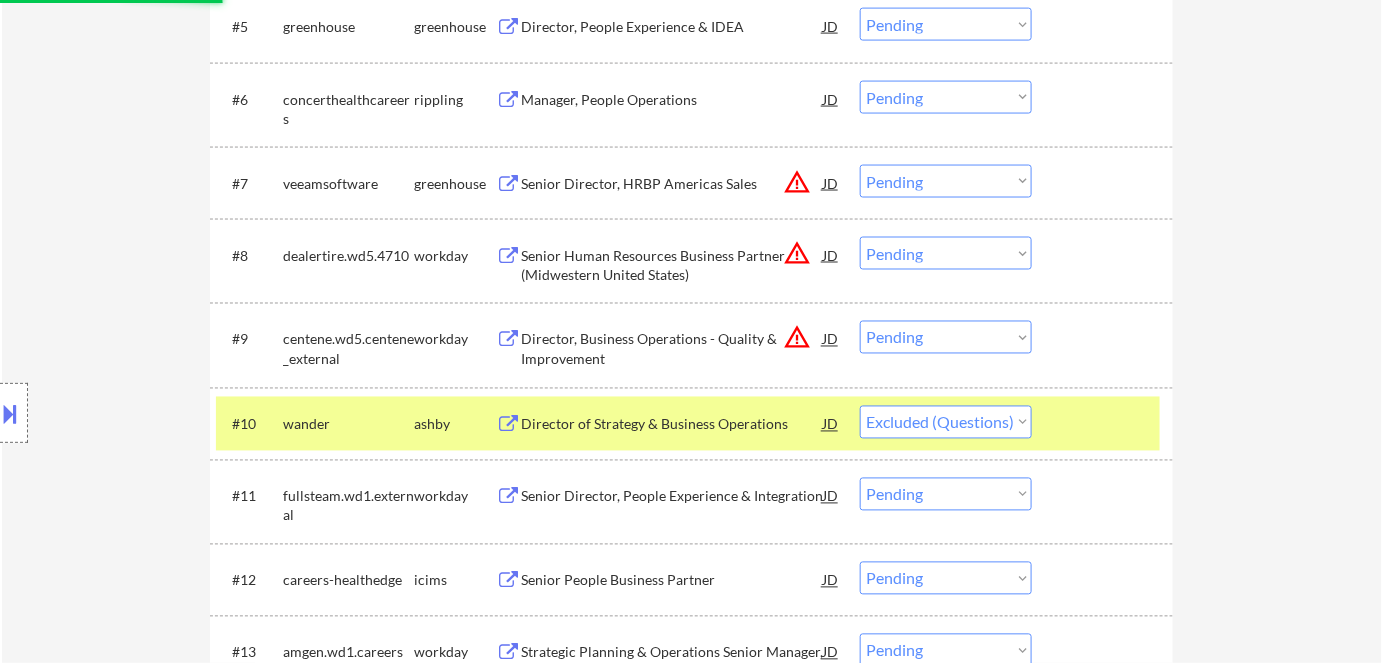 scroll, scrollTop: 909, scrollLeft: 0, axis: vertical 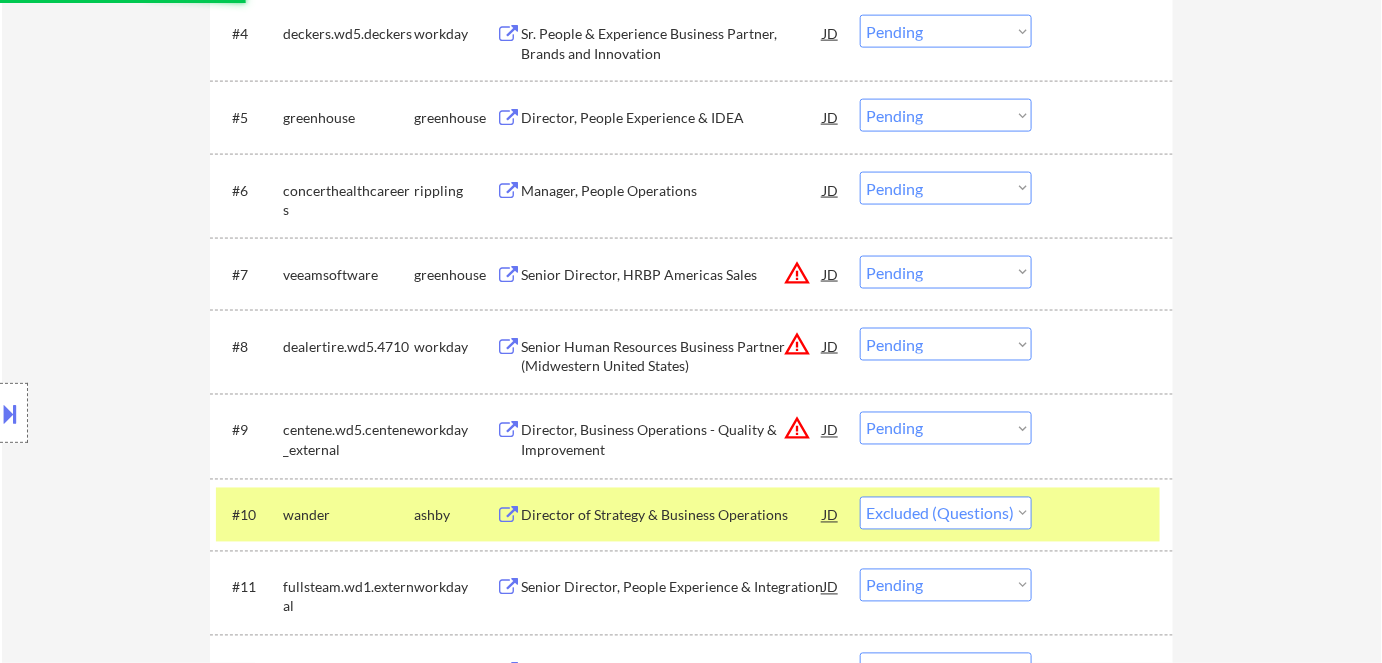 click on "Manager, People Operations" at bounding box center (672, 191) 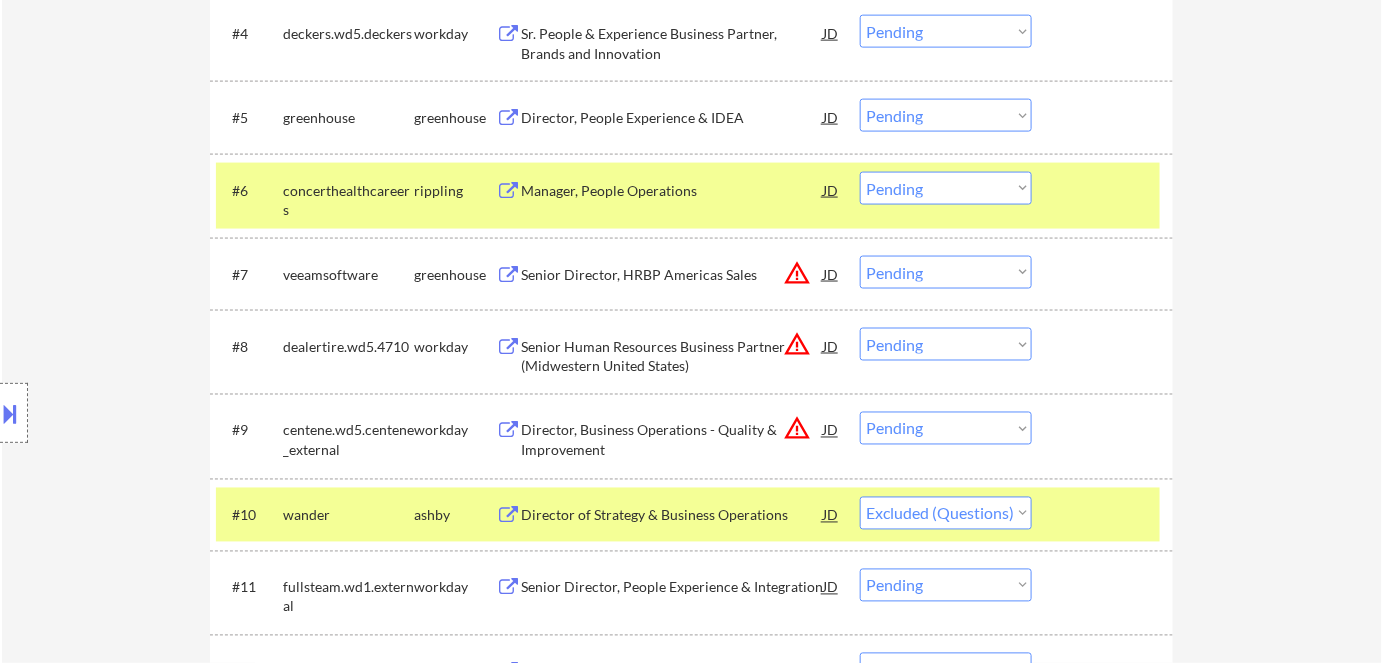 select on ""pending"" 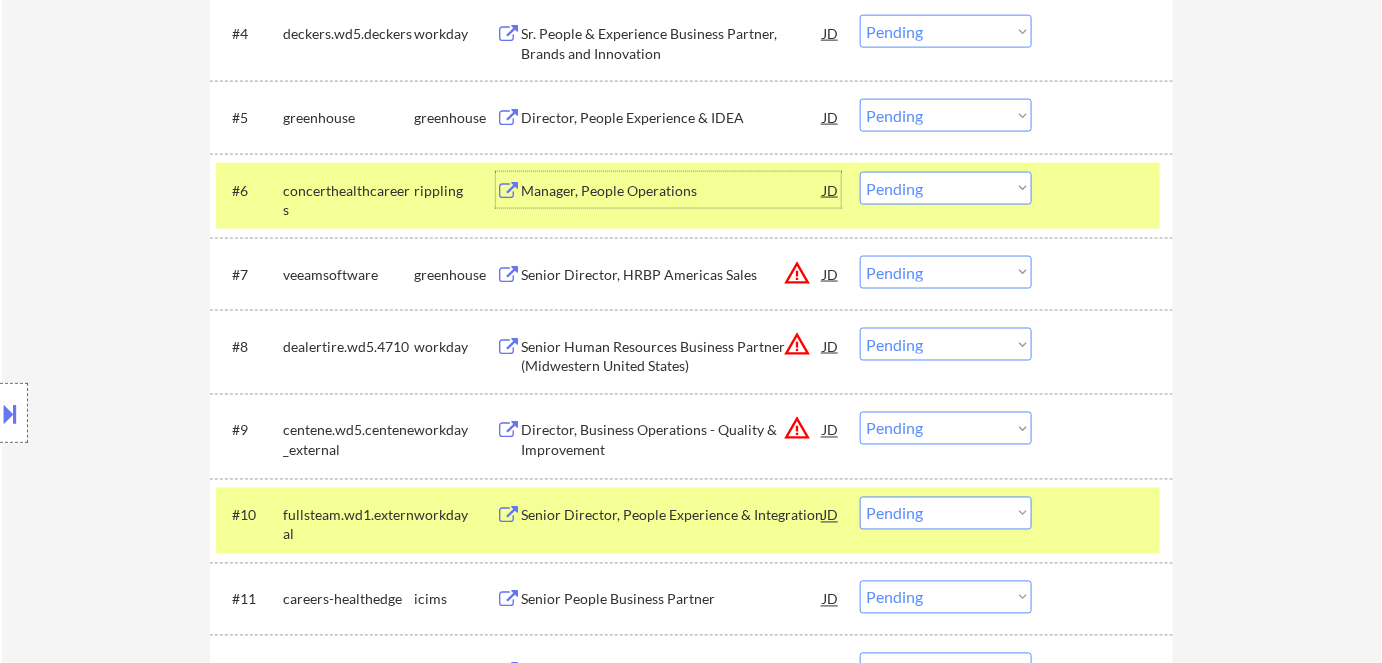 click on "Choose an option... Pending Applied Excluded (Questions) Excluded (Expired) Excluded (Location) Excluded (Bad Match) Excluded (Blocklist) Excluded (Salary) Excluded (Other)" at bounding box center [946, 188] 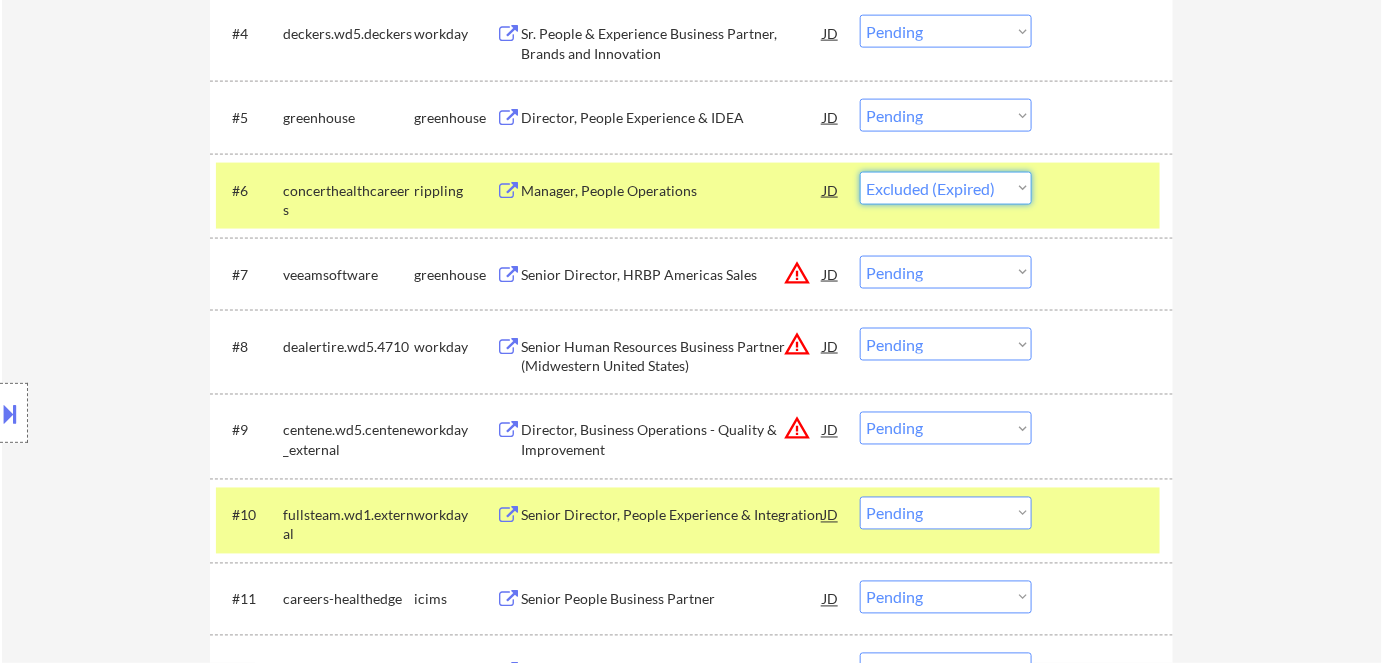 click on "Choose an option... Pending Applied Excluded (Questions) Excluded (Expired) Excluded (Location) Excluded (Bad Match) Excluded (Blocklist) Excluded (Salary) Excluded (Other)" at bounding box center [946, 188] 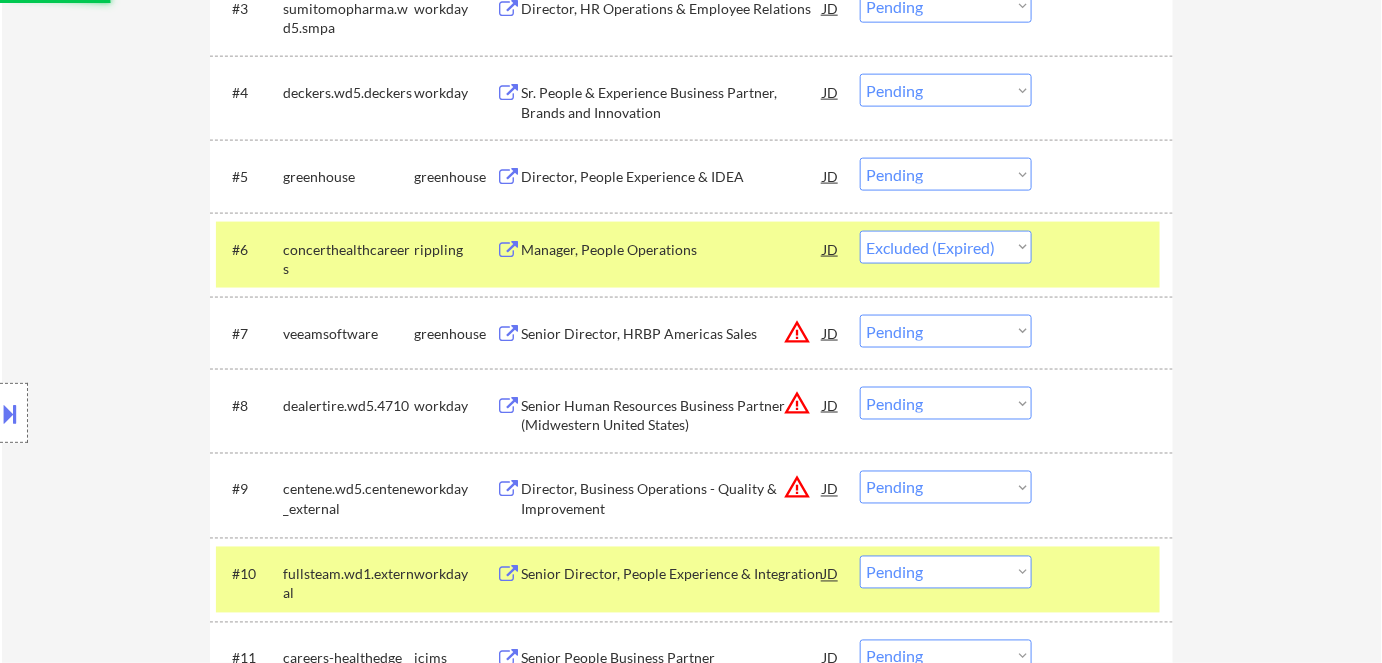 scroll, scrollTop: 818, scrollLeft: 0, axis: vertical 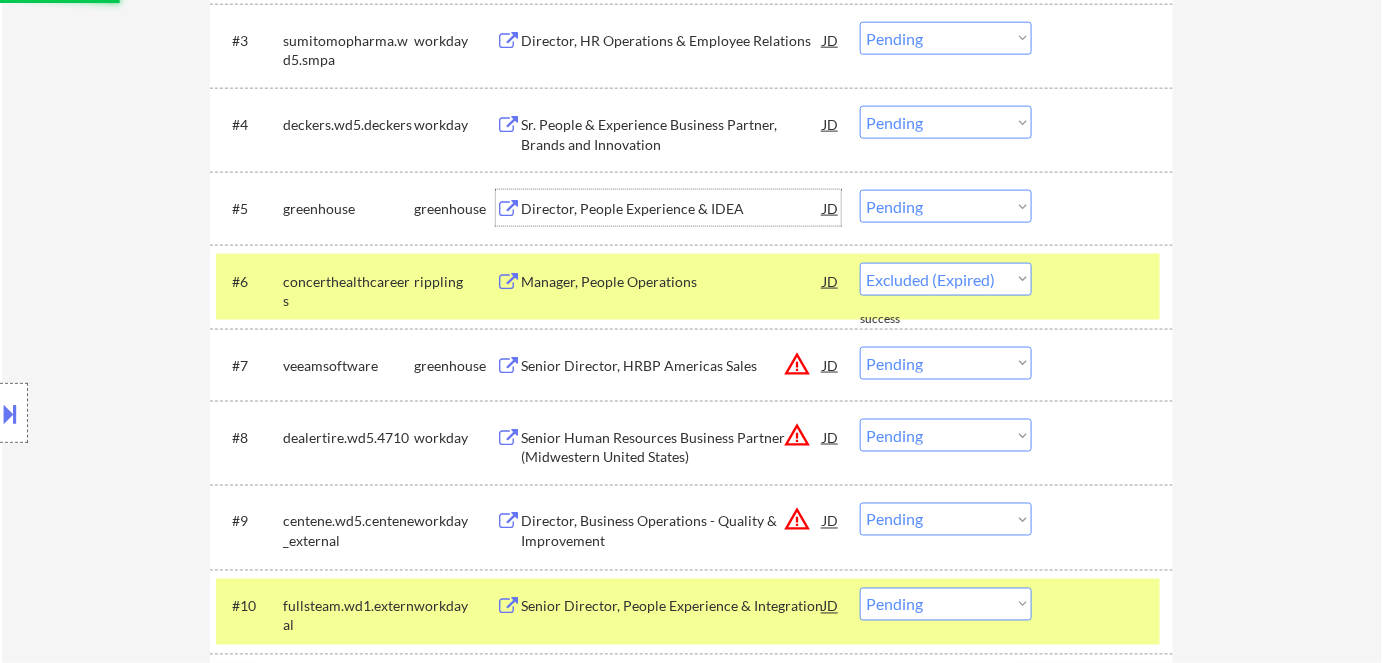 click on "Director, People Experience & IDEA" at bounding box center [672, 209] 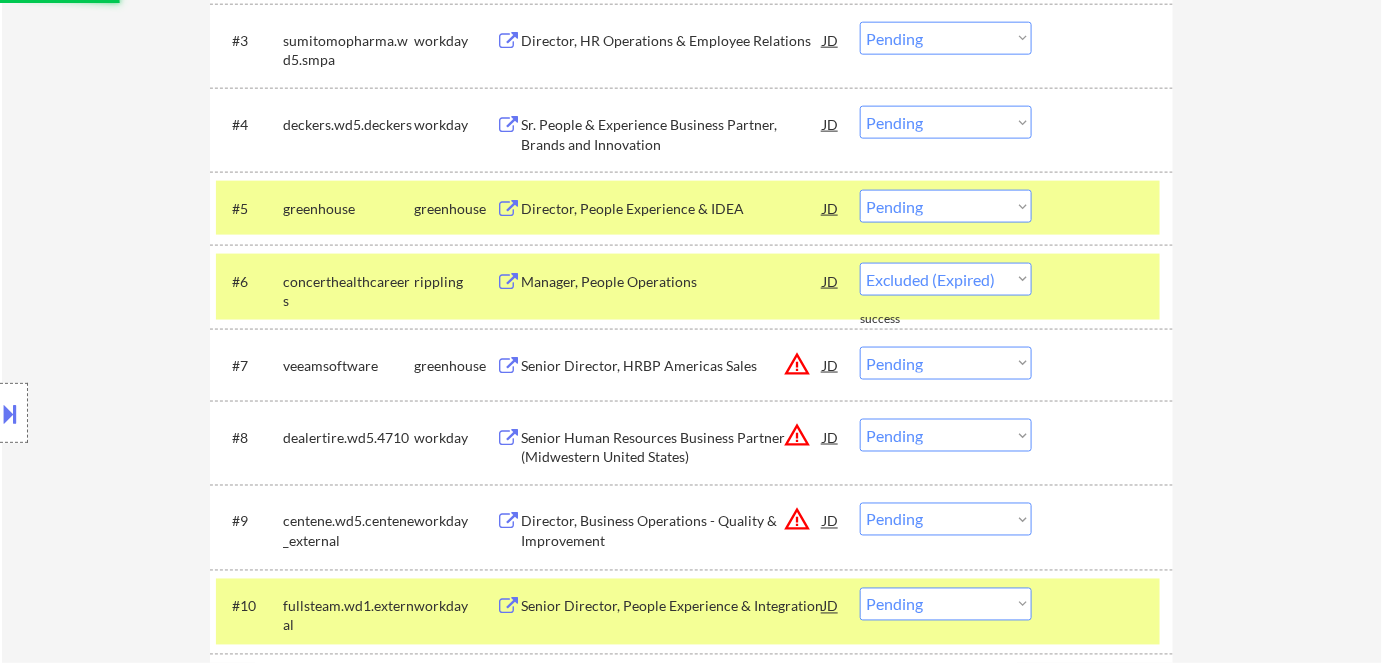 select on ""pending"" 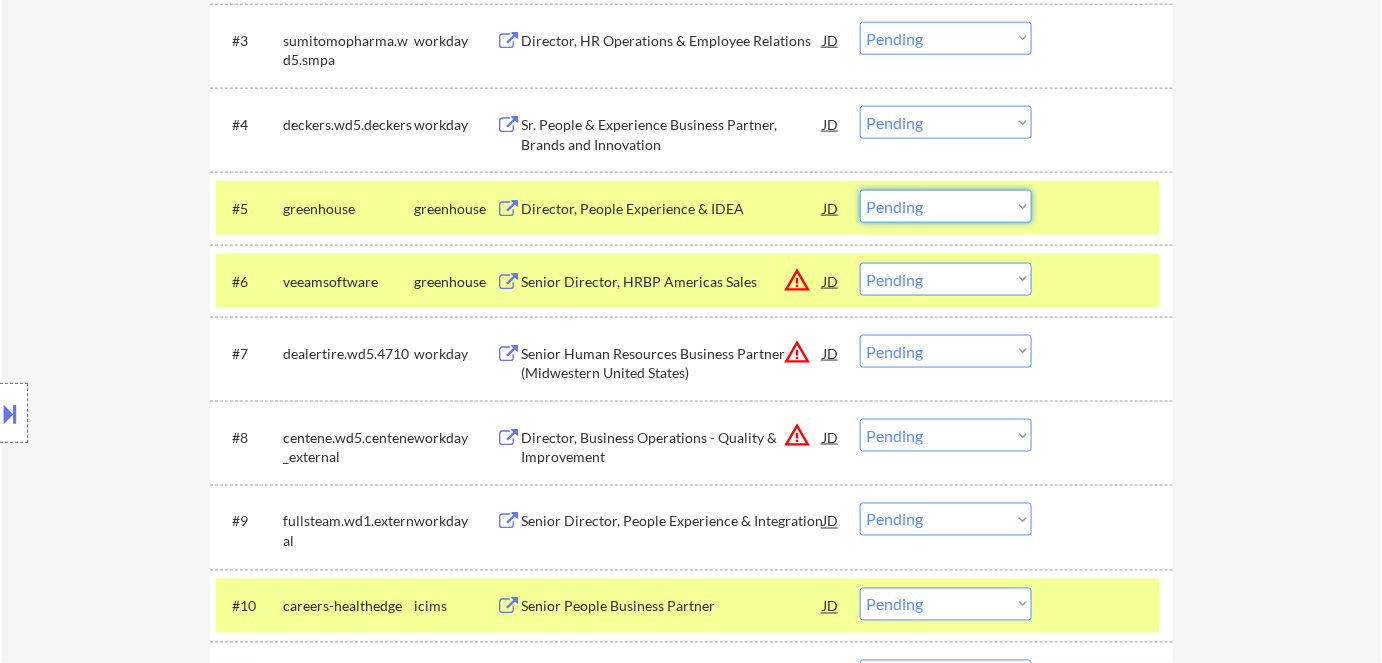 click on "Choose an option... Pending Applied Excluded (Questions) Excluded (Expired) Excluded (Location) Excluded (Bad Match) Excluded (Blocklist) Excluded (Salary) Excluded (Other)" at bounding box center (946, 206) 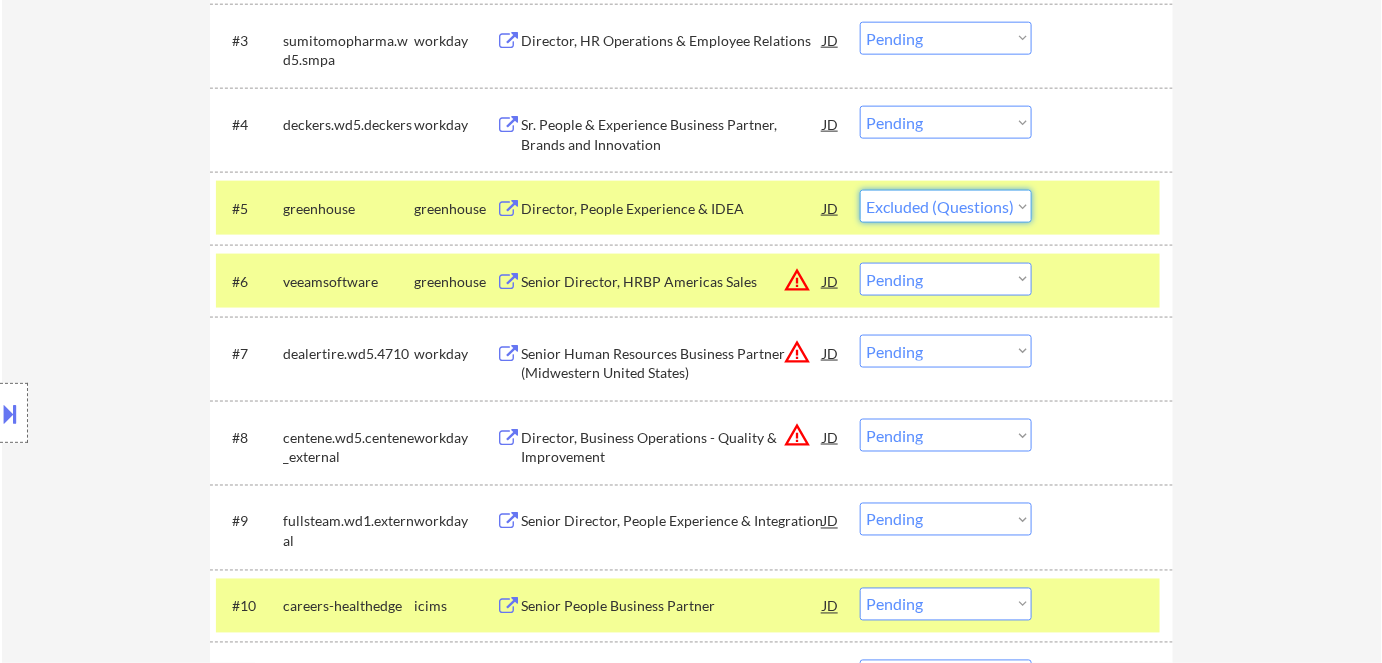 click on "Choose an option... Pending Applied Excluded (Questions) Excluded (Expired) Excluded (Location) Excluded (Bad Match) Excluded (Blocklist) Excluded (Salary) Excluded (Other)" at bounding box center (946, 206) 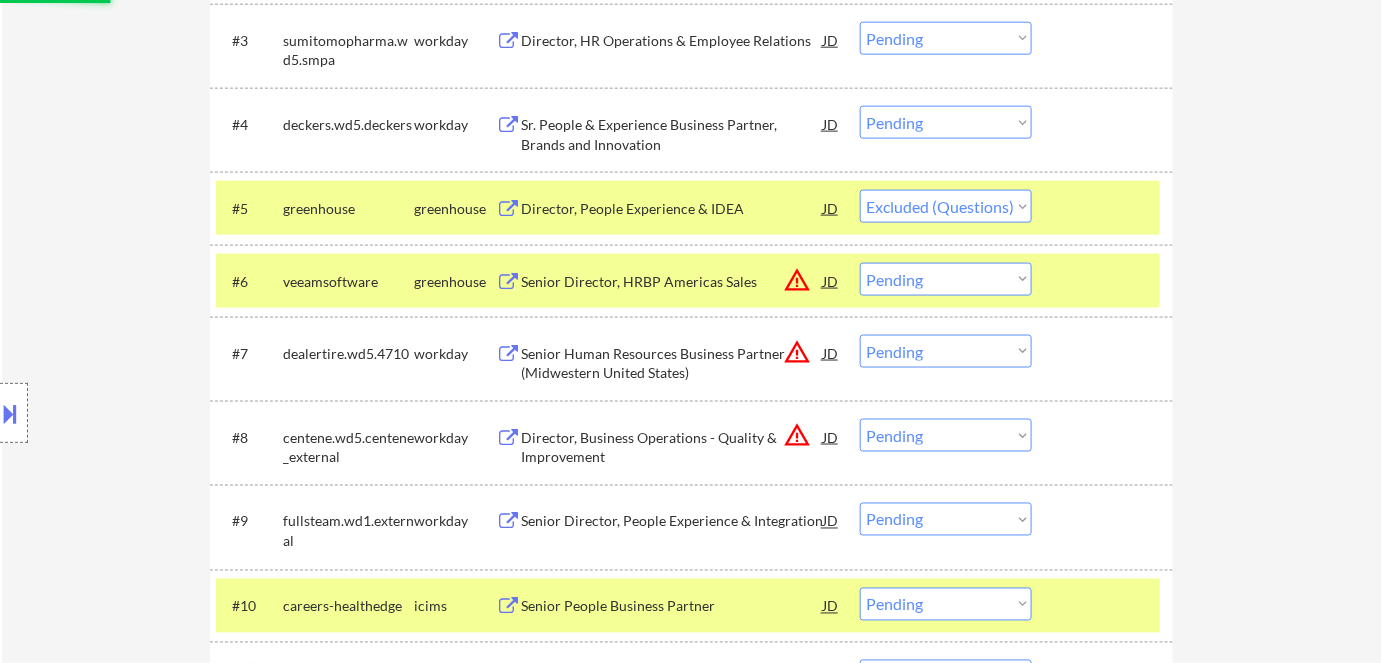 select on ""pending"" 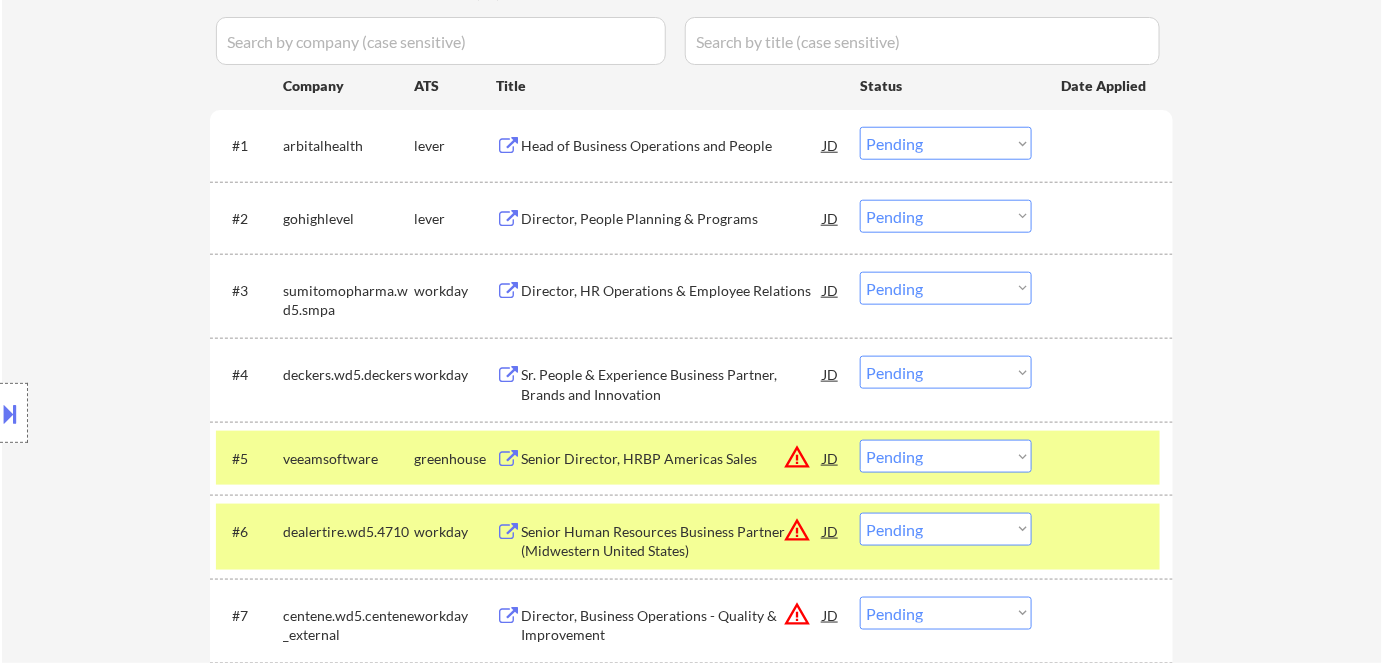 scroll, scrollTop: 545, scrollLeft: 0, axis: vertical 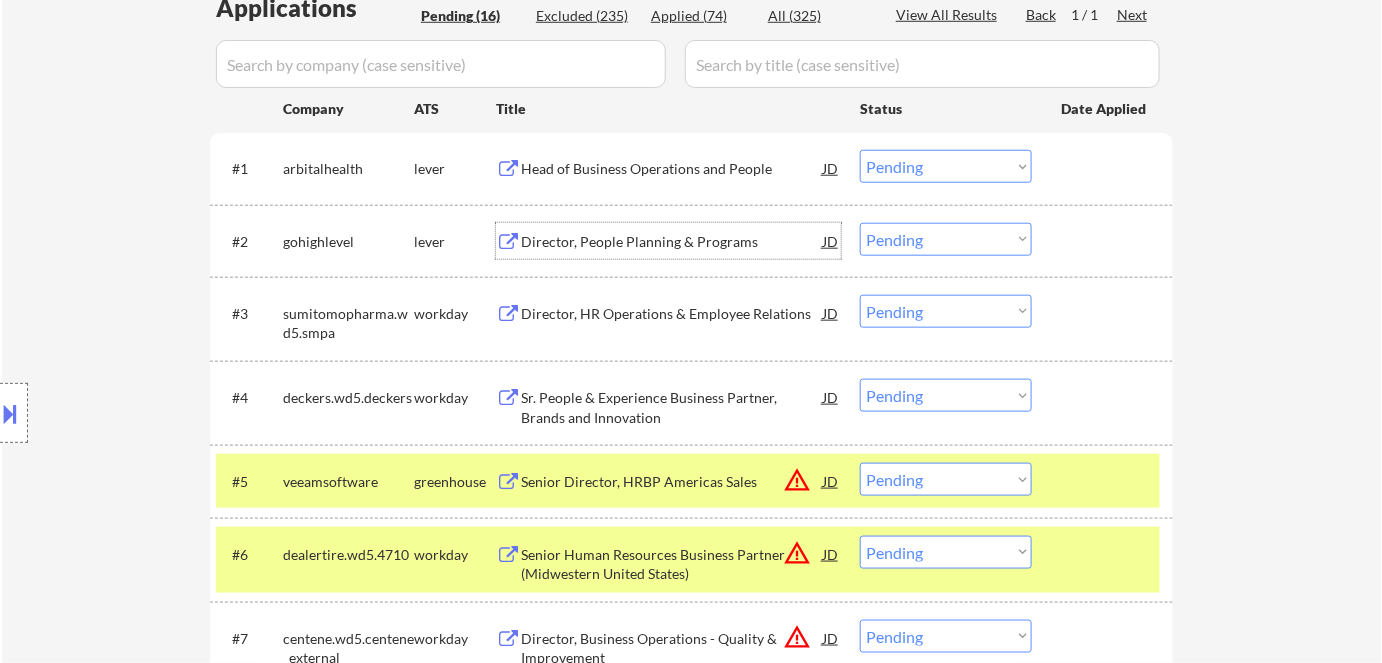 click on "Director, People Planning & Programs" at bounding box center [672, 242] 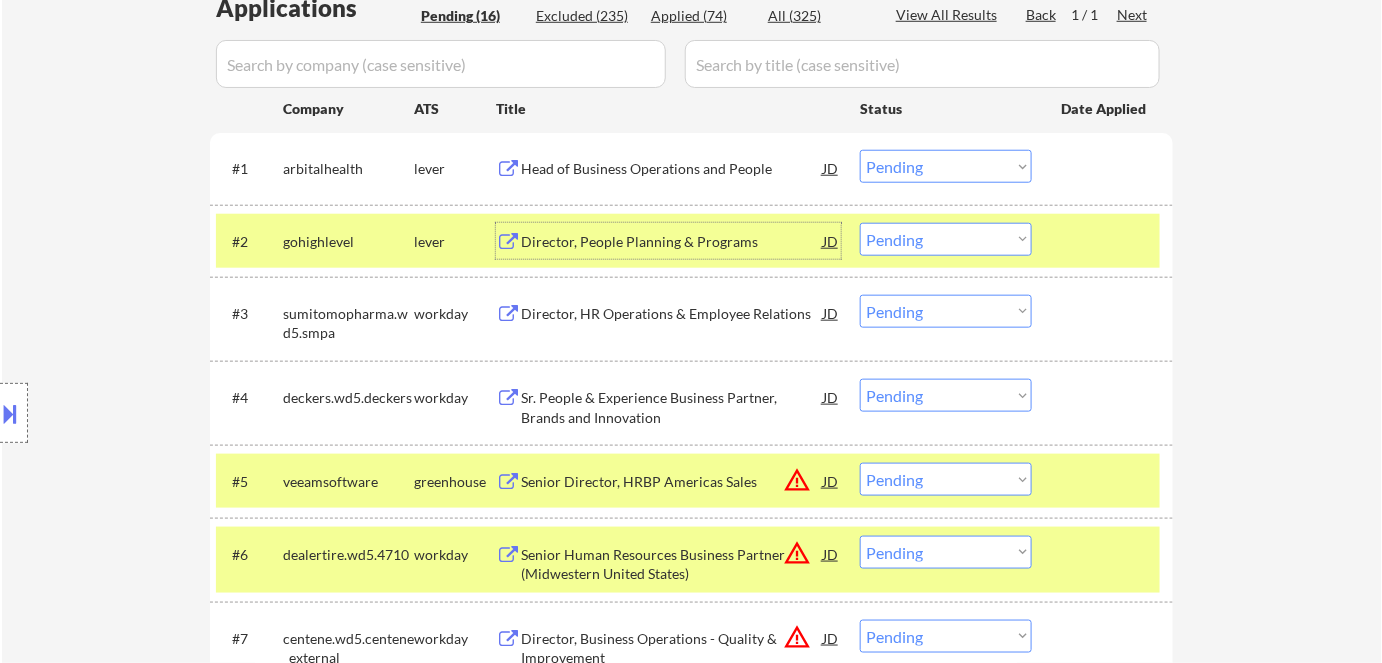 click on "Choose an option... Pending Applied Excluded (Questions) Excluded (Expired) Excluded (Location) Excluded (Bad Match) Excluded (Blocklist) Excluded (Salary) Excluded (Other)" at bounding box center (946, 239) 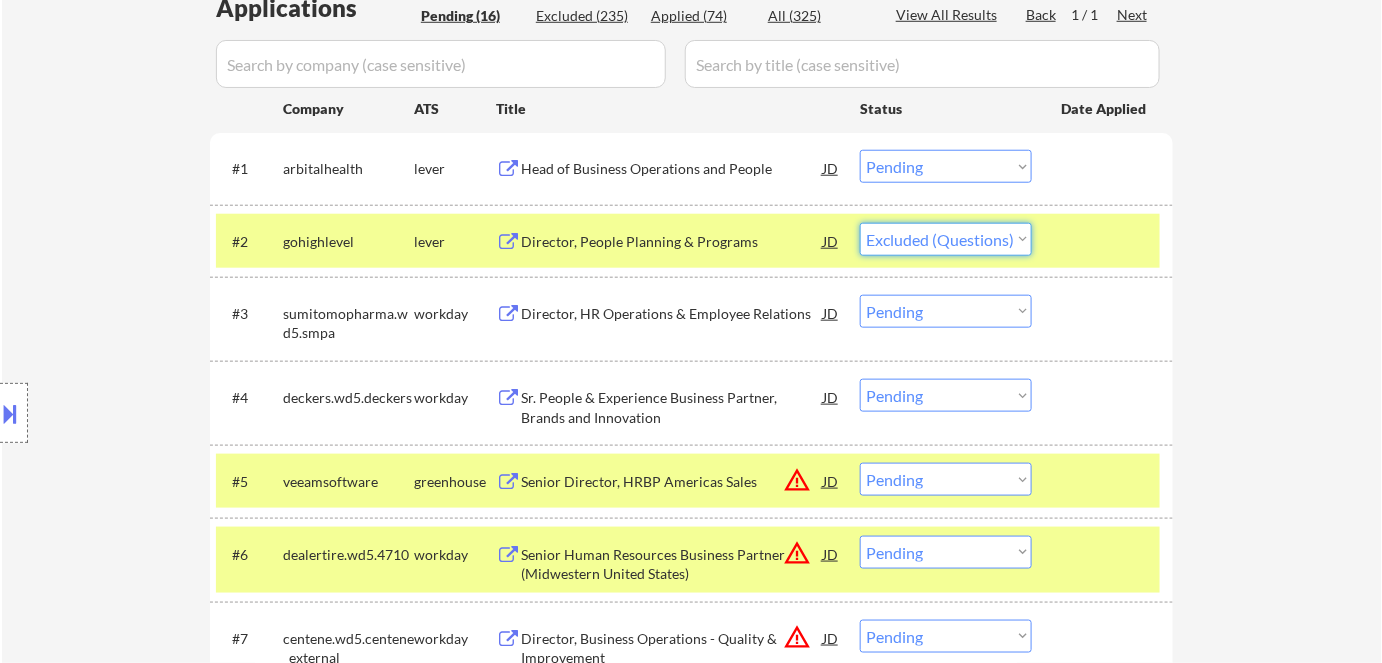 click on "Choose an option... Pending Applied Excluded (Questions) Excluded (Expired) Excluded (Location) Excluded (Bad Match) Excluded (Blocklist) Excluded (Salary) Excluded (Other)" at bounding box center (946, 239) 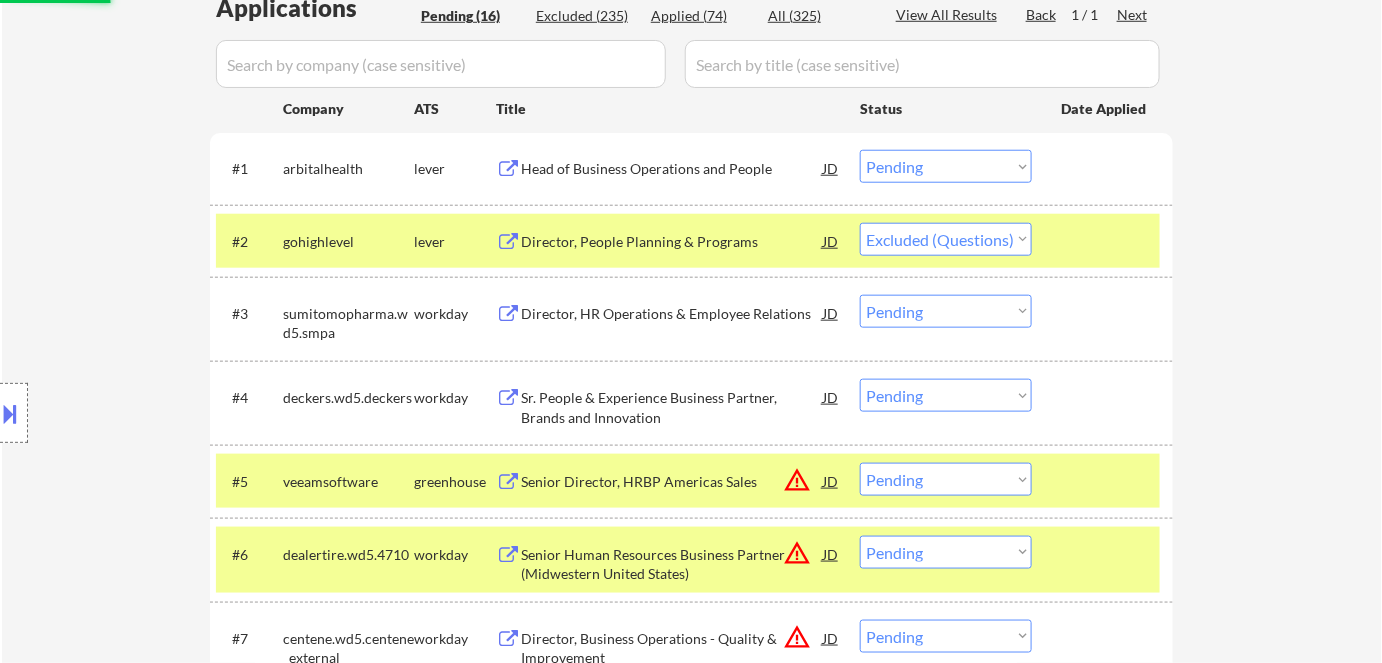 click on "Head of Business Operations and People" at bounding box center (672, 169) 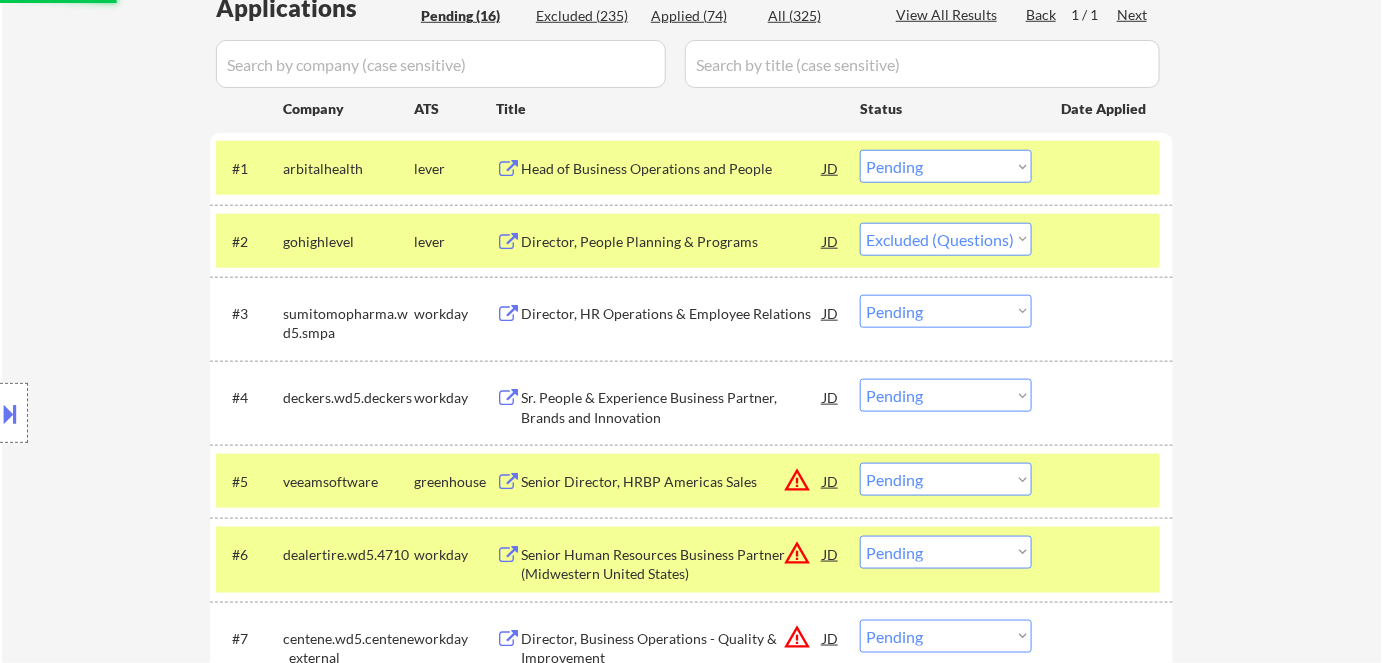 select on ""pending"" 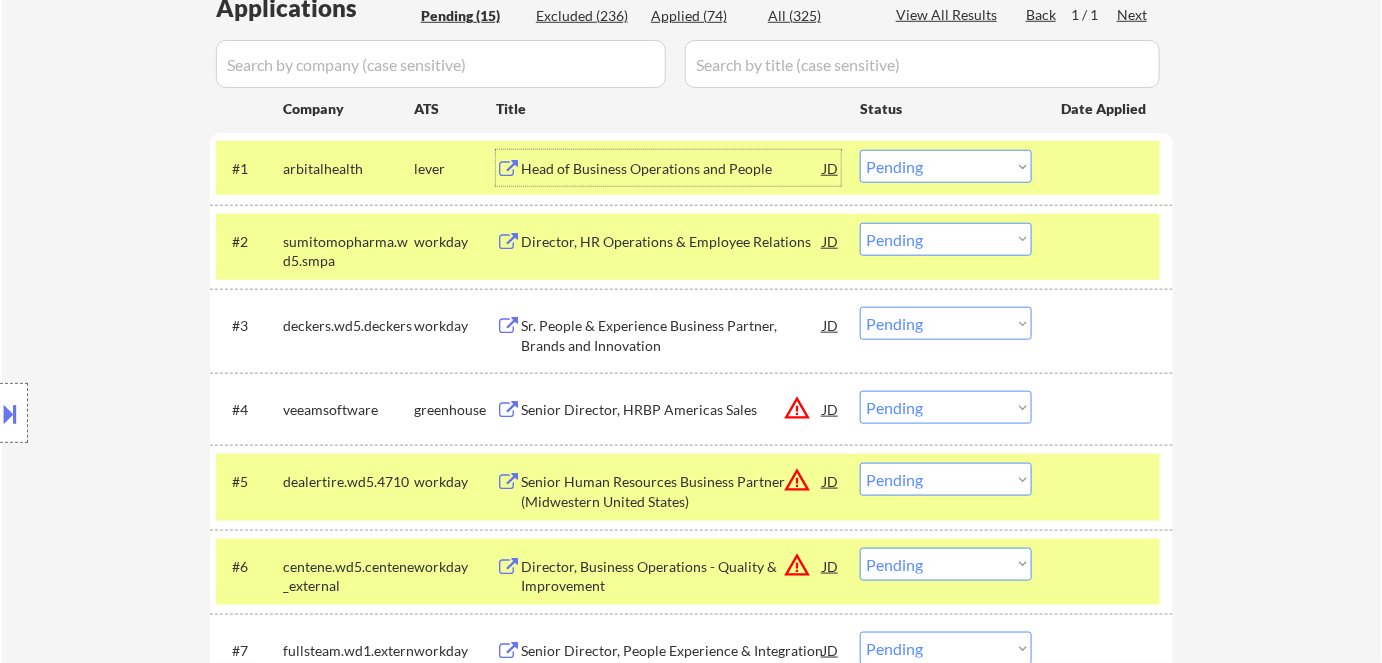 click at bounding box center [11, 413] 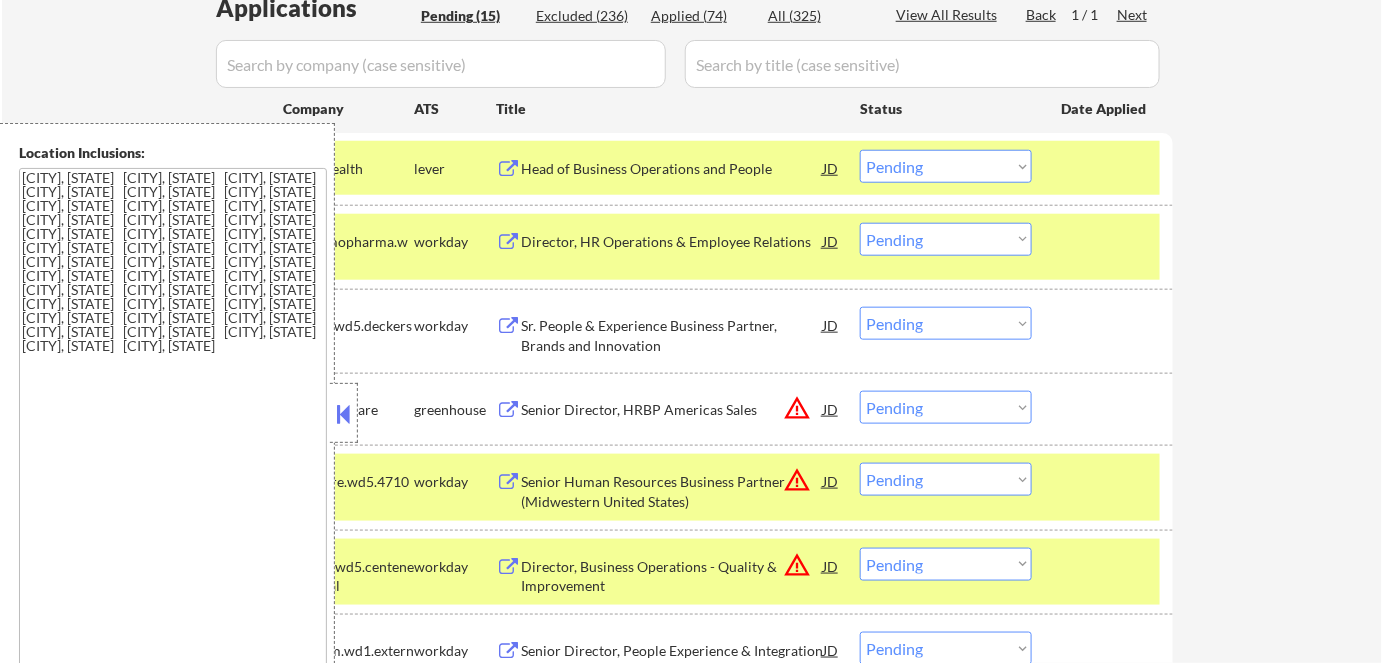 click at bounding box center (344, 414) 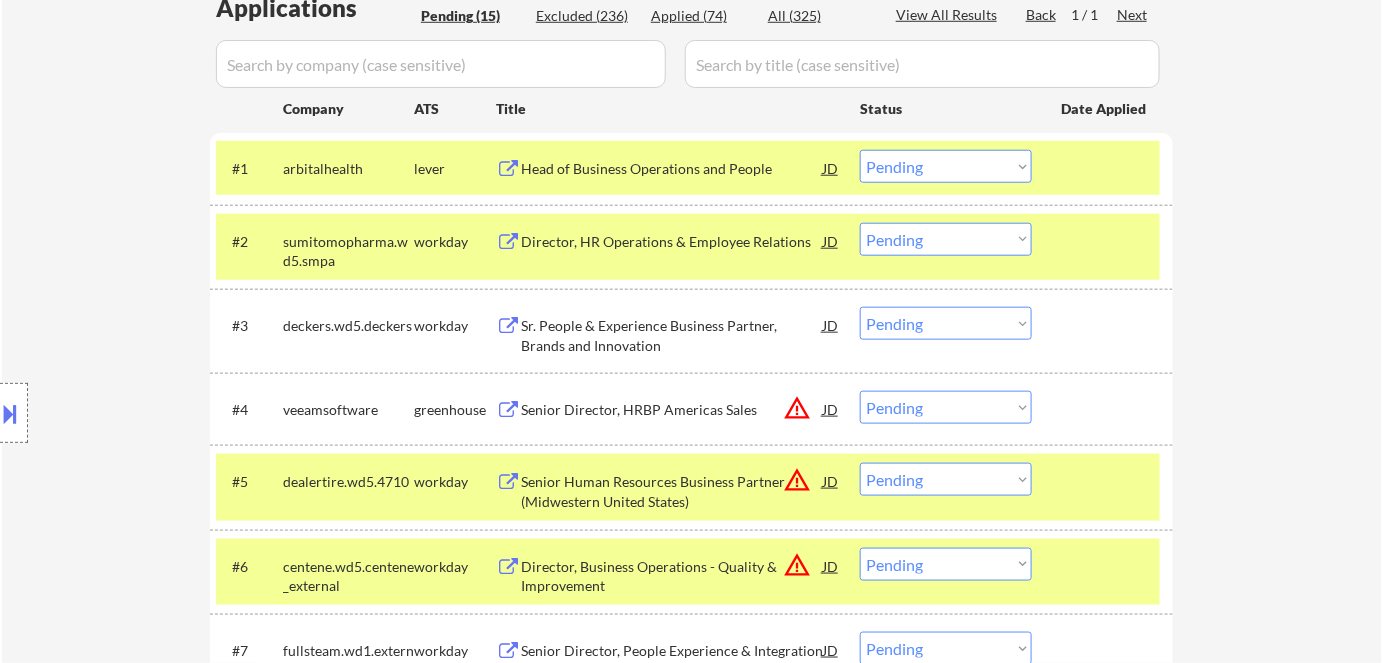 click on "Choose an option... Pending Applied Excluded (Questions) Excluded (Expired) Excluded (Location) Excluded (Bad Match) Excluded (Blocklist) Excluded (Salary) Excluded (Other)" at bounding box center [946, 166] 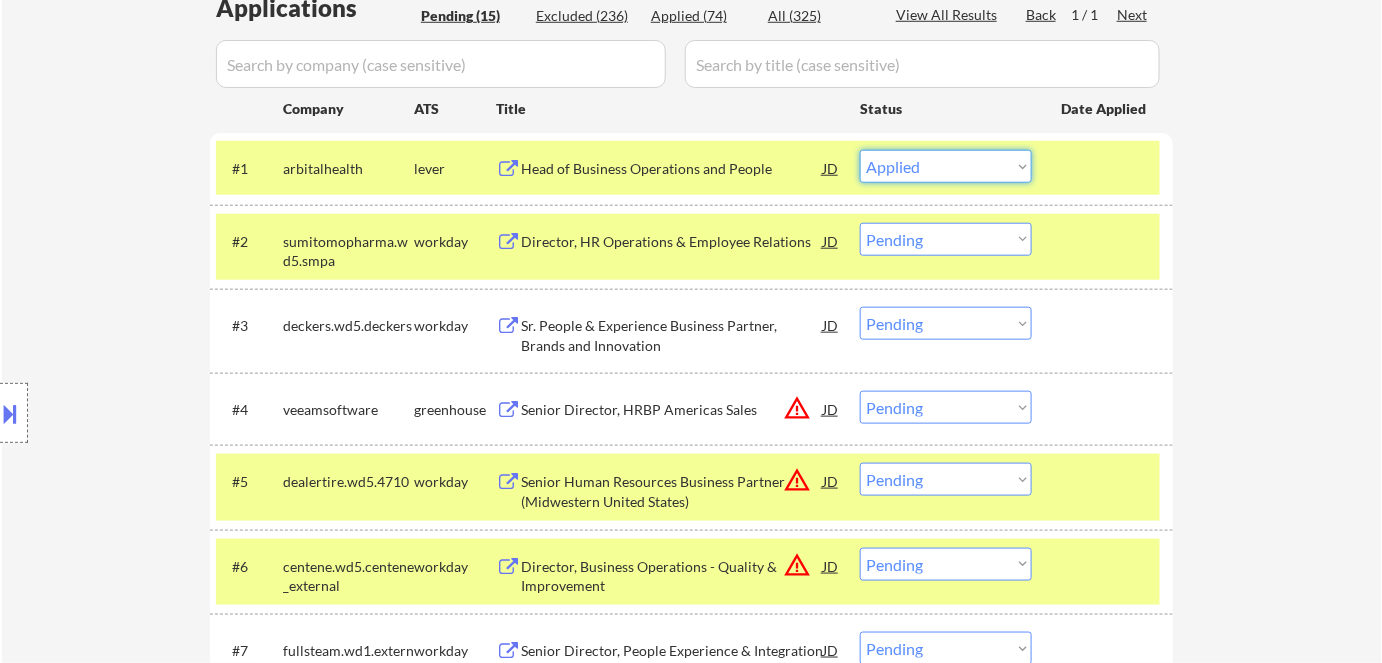 click on "Choose an option... Pending Applied Excluded (Questions) Excluded (Expired) Excluded (Location) Excluded (Bad Match) Excluded (Blocklist) Excluded (Salary) Excluded (Other)" at bounding box center [946, 166] 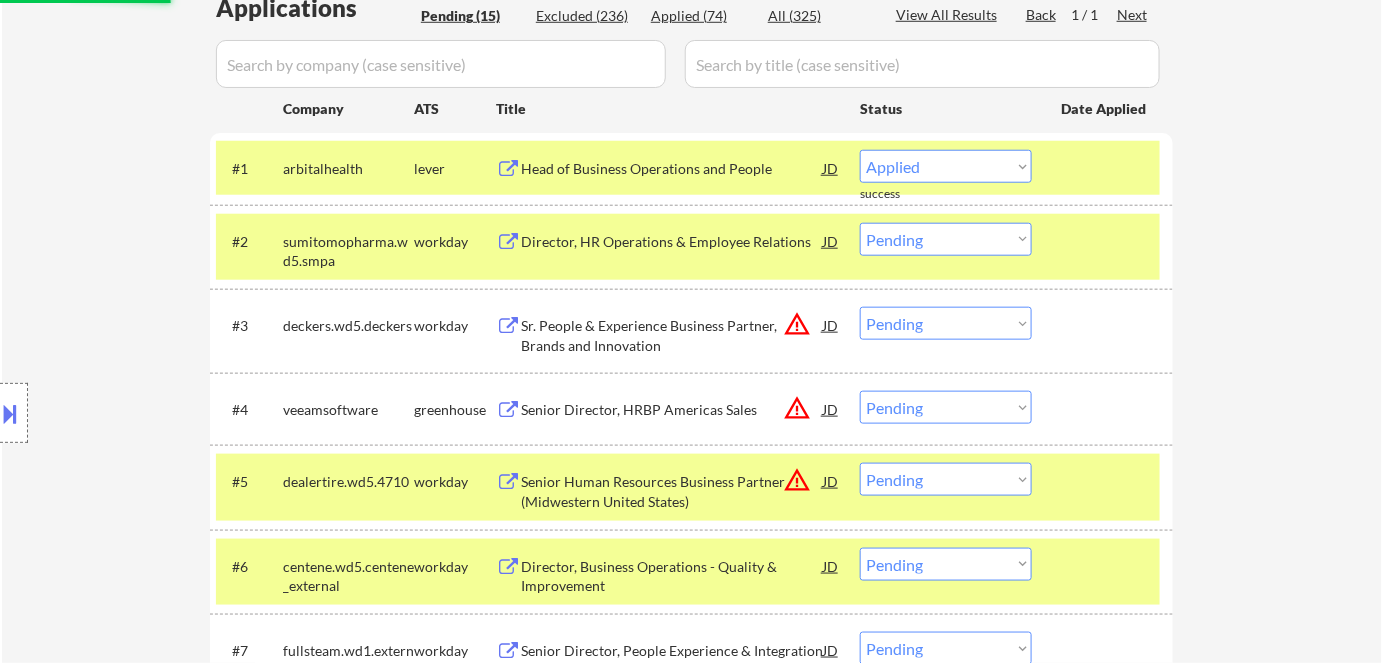 select on ""pending"" 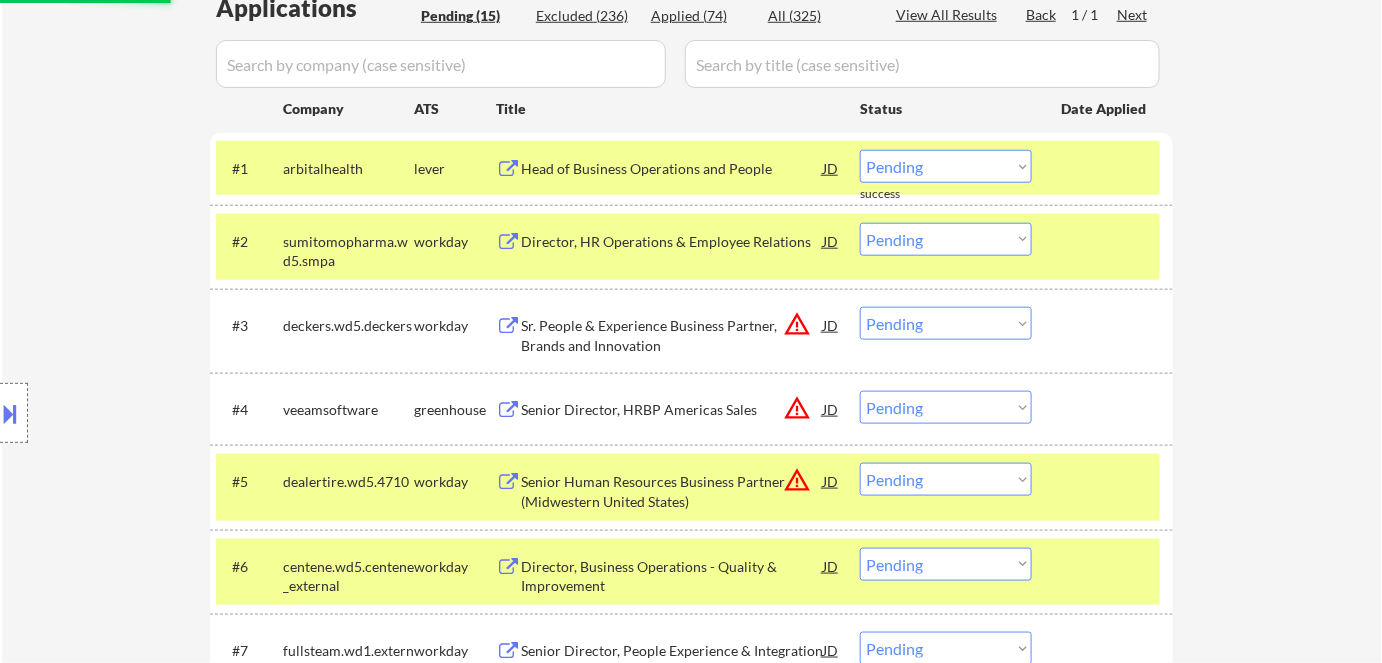 scroll, scrollTop: 727, scrollLeft: 0, axis: vertical 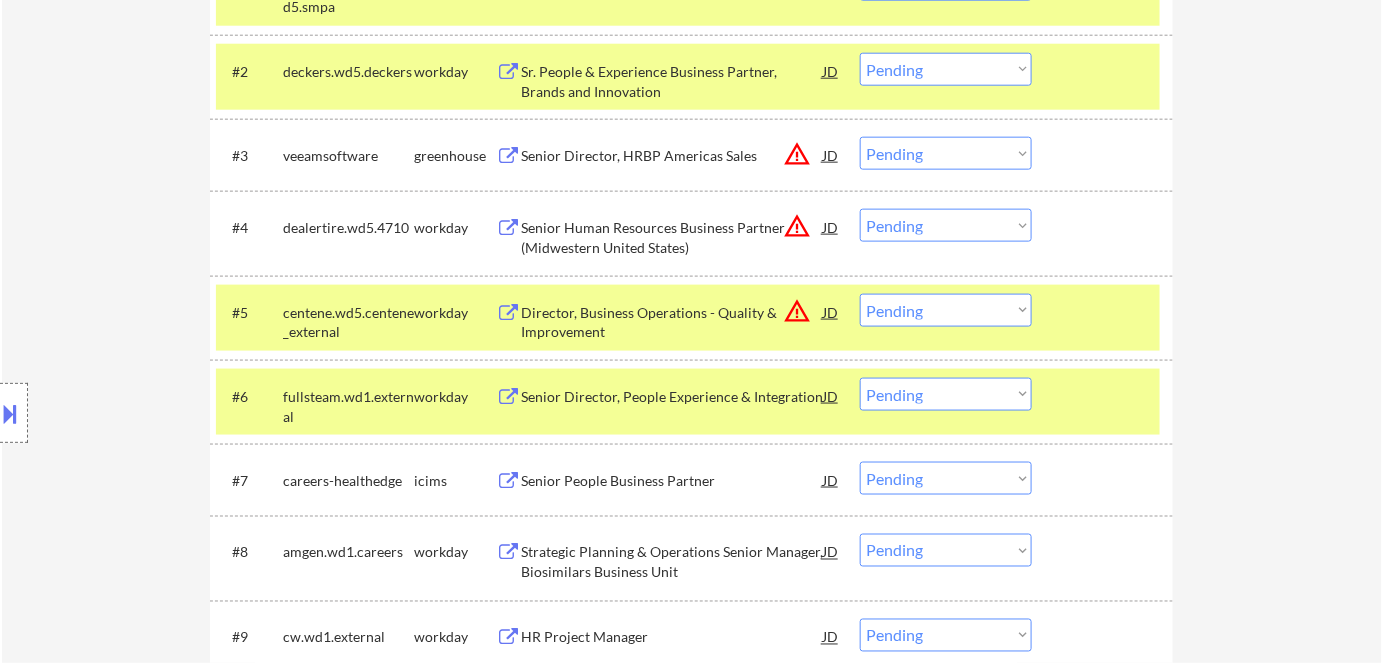 click on "Senior Director, HRBP Americas Sales" at bounding box center (672, 156) 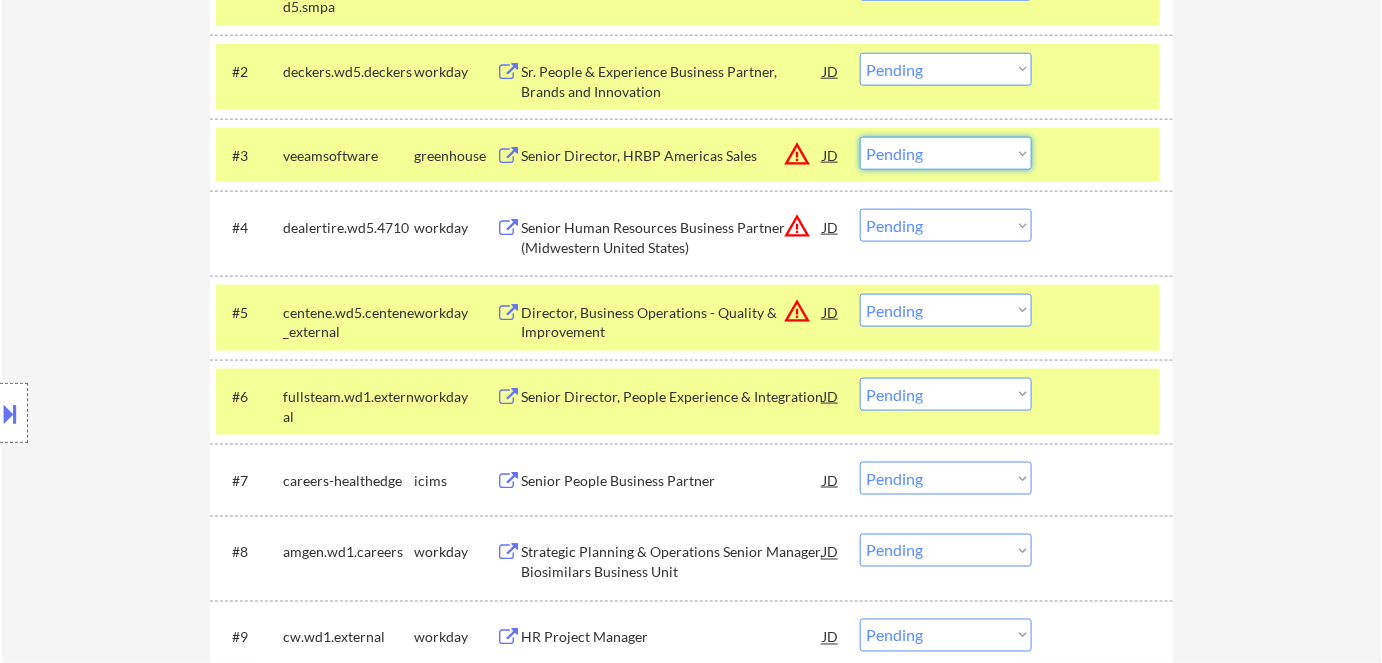 click on "Choose an option... Pending Applied Excluded (Questions) Excluded (Expired) Excluded (Location) Excluded (Bad Match) Excluded (Blocklist) Excluded (Salary) Excluded (Other)" at bounding box center [946, 153] 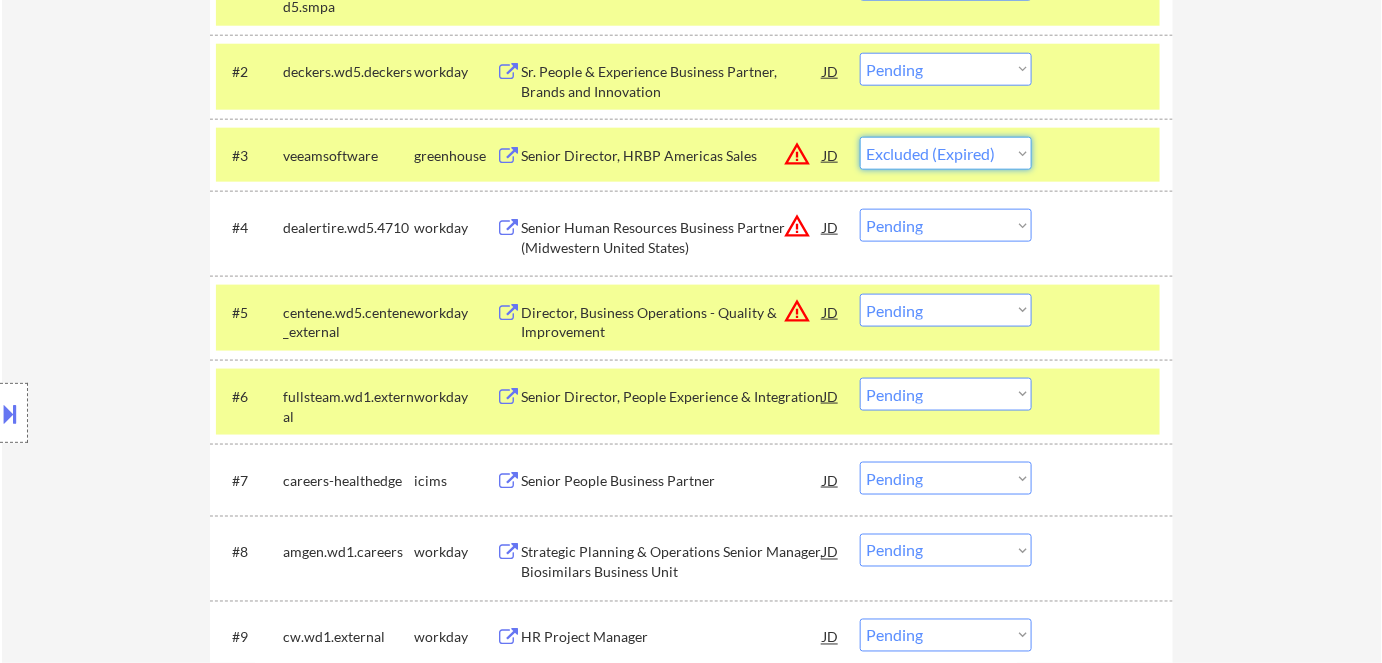 click on "Choose an option... Pending Applied Excluded (Questions) Excluded (Expired) Excluded (Location) Excluded (Bad Match) Excluded (Blocklist) Excluded (Salary) Excluded (Other)" at bounding box center [946, 153] 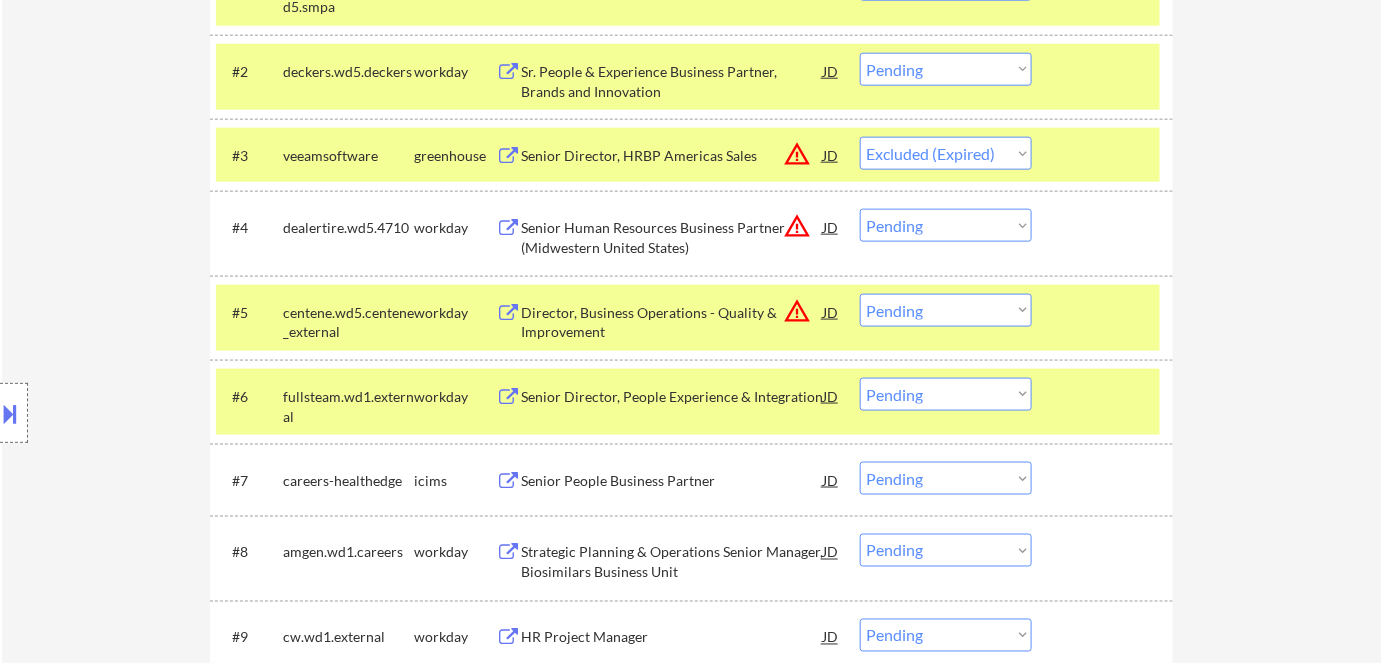 click on "Choose an option... Pending Applied Excluded (Questions) Excluded (Expired) Excluded (Location) Excluded (Bad Match) Excluded (Blocklist) Excluded (Salary) Excluded (Other)" at bounding box center (946, 225) 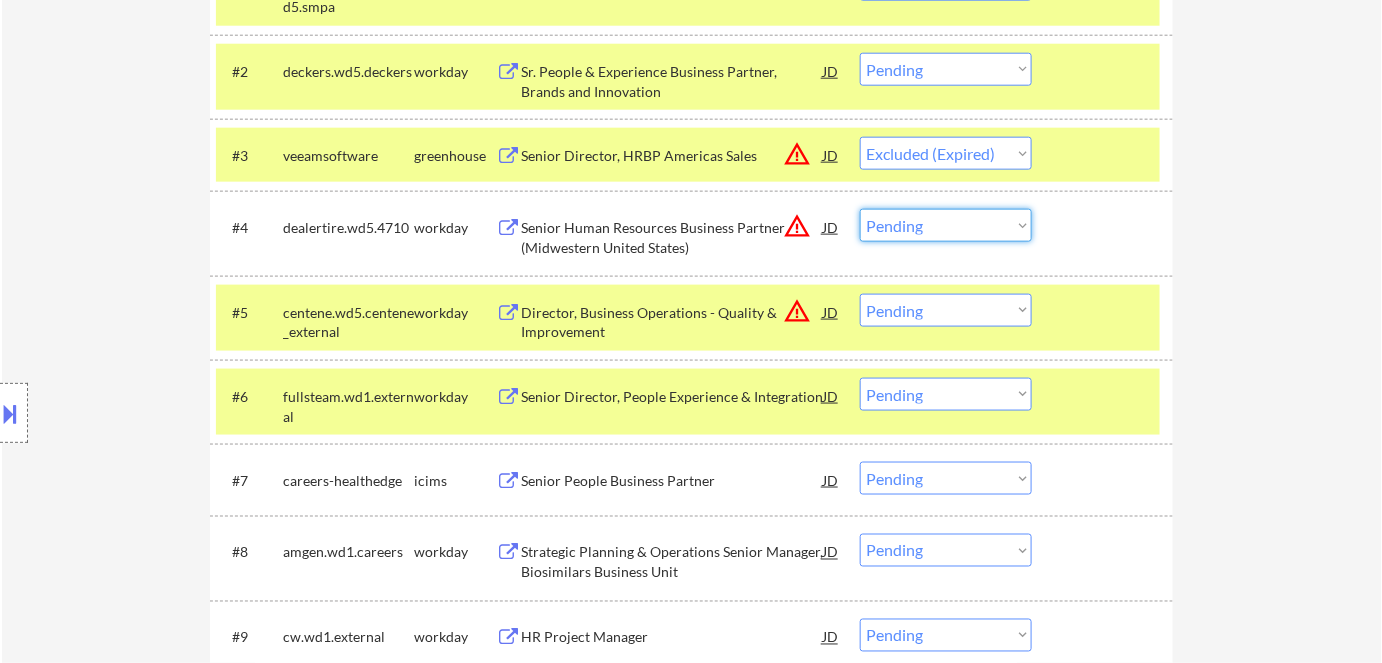 select on ""excluded__location_"" 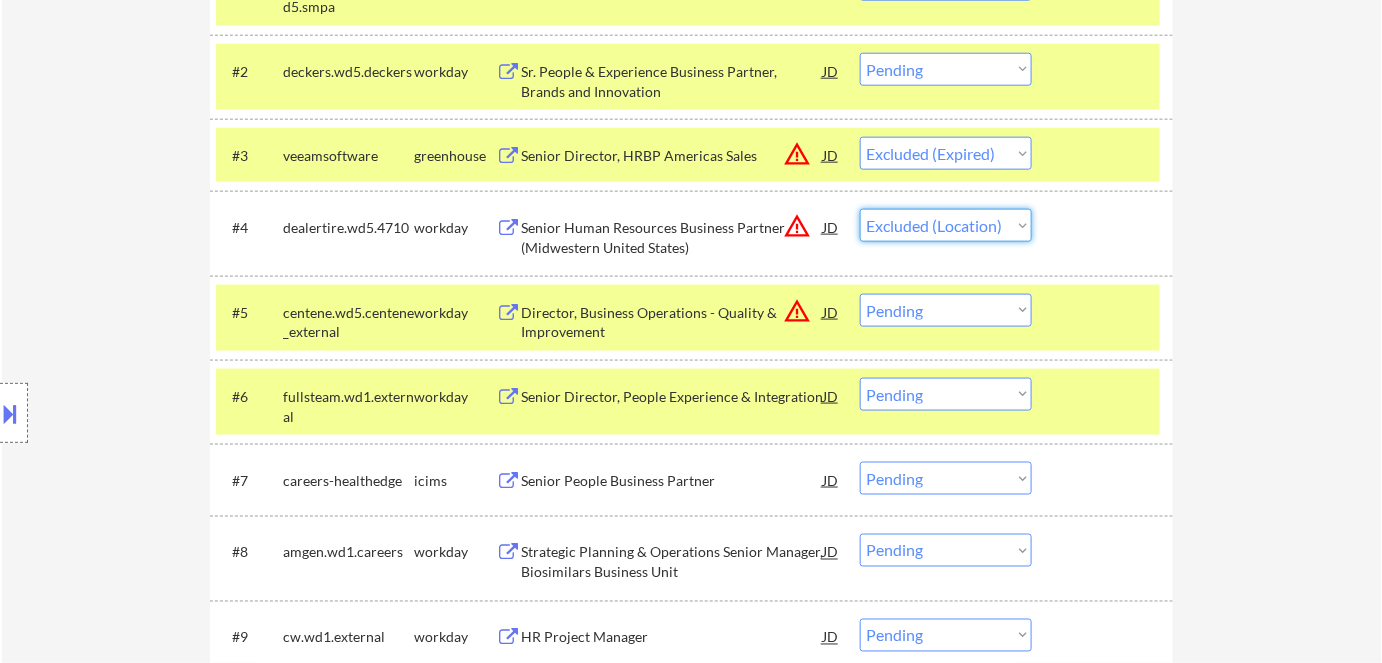 click on "Choose an option... Pending Applied Excluded (Questions) Excluded (Expired) Excluded (Location) Excluded (Bad Match) Excluded (Blocklist) Excluded (Salary) Excluded (Other)" at bounding box center [946, 225] 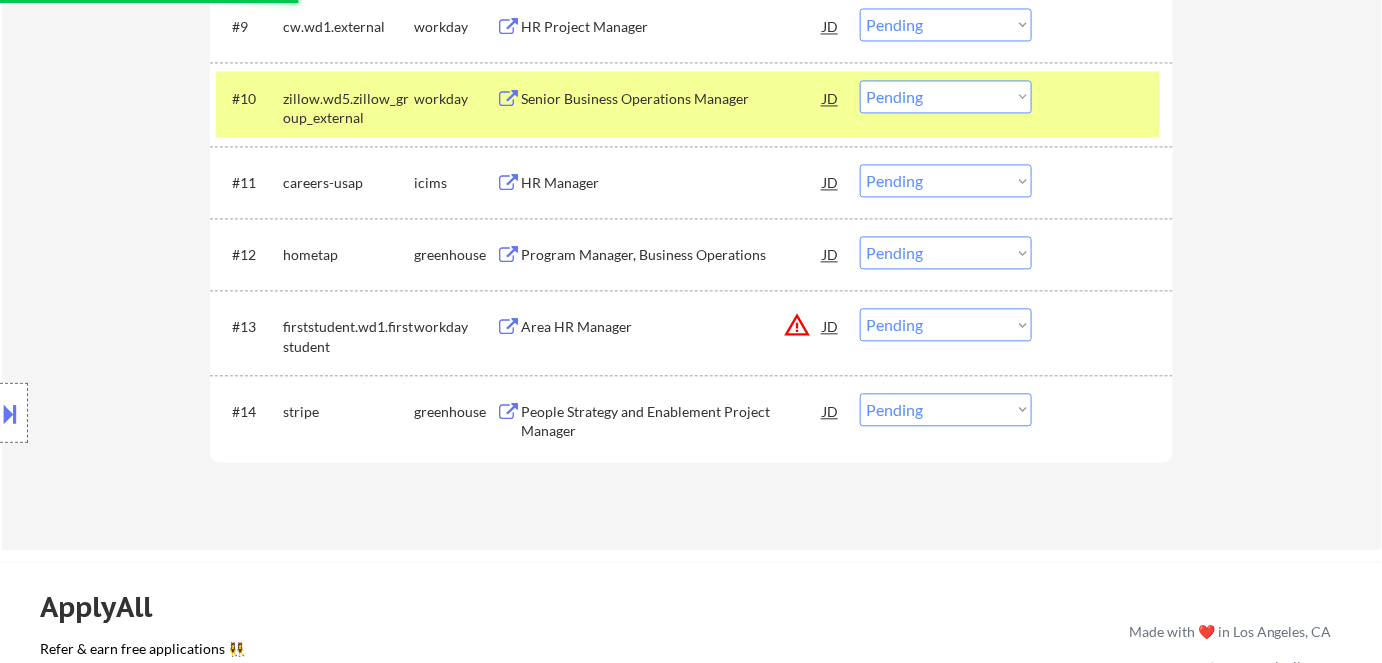 scroll, scrollTop: 1363, scrollLeft: 0, axis: vertical 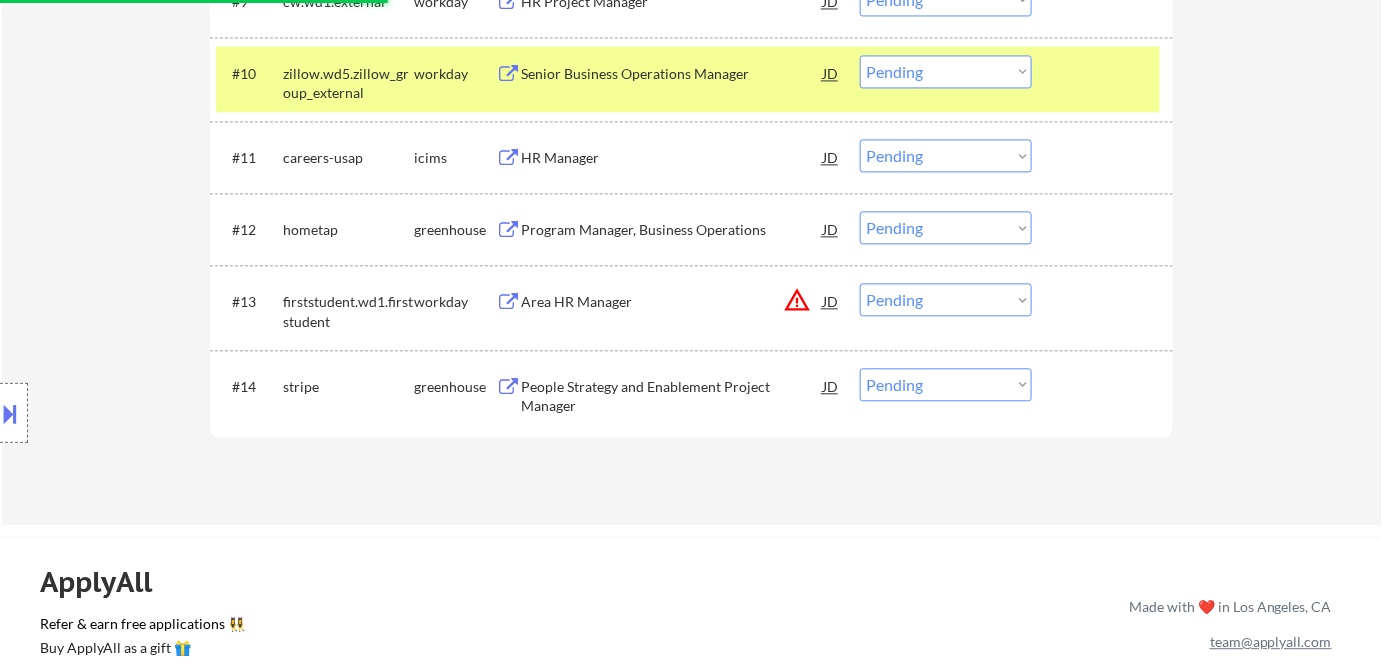 select on ""pending"" 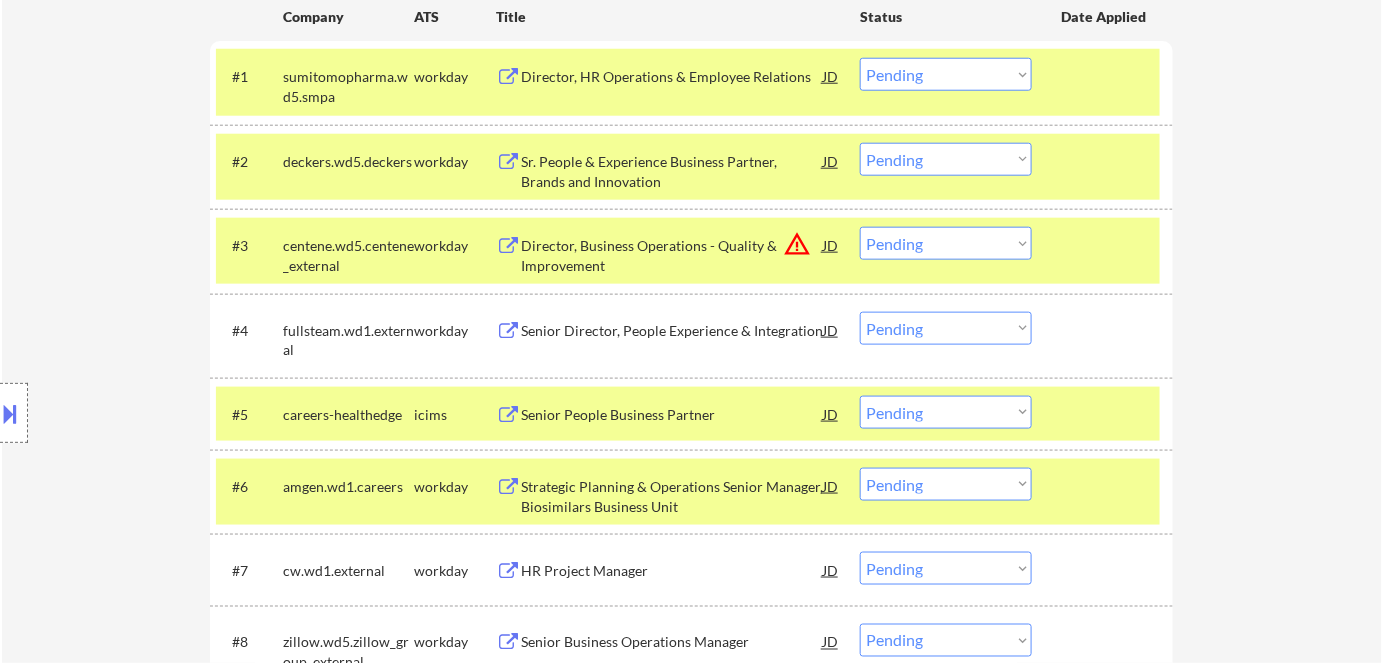 scroll, scrollTop: 636, scrollLeft: 0, axis: vertical 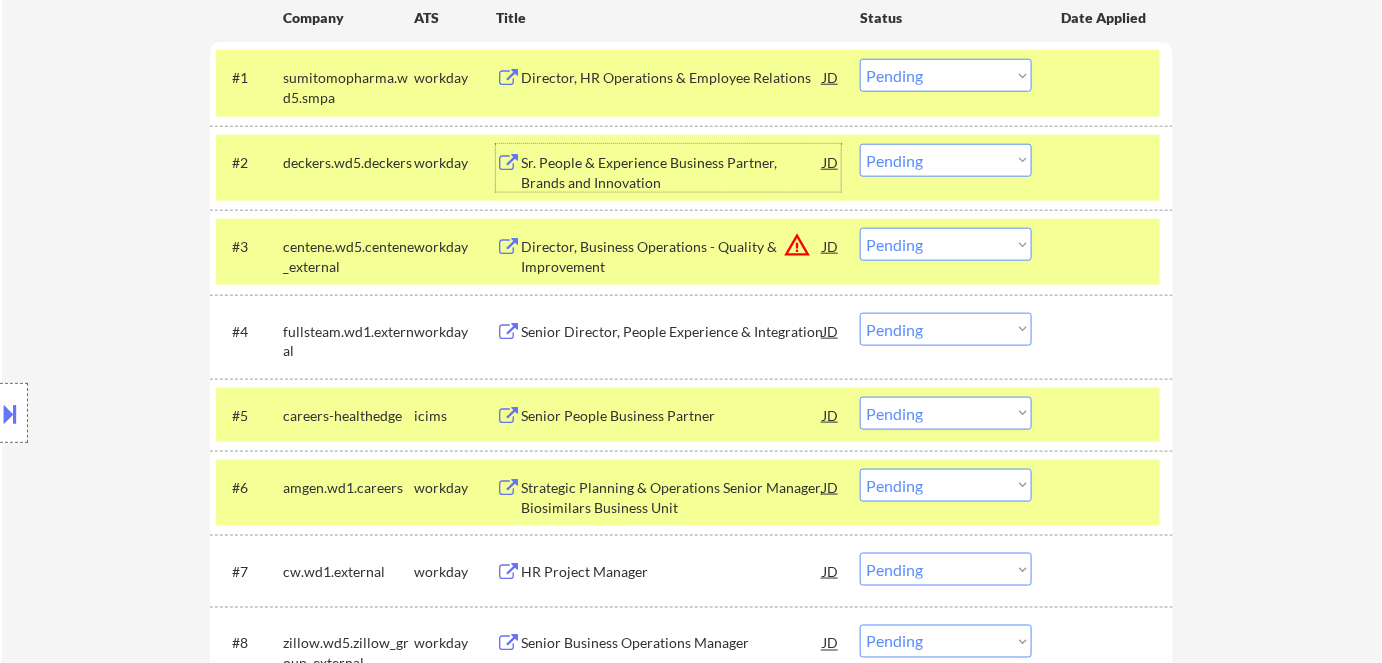 click on "Sr. People & Experience Business Partner, Brands and Innovation" at bounding box center (672, 172) 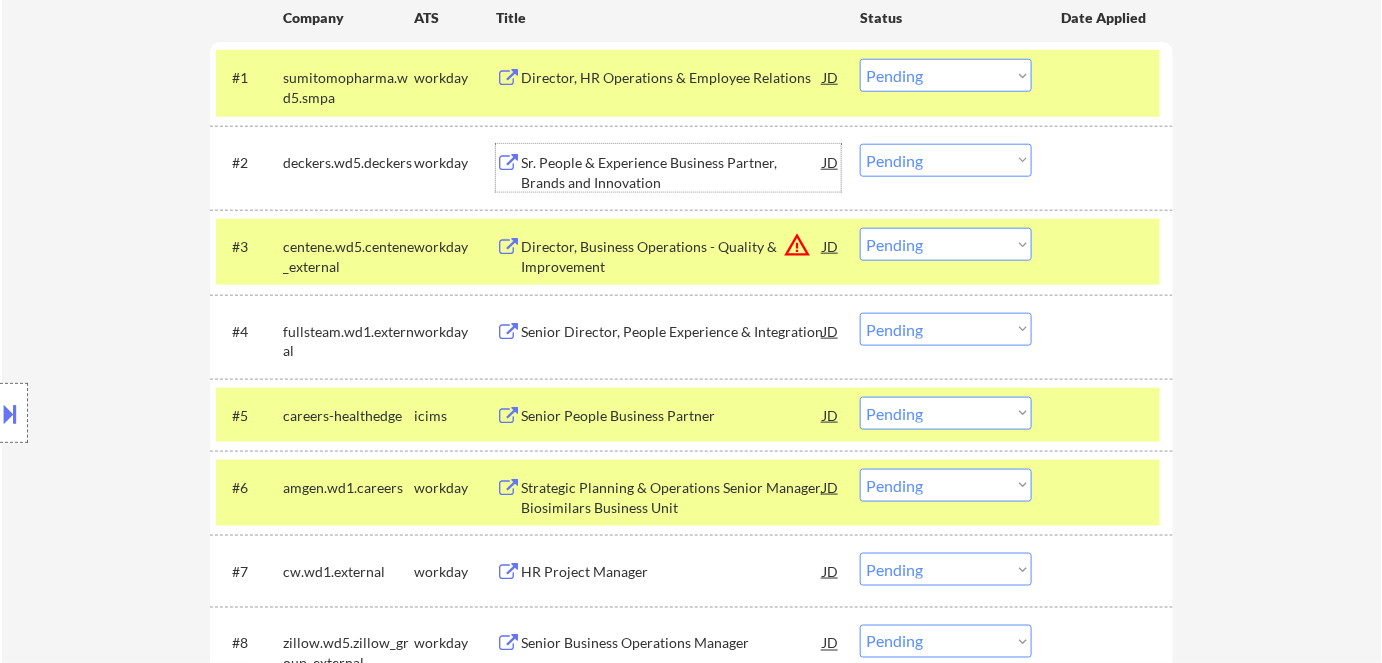 click on "Director, HR Operations & Employee Relations" at bounding box center [672, 78] 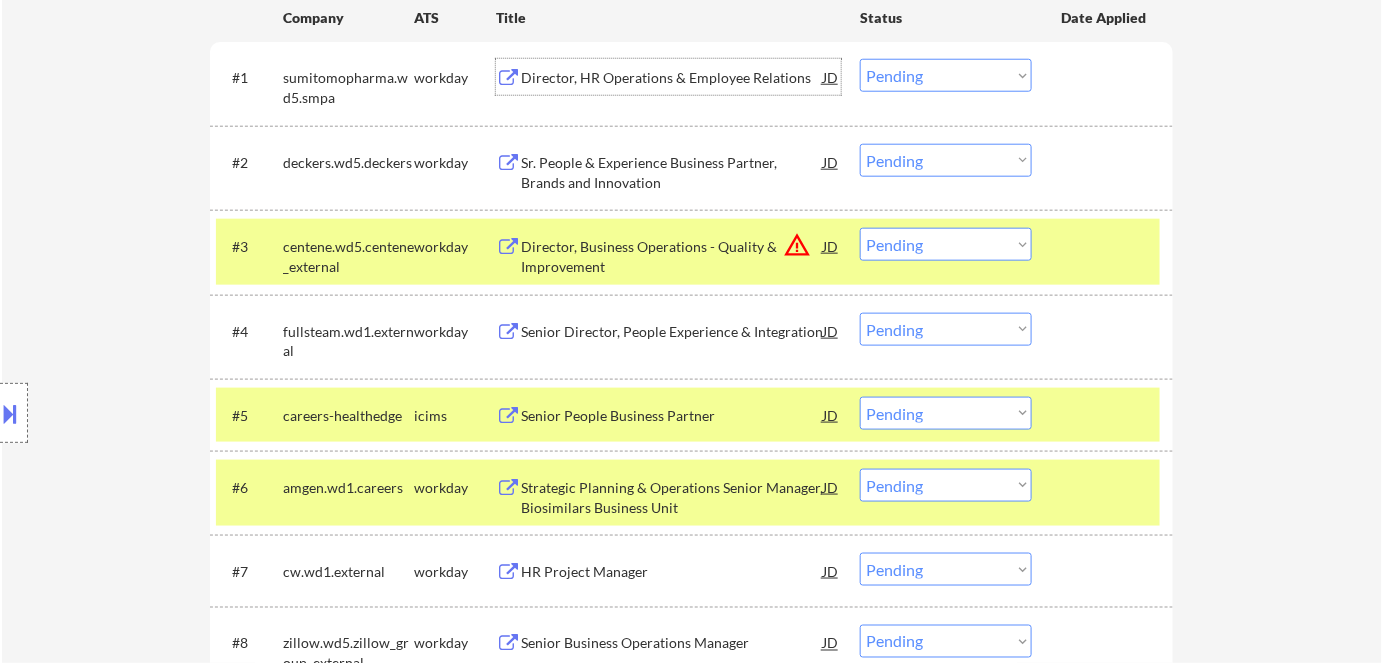 click on "← Return to /applysquad Mailslurp Inbox Job Search Builder [FIRST] [LAST] User Email:  [EMAIL] Application Email:  [EMAIL] Mailslurp Email:  [EMAIL] LinkedIn:   https://www.linkedin.com/in/[USERNAME]/
Phone:  [PHONE] Current Location:  [CITY], [STATE] [STATE] Applies:  74 sent / 200 bought Internal Notes salary req. - [DATE] [INITIALS] Can work in country of residence?:  yes Squad Notes Minimum salary:  $175,000 Will need Visa to work in that country now/future?:   no Download Resume Add a Job Manually [NAME]
[POSTAL_CODE] Applications Pending (12) Excluded (238) Applied (75) All (325) View All Results Back 1 / 1
Next Company ATS Title Status Date Applied #1 sumitomopharma.wd5.smpa workday Director, HR Operations & Employee Relations JD Choose an option... Pending Applied Excluded (Questions) Excluded (Expired) Excluded (Location) Excluded (Bad Match) Excluded (Blocklist) Excluded (Salary) Excluded (Other) success #2 deckers.wd5.deckers workday JD #3 JD" at bounding box center (692, 269) 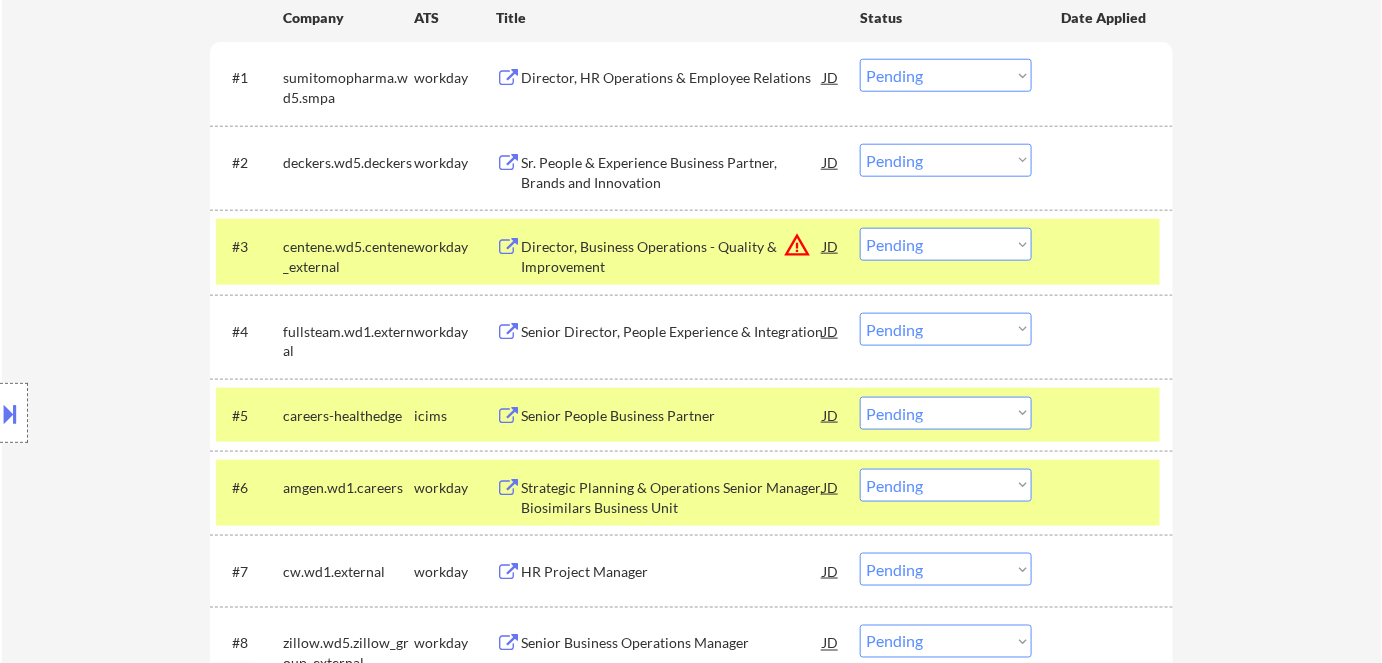 click on "← Return to /applysquad Mailslurp Inbox Job Search Builder [FIRST] [LAST] User Email:  [EMAIL] Application Email:  [EMAIL] Mailslurp Email:  [EMAIL] LinkedIn:   https://www.linkedin.com/in/[USERNAME]/
Phone:  [PHONE] Current Location:  [CITY], [STATE] [STATE] Applies:  74 sent / 200 bought Internal Notes salary req. - [DATE] [INITIALS] Can work in country of residence?:  yes Squad Notes Minimum salary:  $175,000 Will need Visa to work in that country now/future?:   no Download Resume Add a Job Manually [NAME]
[POSTAL_CODE] Applications Pending (12) Excluded (238) Applied (75) All (325) View All Results Back 1 / 1
Next Company ATS Title Status Date Applied #1 sumitomopharma.wd5.smpa workday Director, HR Operations & Employee Relations JD Choose an option... Pending Applied Excluded (Questions) Excluded (Expired) Excluded (Location) Excluded (Bad Match) Excluded (Blocklist) Excluded (Salary) Excluded (Other) success #2 deckers.wd5.deckers workday JD #3 JD" at bounding box center (692, 269) 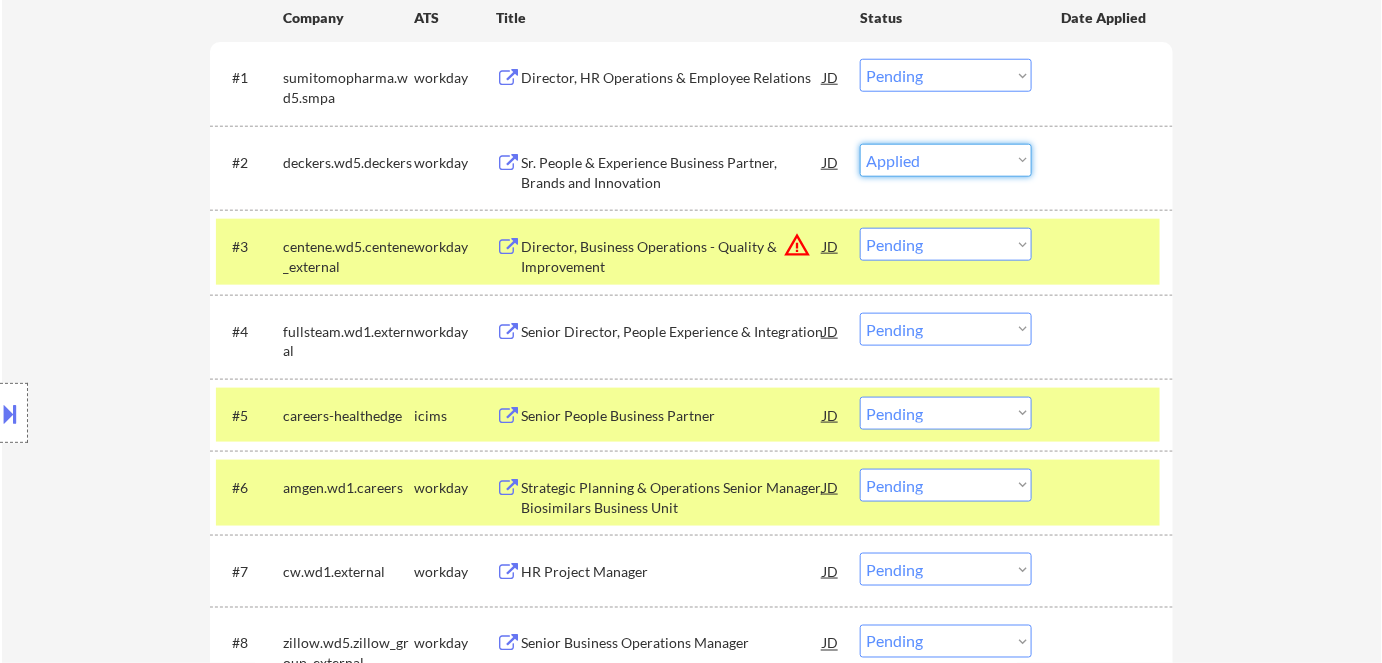click on "Choose an option... Pending Applied Excluded (Questions) Excluded (Expired) Excluded (Location) Excluded (Bad Match) Excluded (Blocklist) Excluded (Salary) Excluded (Other)" at bounding box center [946, 160] 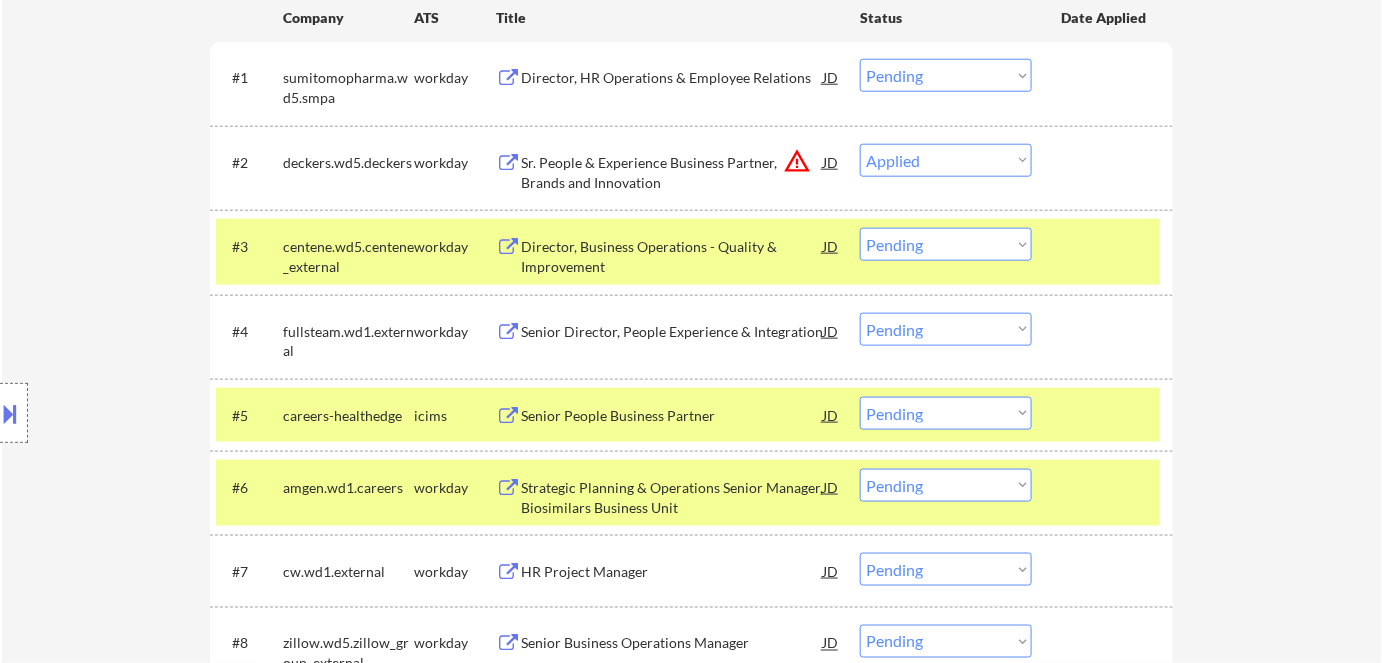 select on ""pending"" 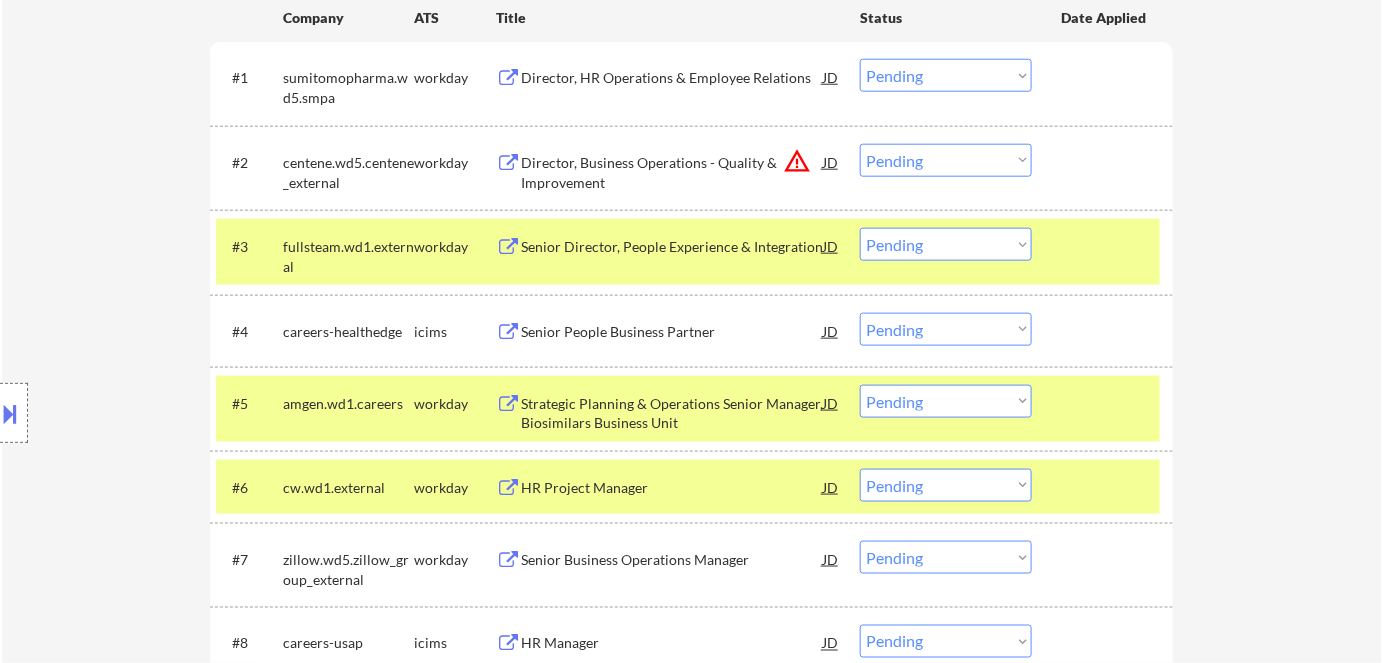 click on "Choose an option... Pending Applied Excluded (Questions) Excluded (Expired) Excluded (Location) Excluded (Bad Match) Excluded (Blocklist) Excluded (Salary) Excluded (Other)" at bounding box center (946, 75) 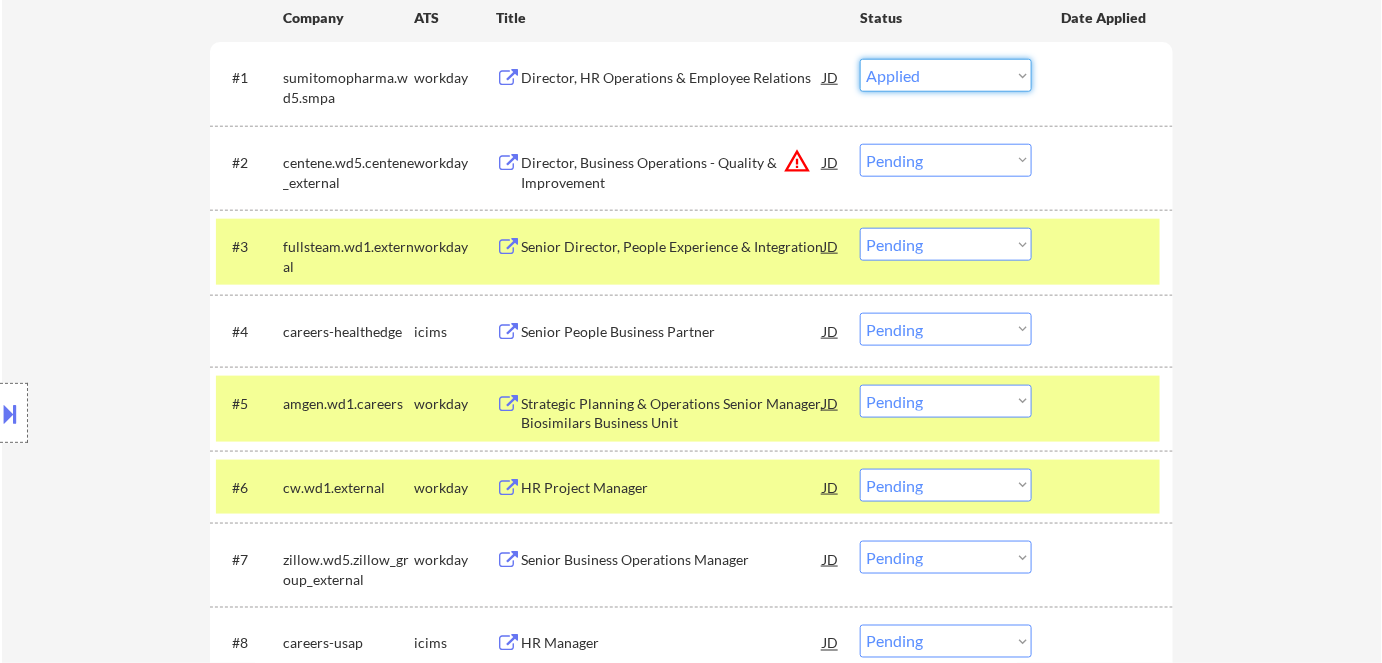 click on "Choose an option... Pending Applied Excluded (Questions) Excluded (Expired) Excluded (Location) Excluded (Bad Match) Excluded (Blocklist) Excluded (Salary) Excluded (Other)" at bounding box center (946, 75) 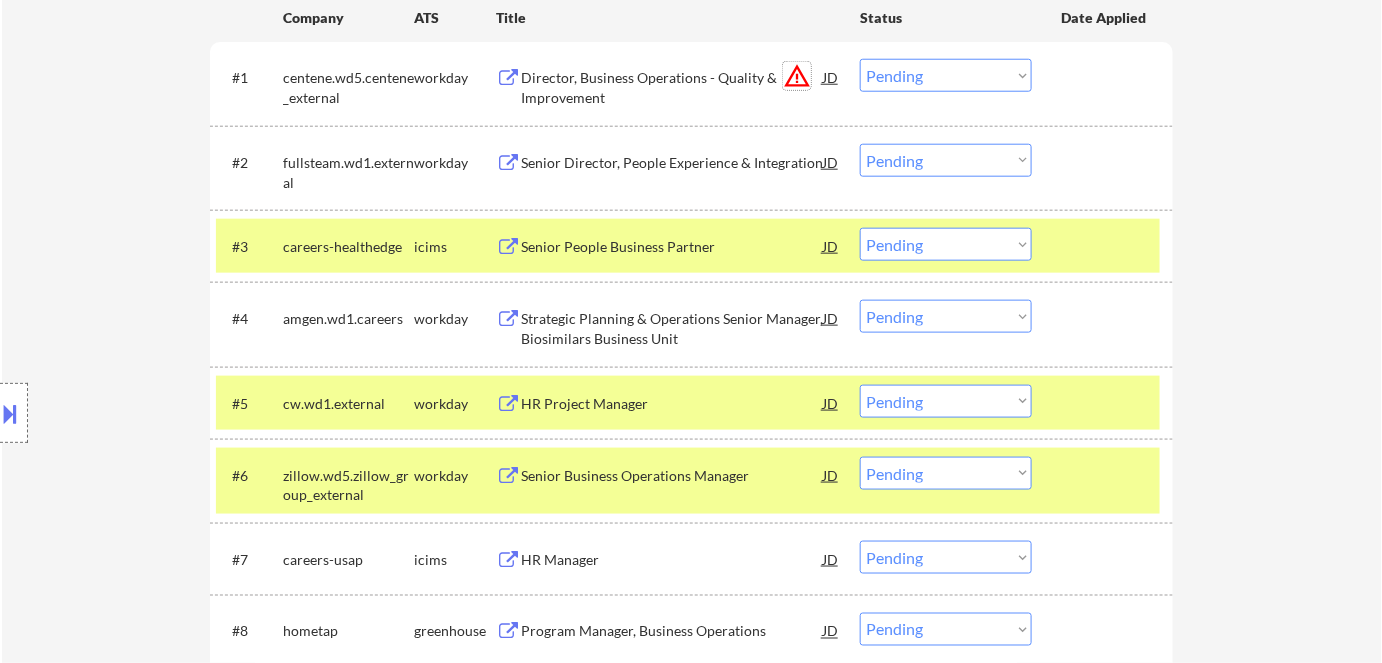 click on "warning_amber" at bounding box center [797, 76] 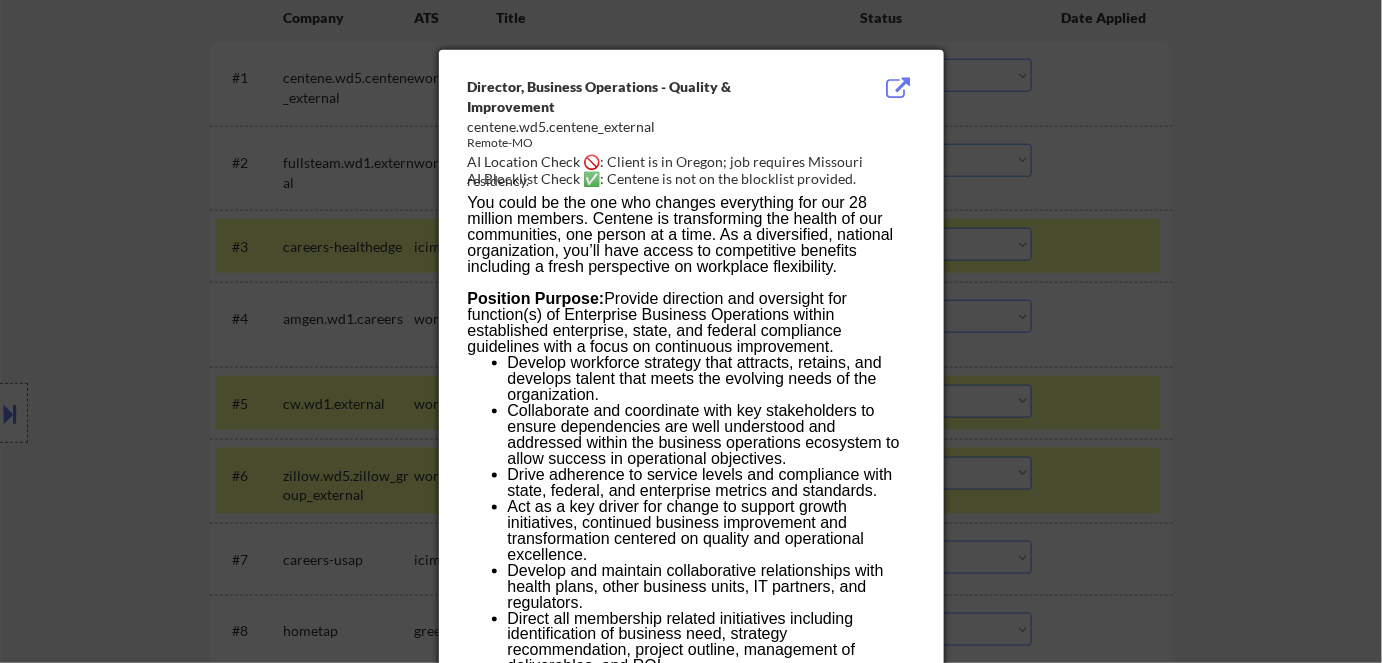 click at bounding box center [691, 331] 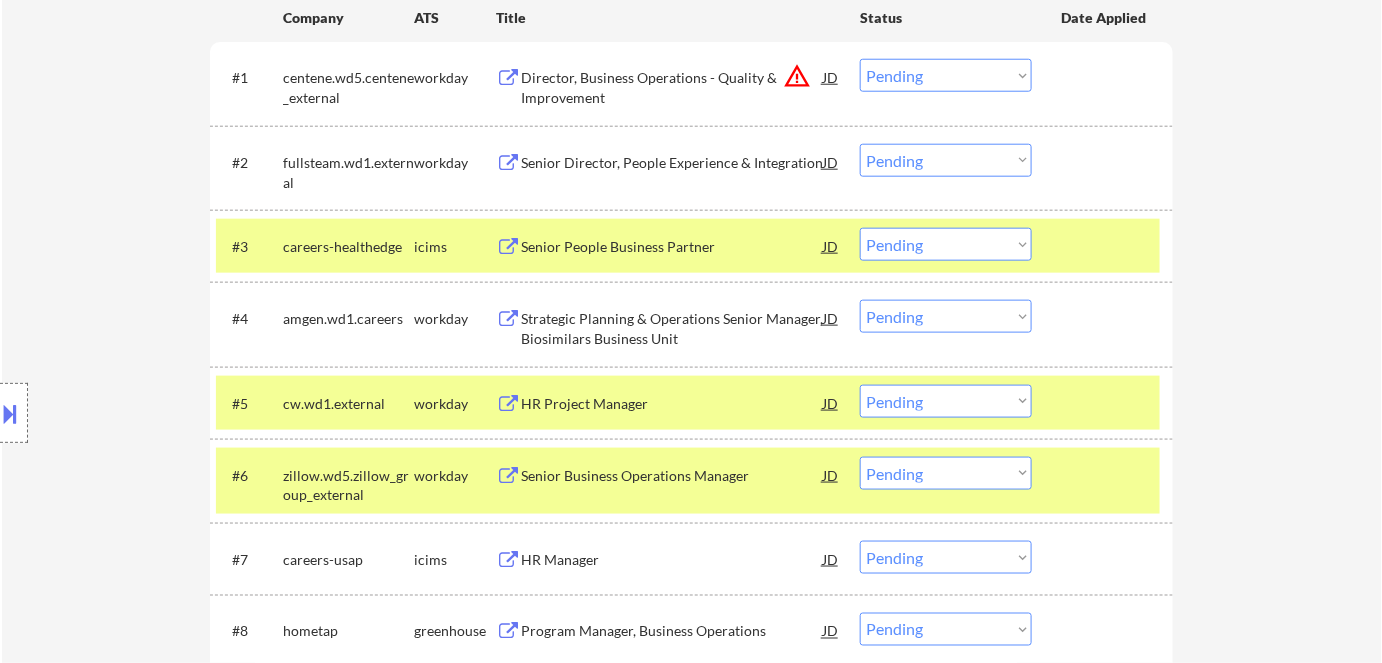 click on "Choose an option... Pending Applied Excluded (Questions) Excluded (Expired) Excluded (Location) Excluded (Bad Match) Excluded (Blocklist) Excluded (Salary) Excluded (Other)" at bounding box center (946, 75) 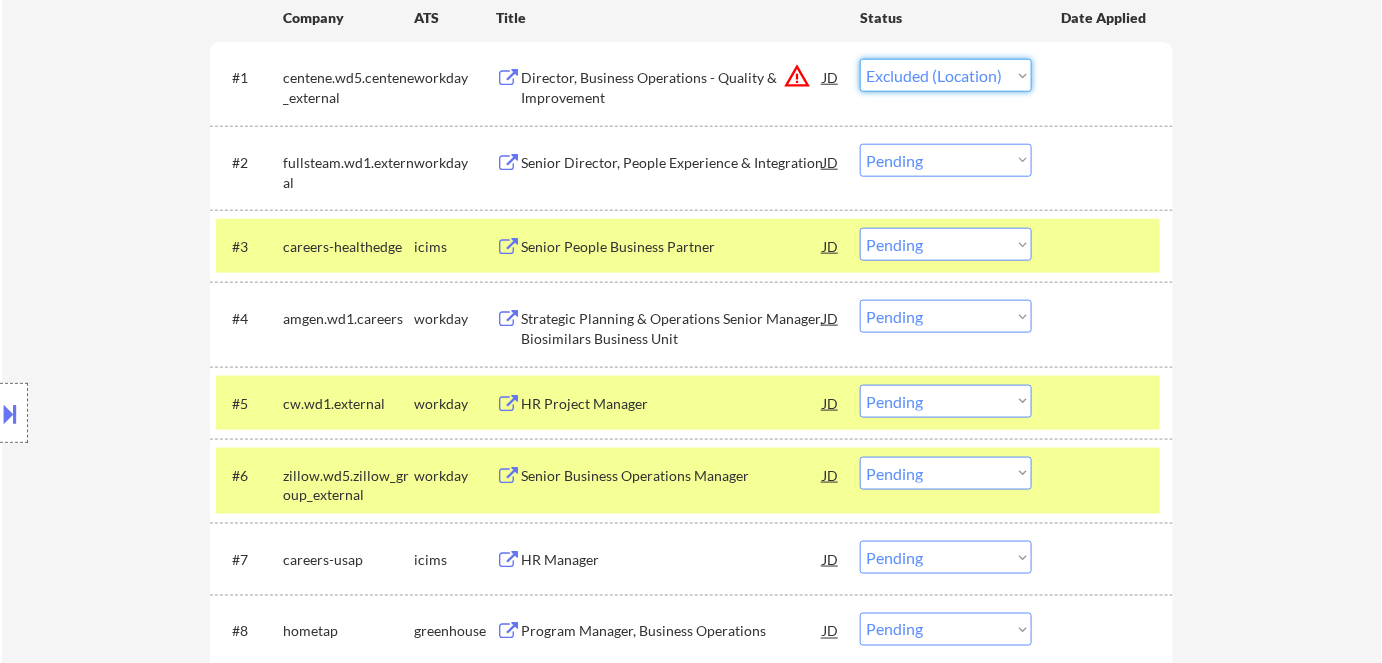 click on "Choose an option... Pending Applied Excluded (Questions) Excluded (Expired) Excluded (Location) Excluded (Bad Match) Excluded (Blocklist) Excluded (Salary) Excluded (Other)" at bounding box center [946, 75] 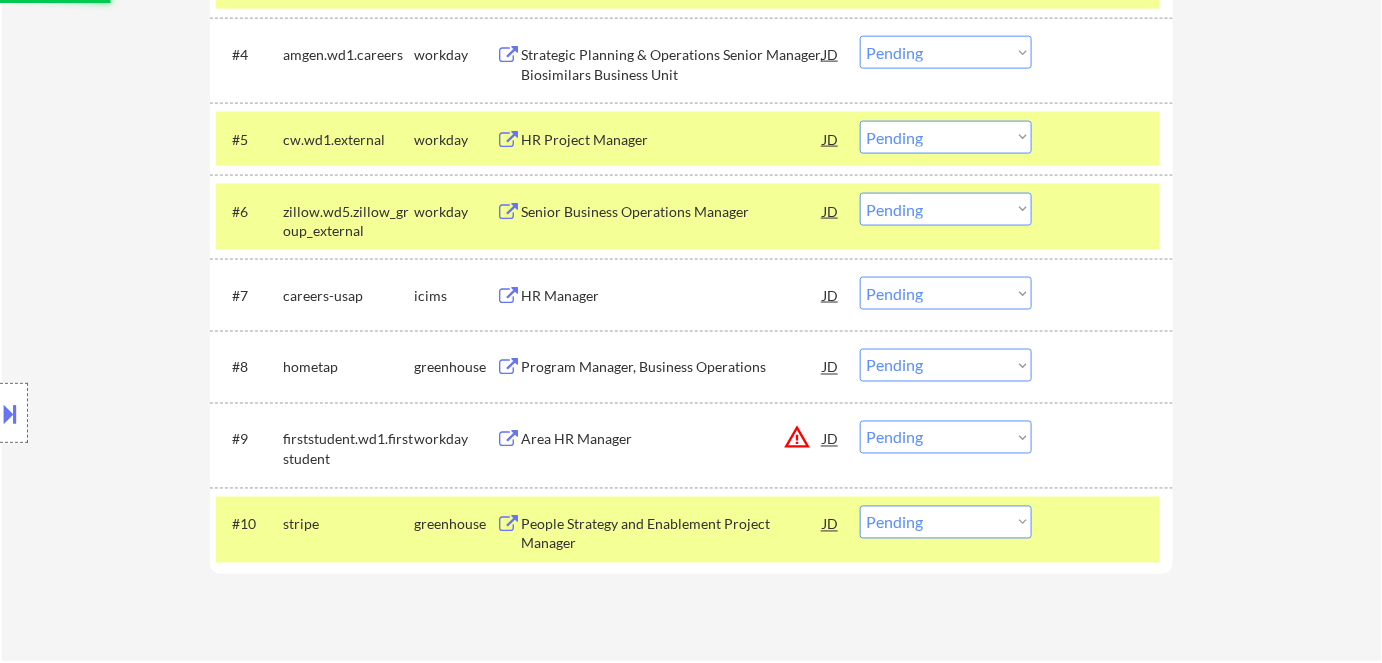 scroll, scrollTop: 909, scrollLeft: 0, axis: vertical 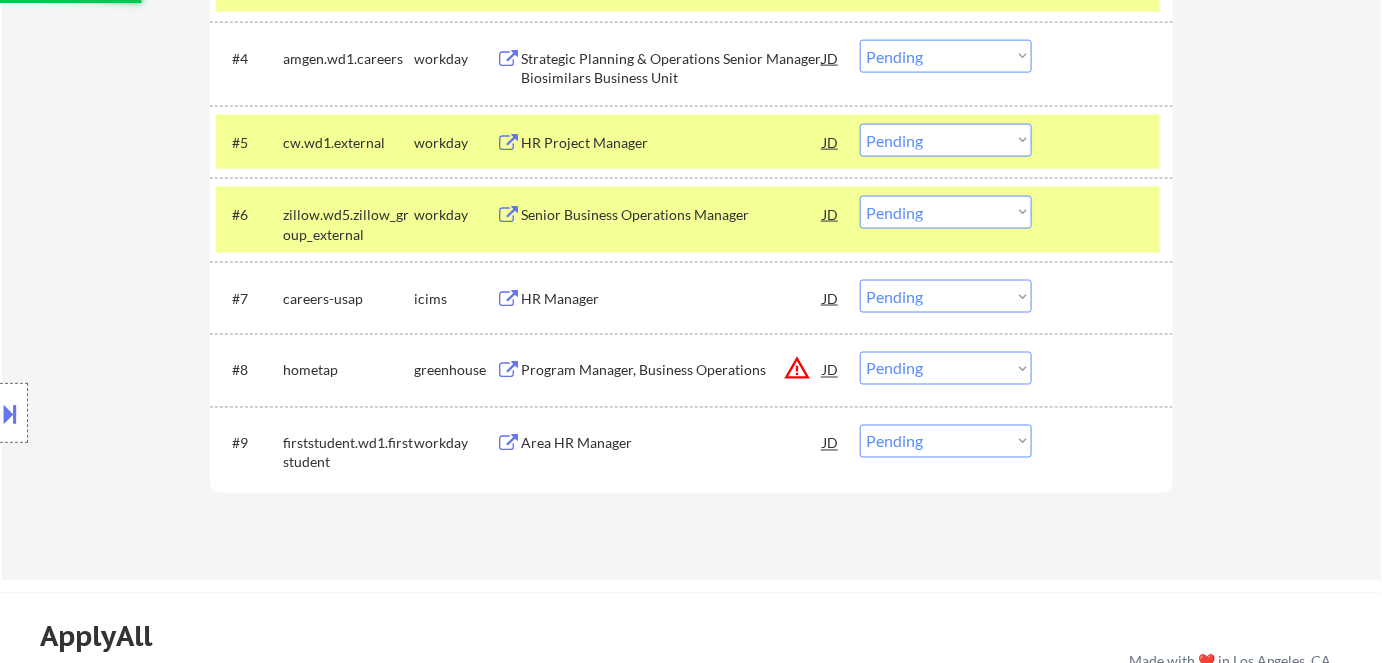 select on ""pending"" 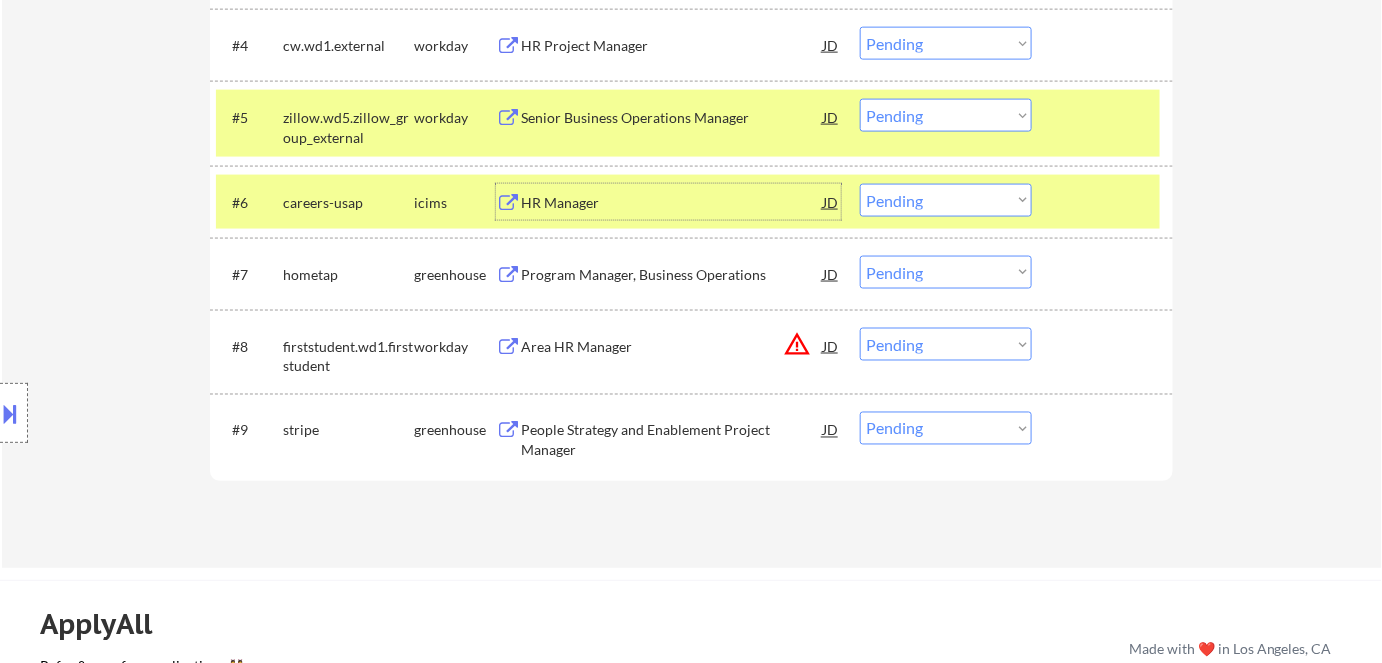 click on "HR Manager" at bounding box center (672, 203) 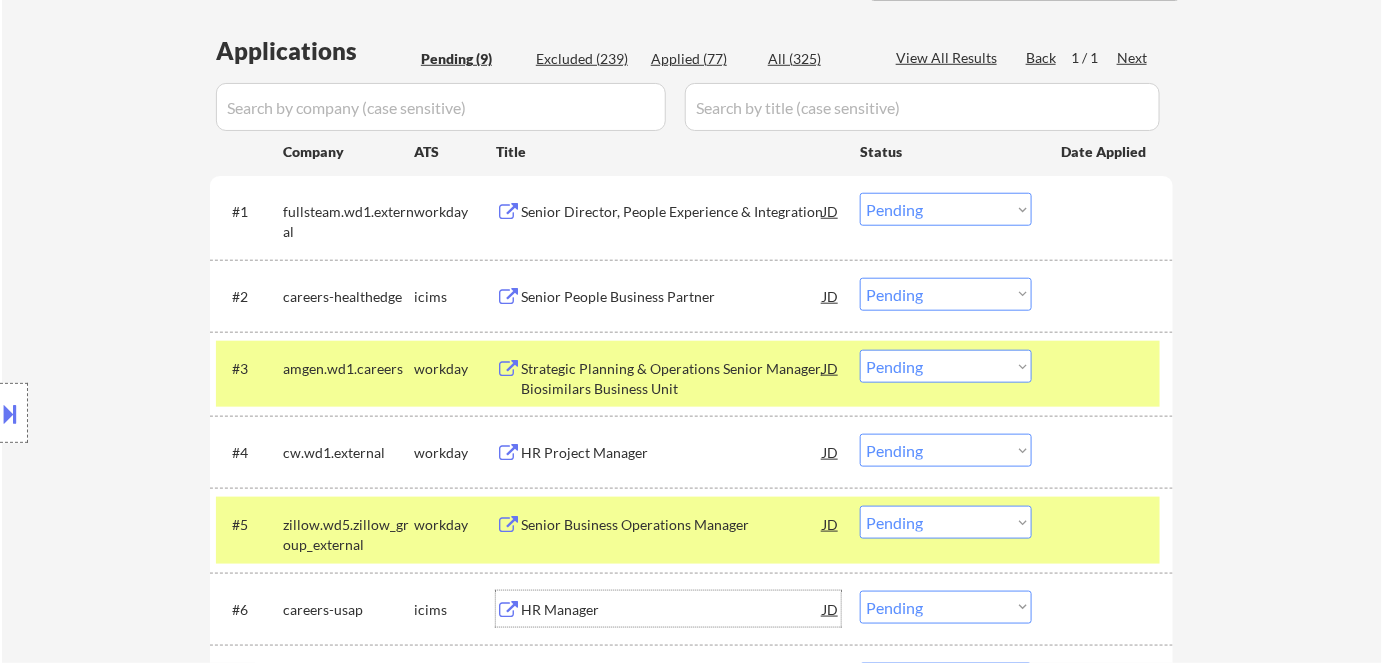 scroll, scrollTop: 636, scrollLeft: 0, axis: vertical 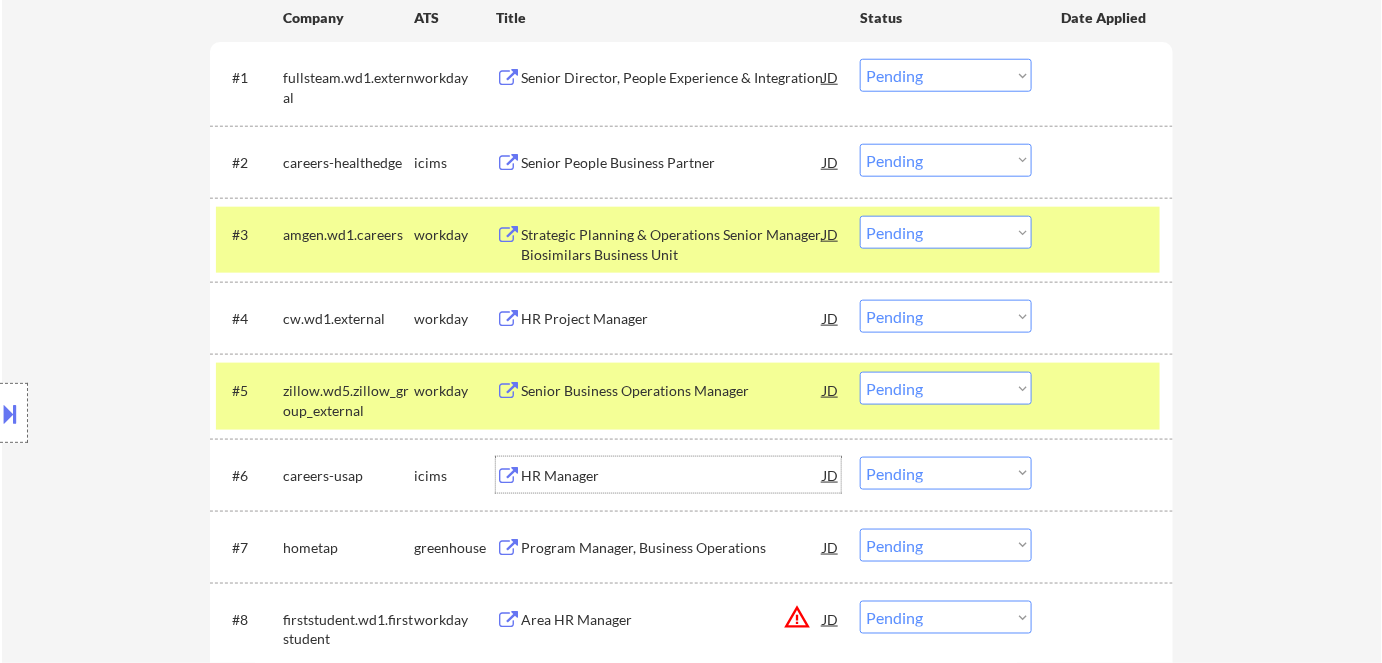 click on "Senior Director, People Experience & Integration" at bounding box center (672, 78) 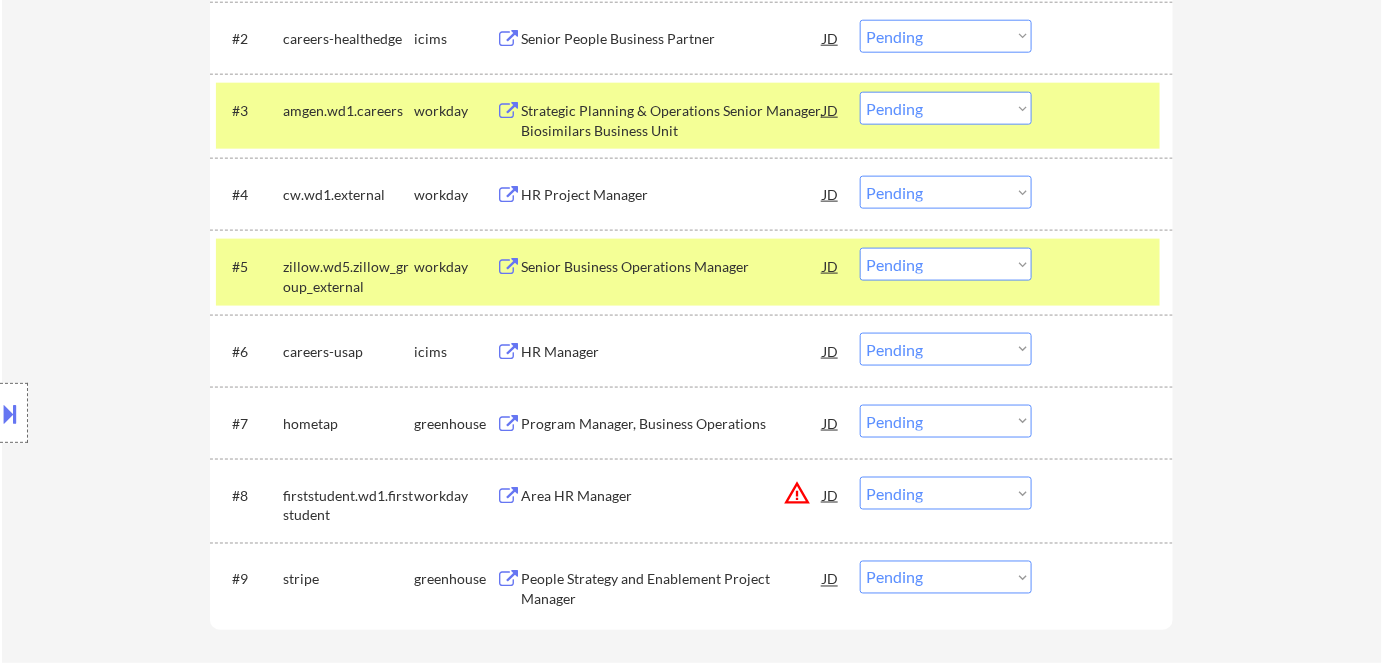 scroll, scrollTop: 818, scrollLeft: 0, axis: vertical 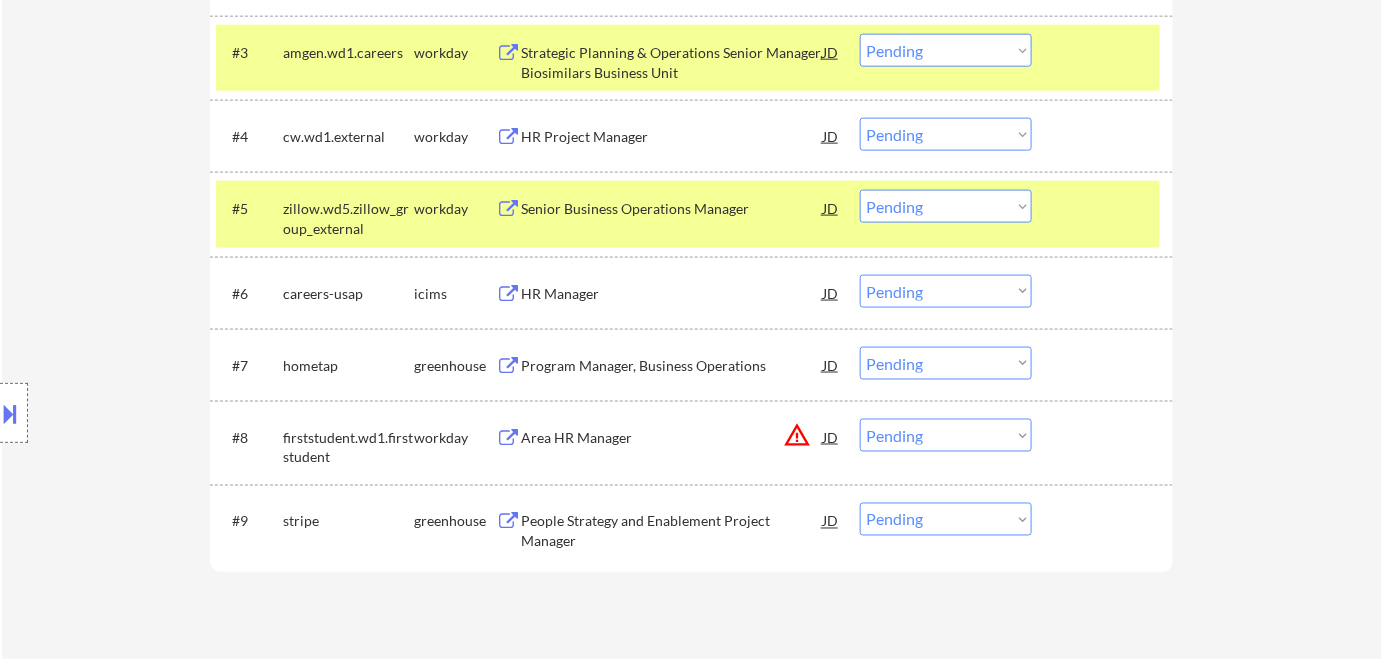 click on "warning_amber" at bounding box center [797, 436] 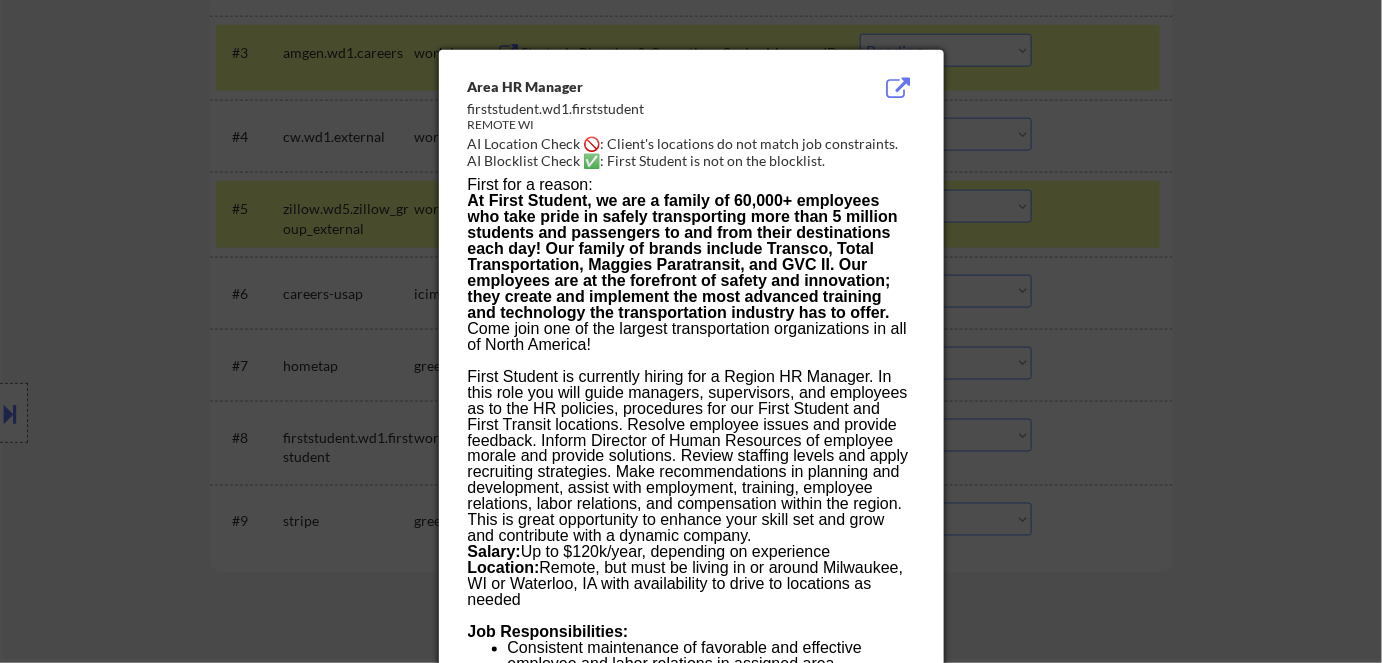 click at bounding box center (691, 331) 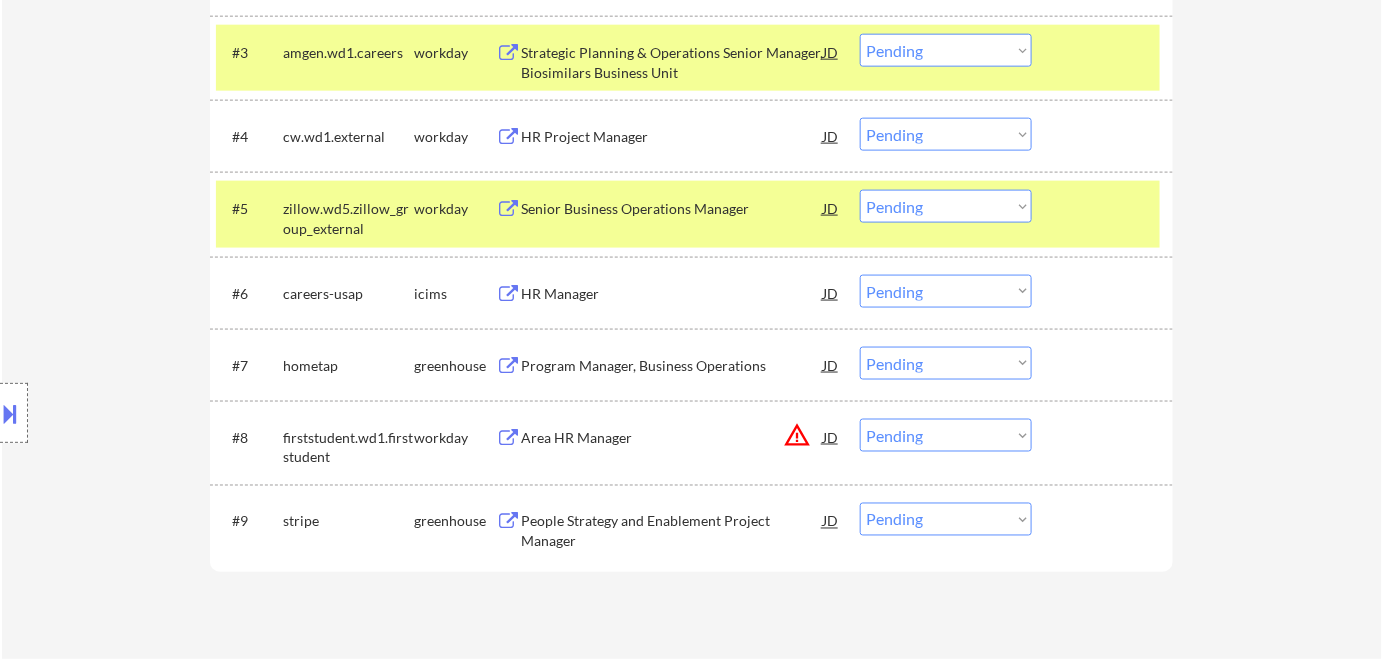 click on "Choose an option... Pending Applied Excluded (Questions) Excluded (Expired) Excluded (Location) Excluded (Bad Match) Excluded (Blocklist) Excluded (Salary) Excluded (Other)" at bounding box center (946, 435) 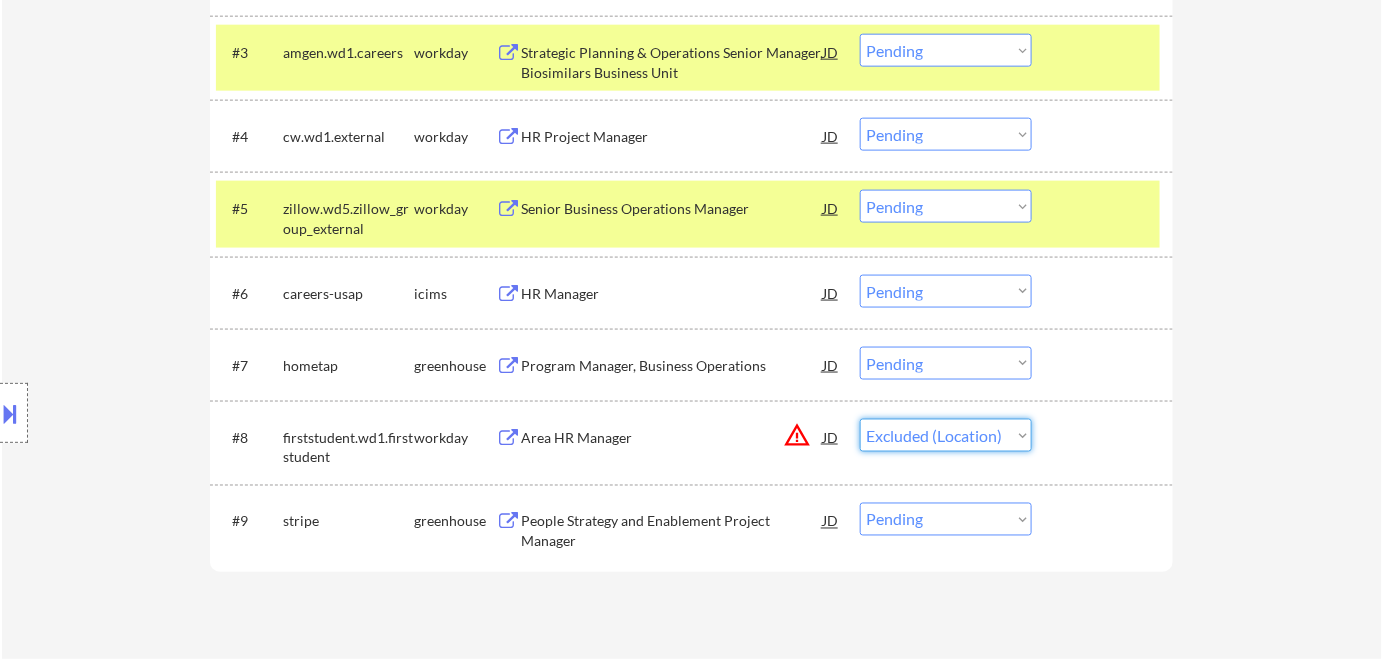 click on "Choose an option... Pending Applied Excluded (Questions) Excluded (Expired) Excluded (Location) Excluded (Bad Match) Excluded (Blocklist) Excluded (Salary) Excluded (Other)" at bounding box center [946, 435] 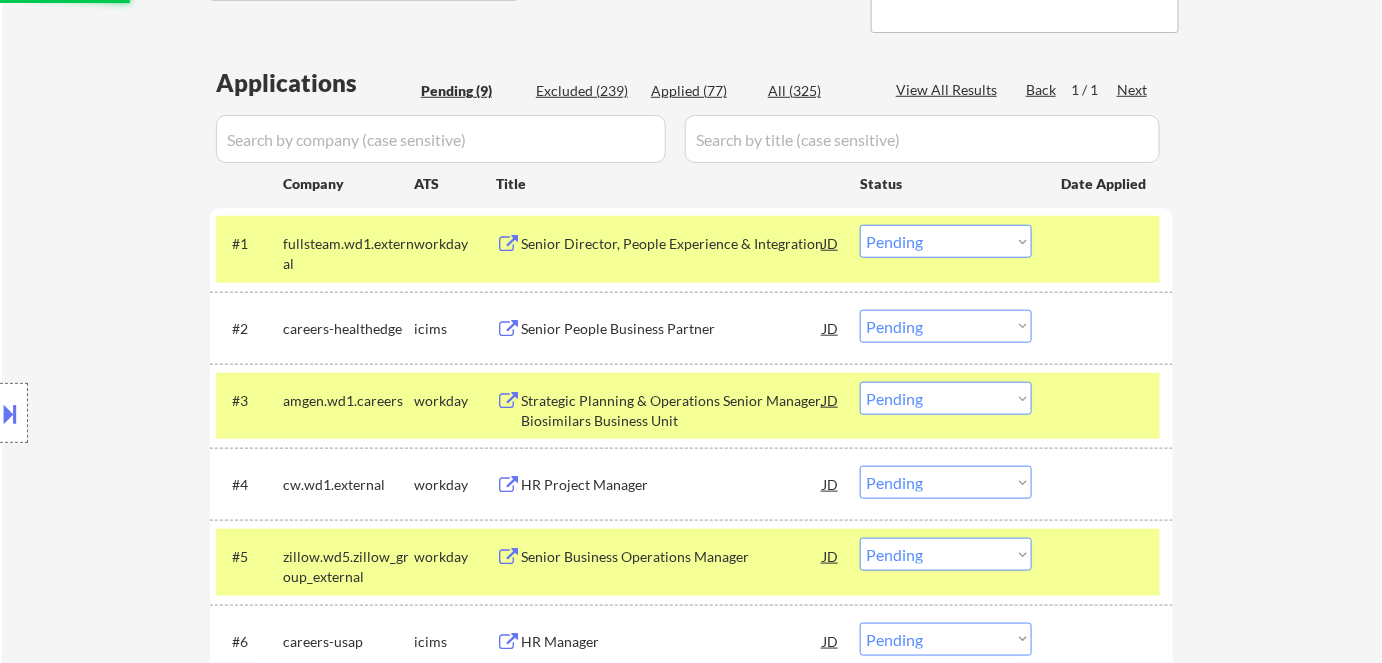 scroll, scrollTop: 454, scrollLeft: 0, axis: vertical 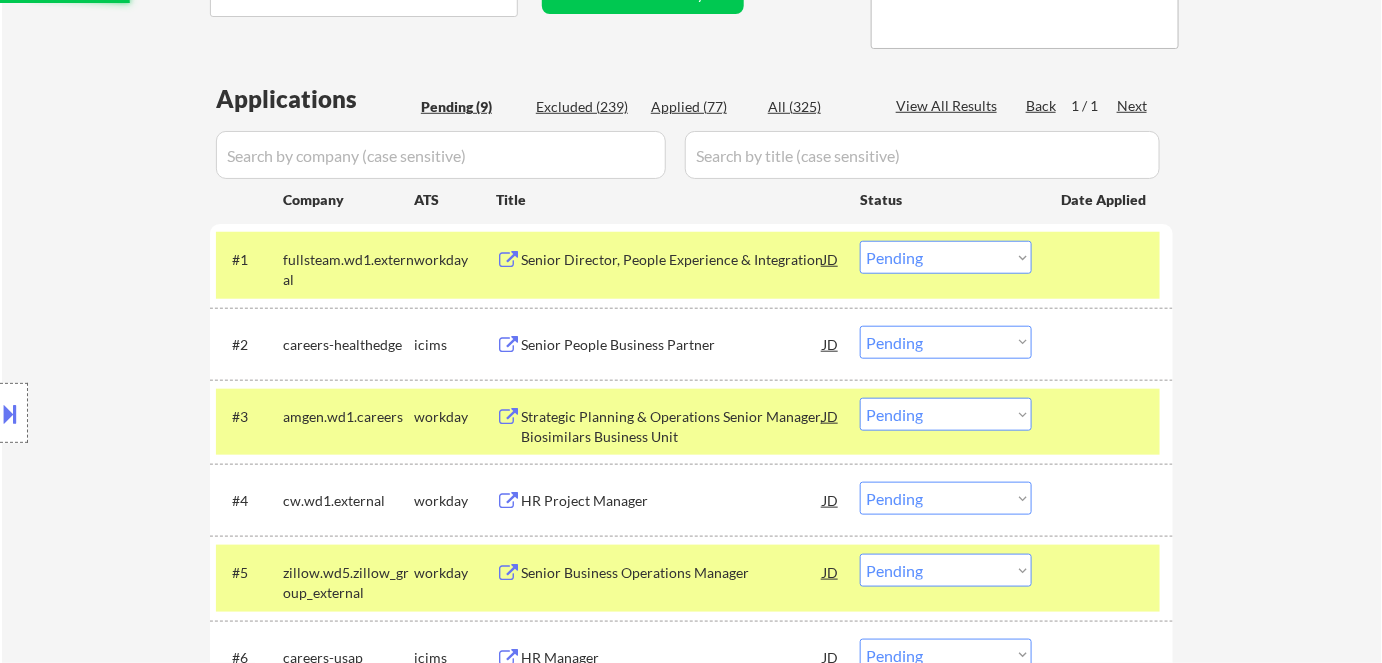 select on ""pending"" 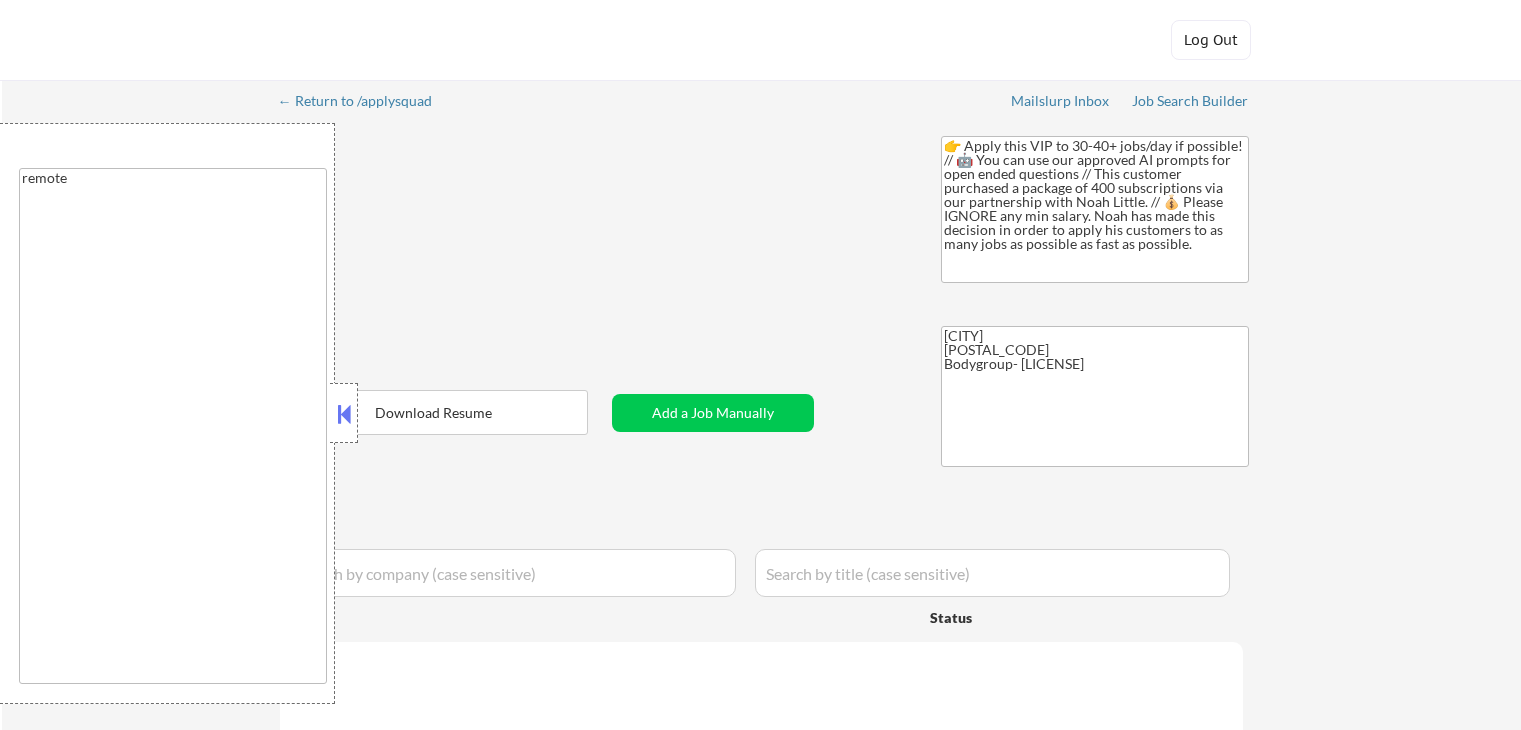 select on ""applied"" 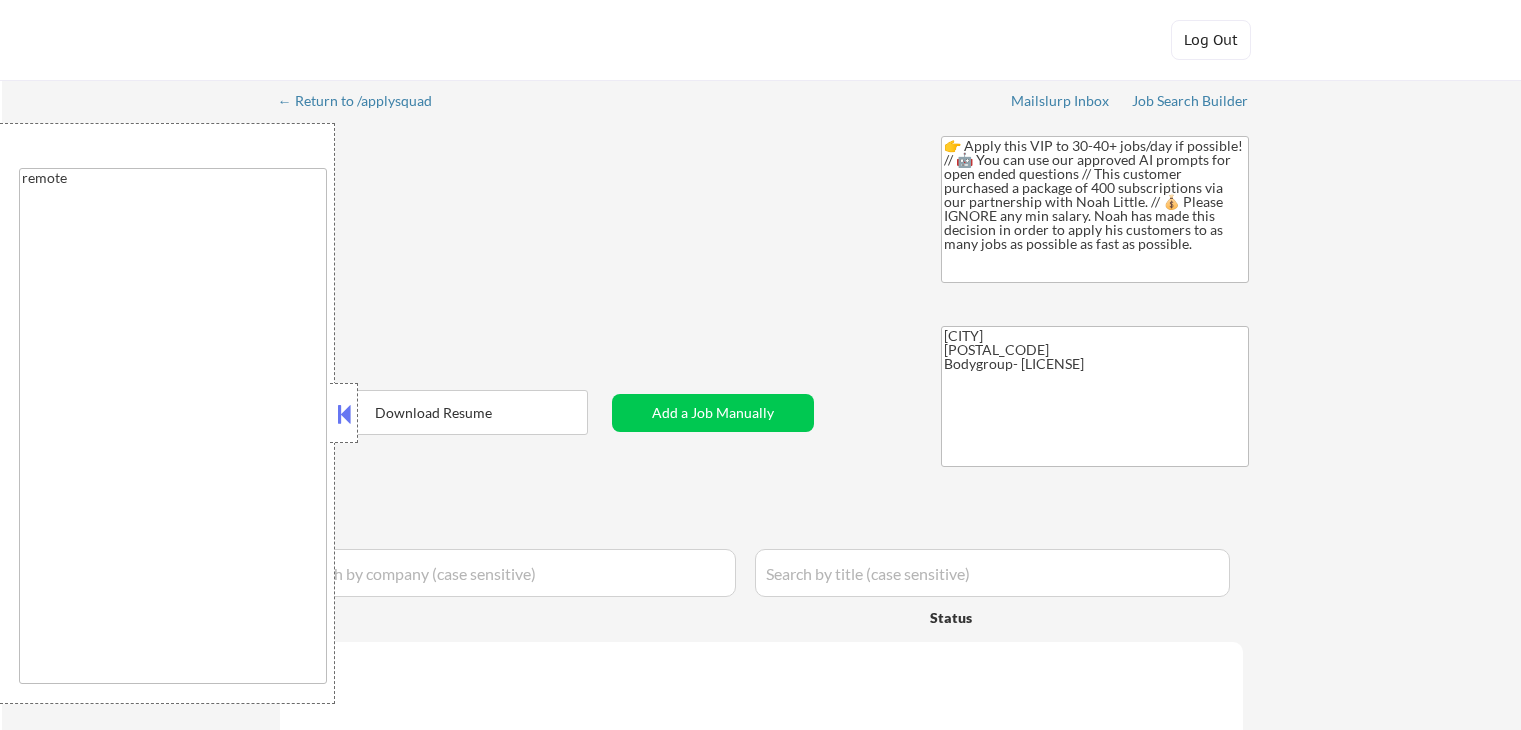select on ""applied"" 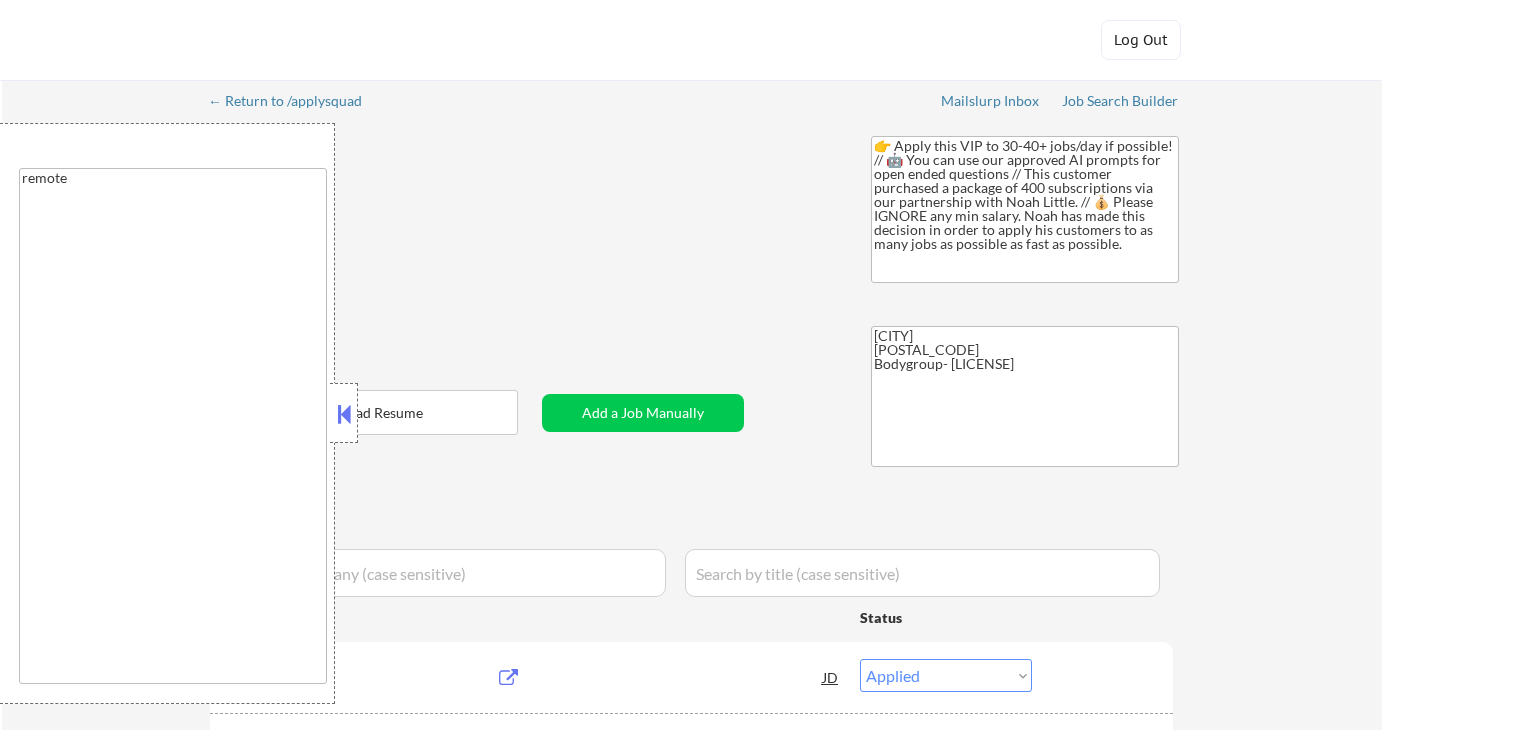 select on ""pending"" 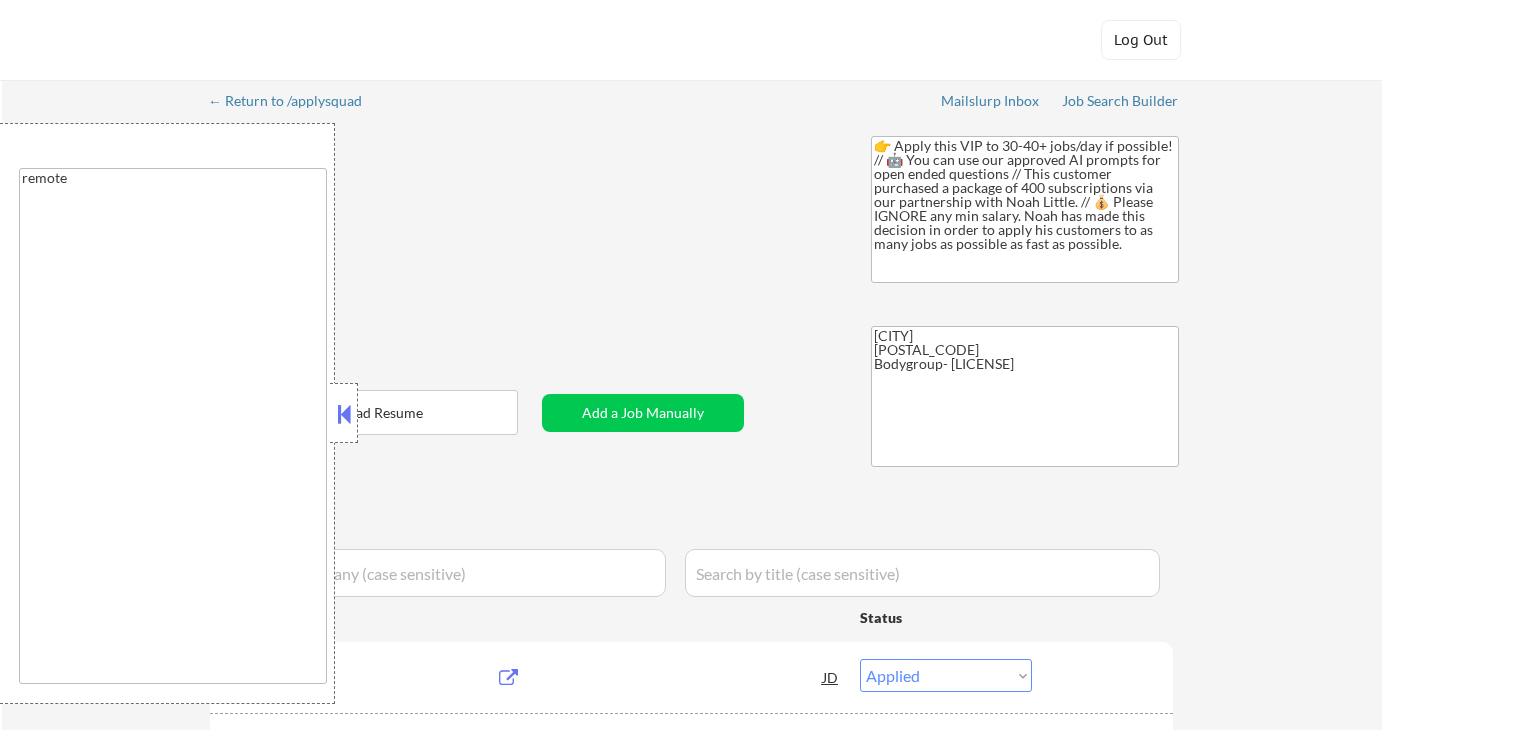 select on ""pending"" 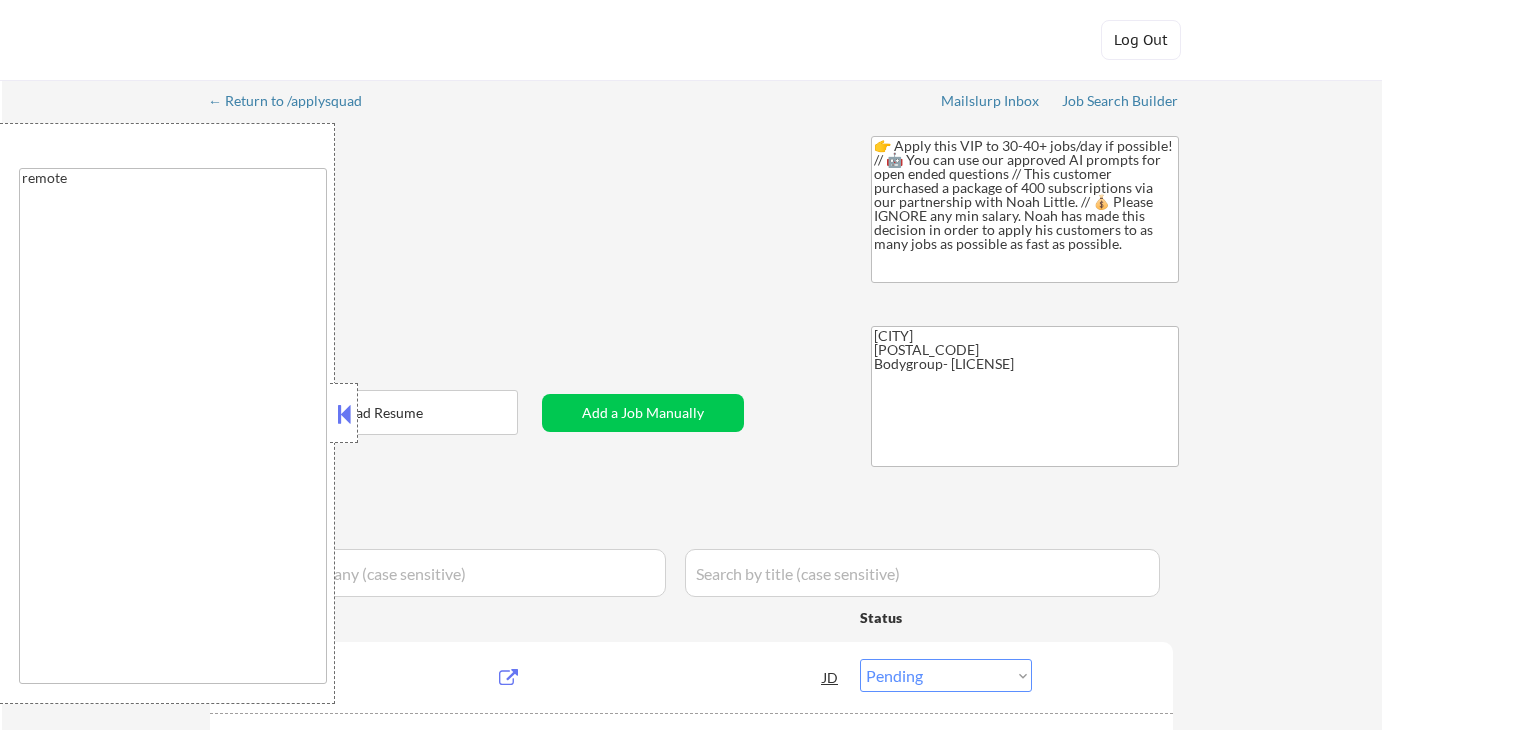 select on ""pending"" 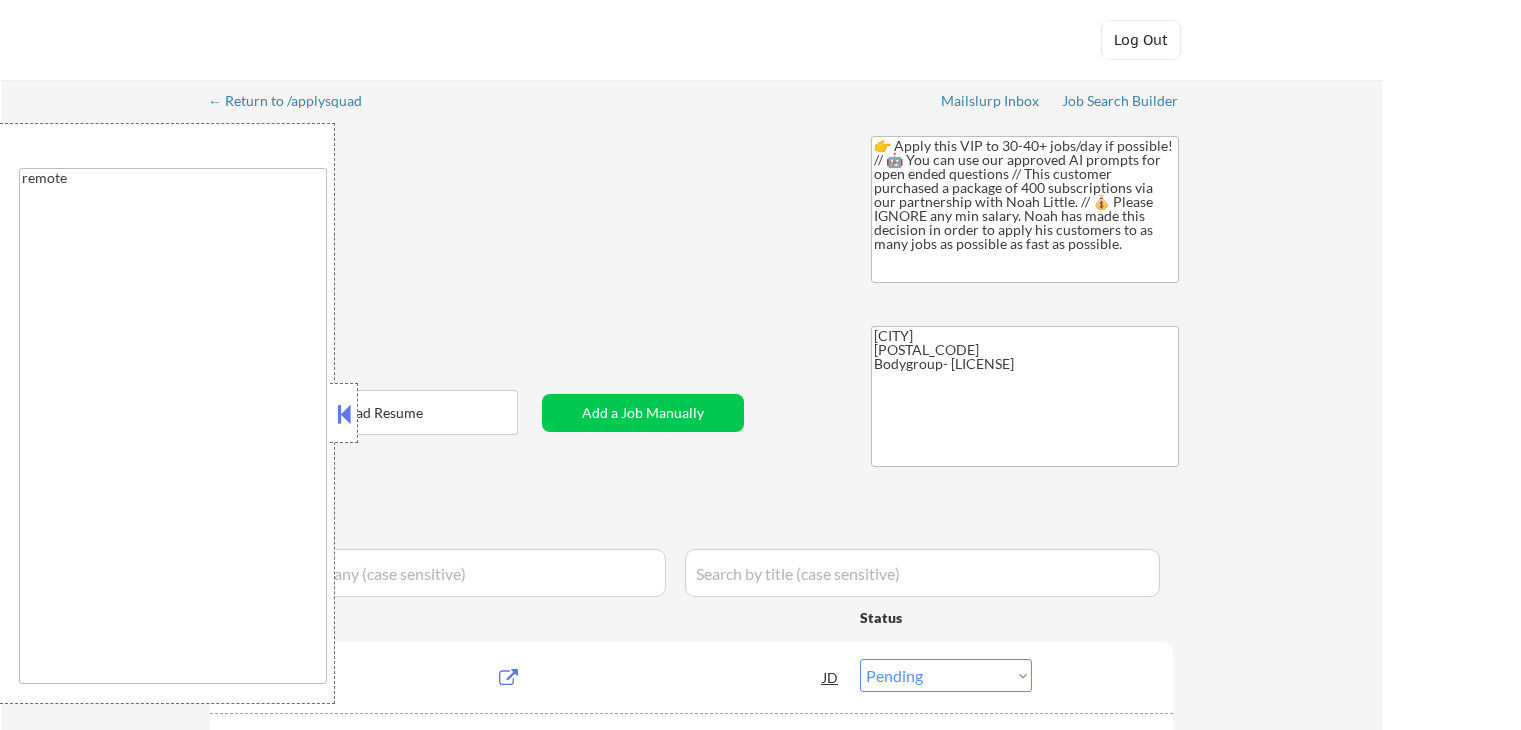 select on ""pending"" 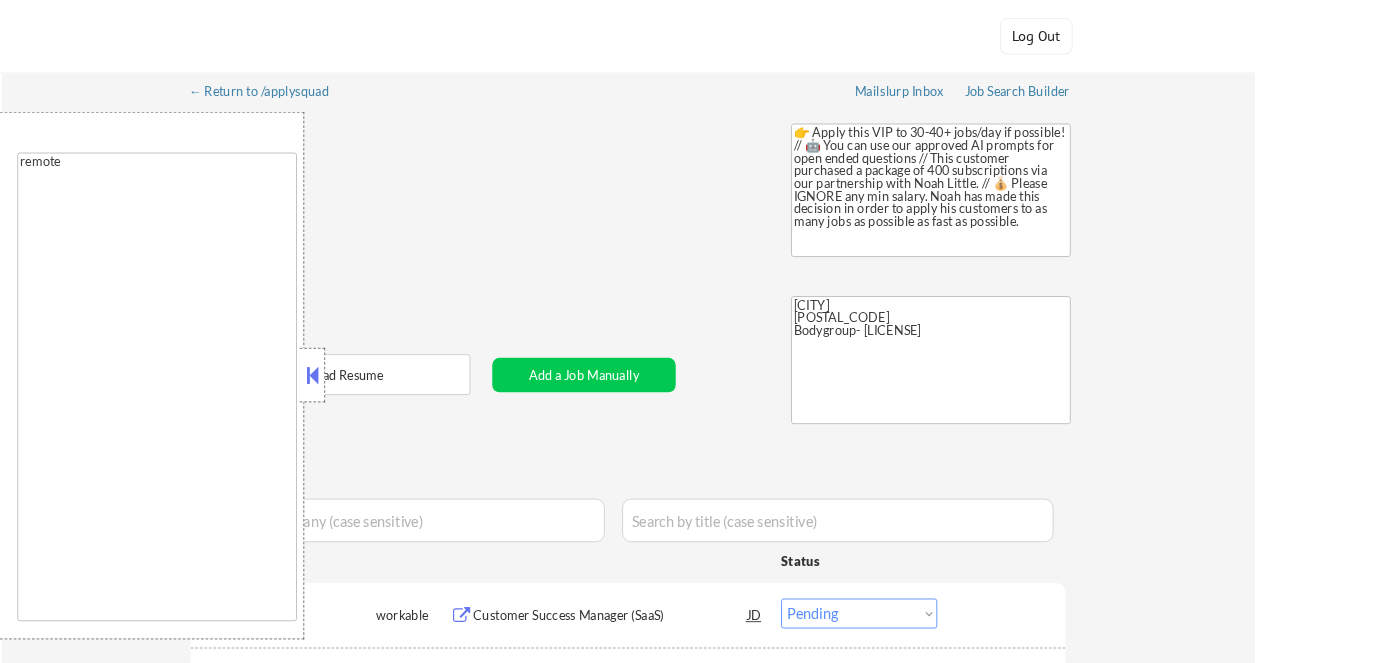 scroll, scrollTop: 0, scrollLeft: 0, axis: both 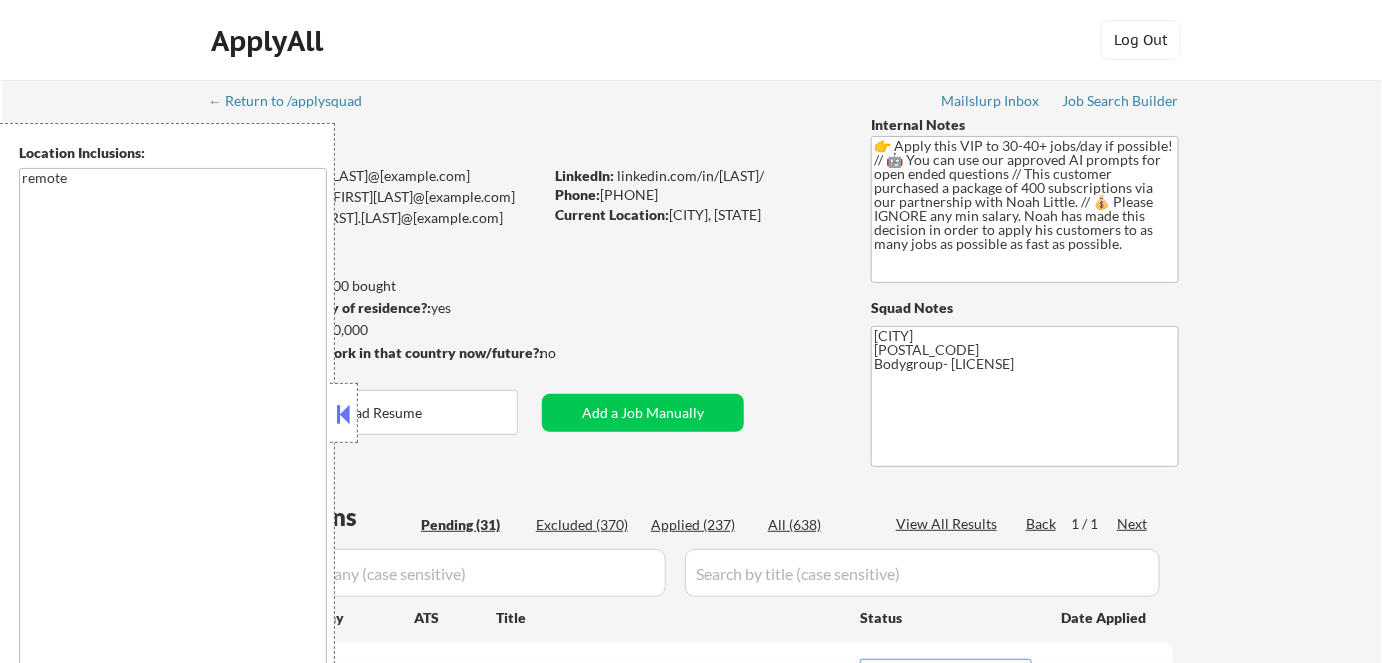 click on "← Return to /applysquad Mailslurp Inbox Job Search Builder Catharina Nilsson User Email:  catharinaknilsson@gmail.com Application Email:  catharinaknilsson@gmail.com Mailslurp Email:  catharina.nilsson@mailflux.com LinkedIn:   linkedin.com/in/catharinanilsson/
Phone:  (805) 402-4145 Current Location:  Los Angeles, California Applies:  237 sent / 400 bought Internal Notes 👉 Apply this VIP to 30-40+ jobs/day if possible!  // 🤖 You can use our approved AI prompts for open ended questions // This customer purchased a package of 400 subscriptions via our partnership with Noah Little. // 💰 Please IGNORE any min salary. Noah has made this decision in order to apply his customers to as many jobs as possible as fast as possible. Can work in country of residence?:  yes Squad Notes Minimum salary:  $90,000 Will need Visa to work in that country now/future?:   no Download Resume Add a Job Manually Flor de Mae
90012
Bodygroup- Driver's License Applications Pending (31) Excluded (370) Applied (237) All (638)" at bounding box center (692, 1598) 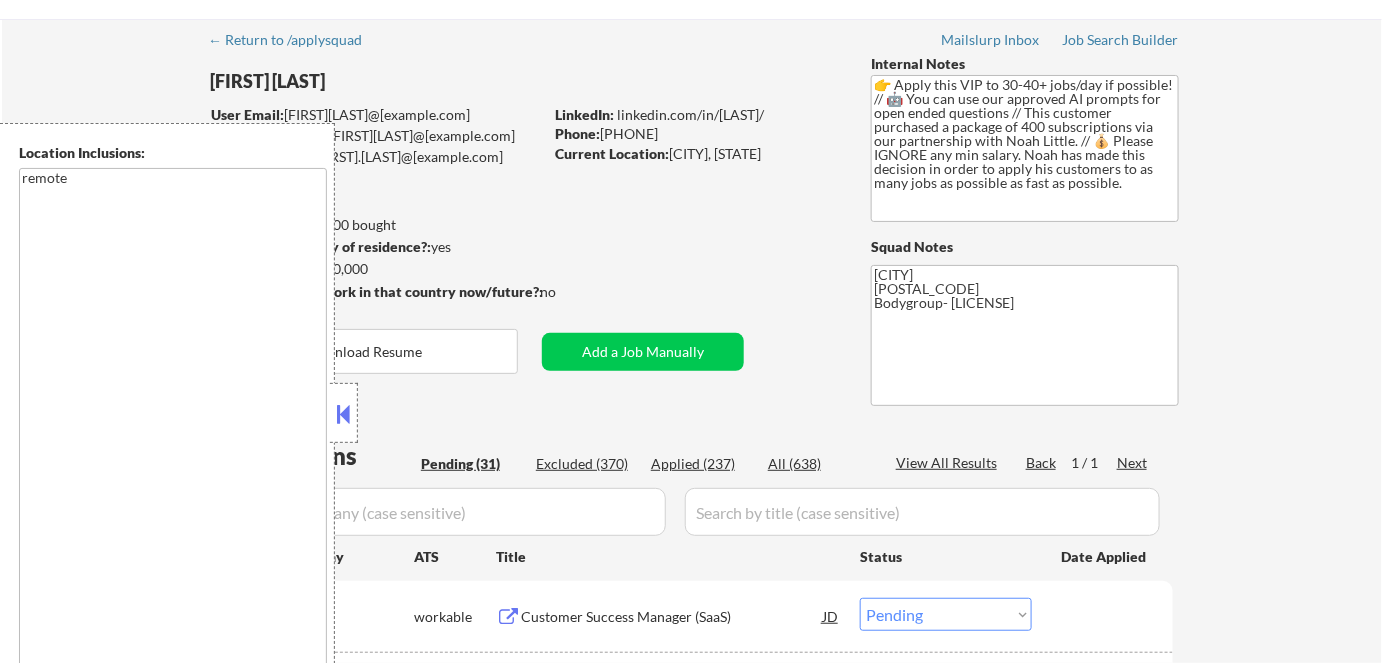 scroll, scrollTop: 181, scrollLeft: 0, axis: vertical 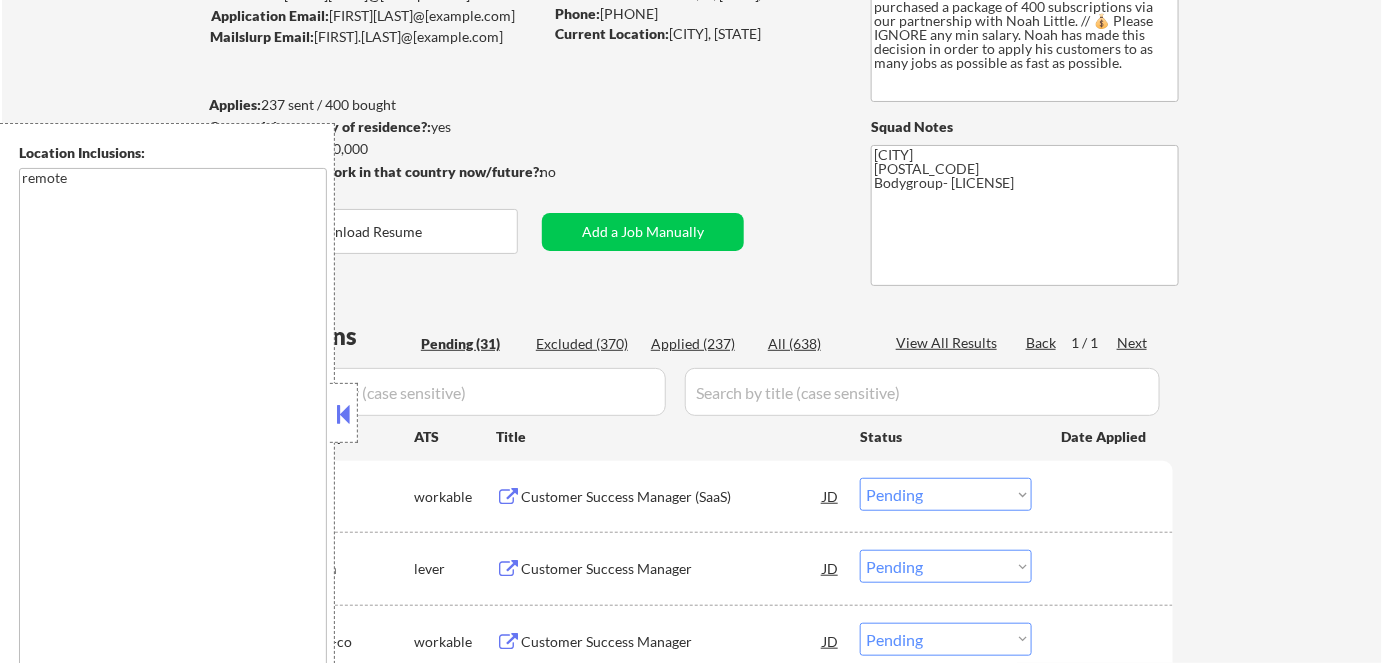 click at bounding box center (344, 414) 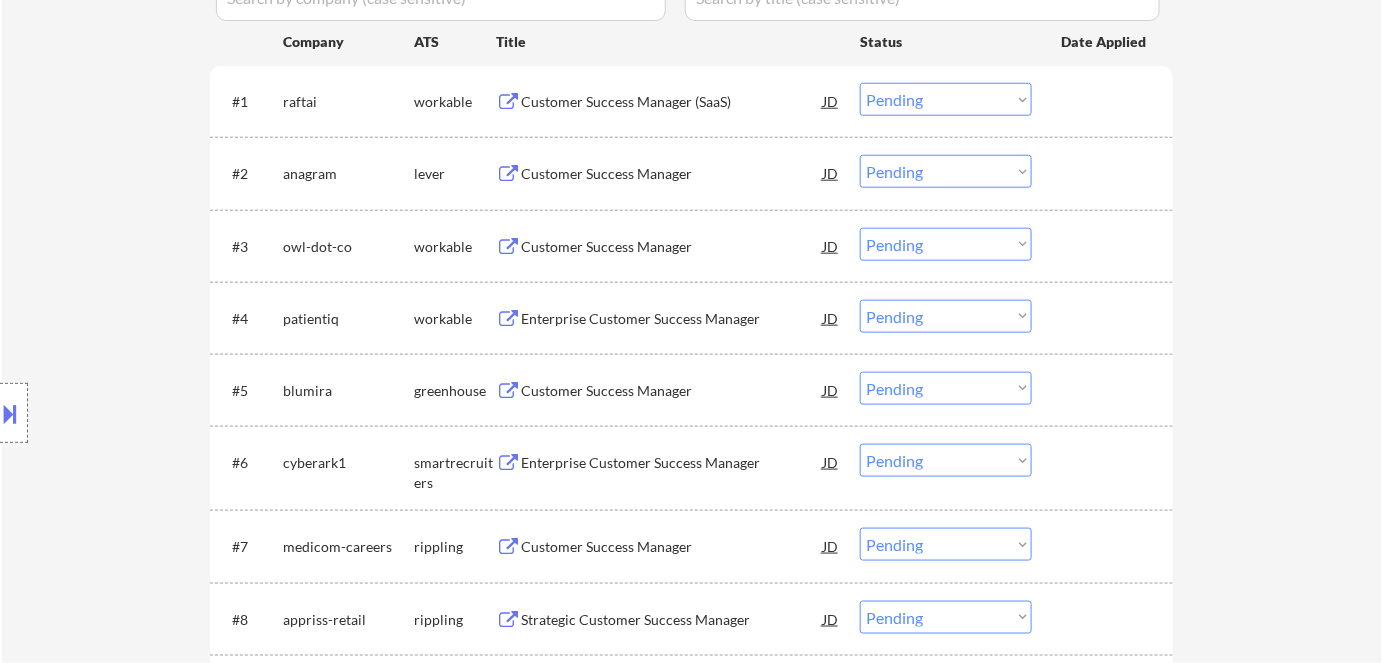 scroll, scrollTop: 545, scrollLeft: 0, axis: vertical 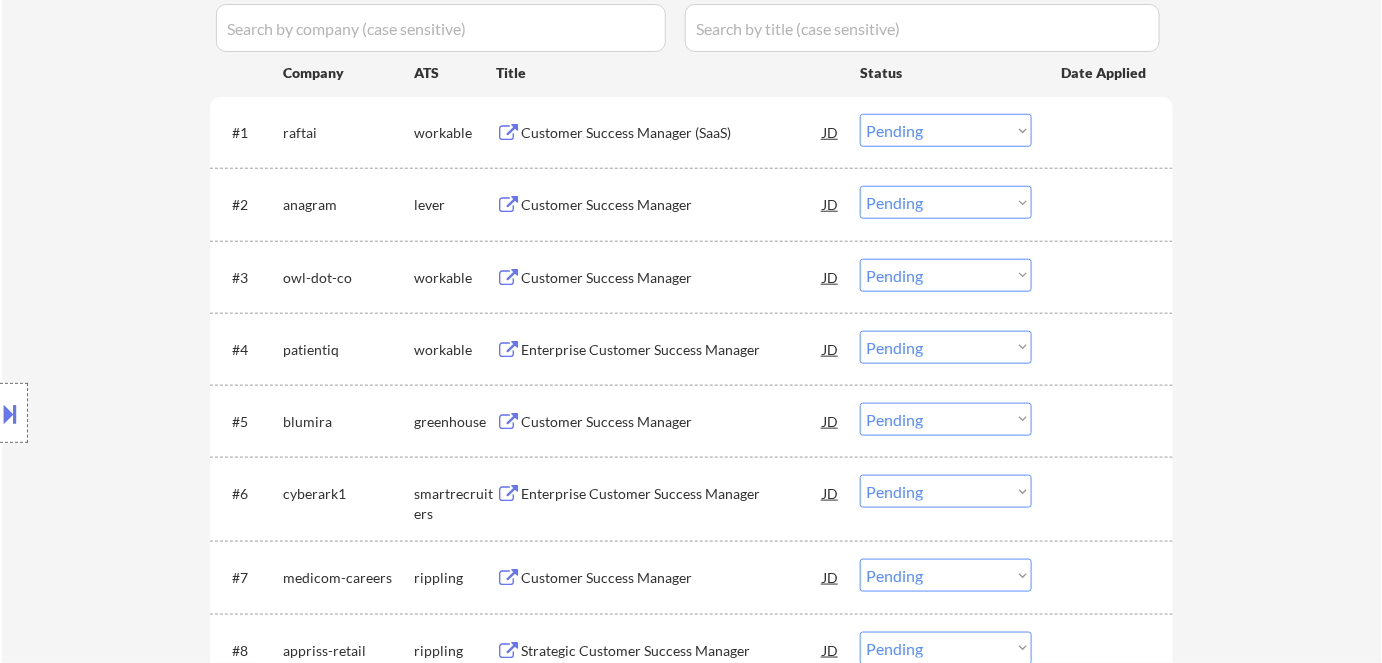 click on "Customer Success Manager (SaaS)" at bounding box center [672, 133] 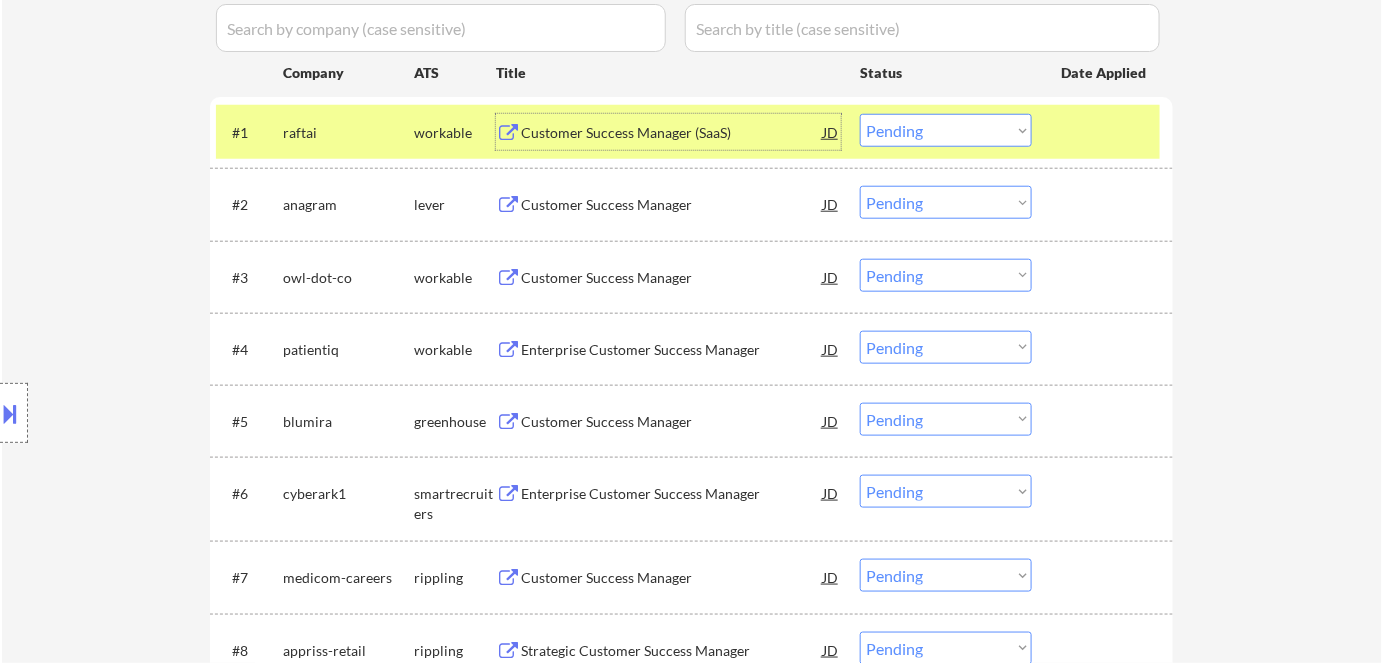 click on "Choose an option... Pending Applied Excluded (Questions) Excluded (Expired) Excluded (Location) Excluded (Bad Match) Excluded (Blocklist) Excluded (Salary) Excluded (Other)" at bounding box center (946, 130) 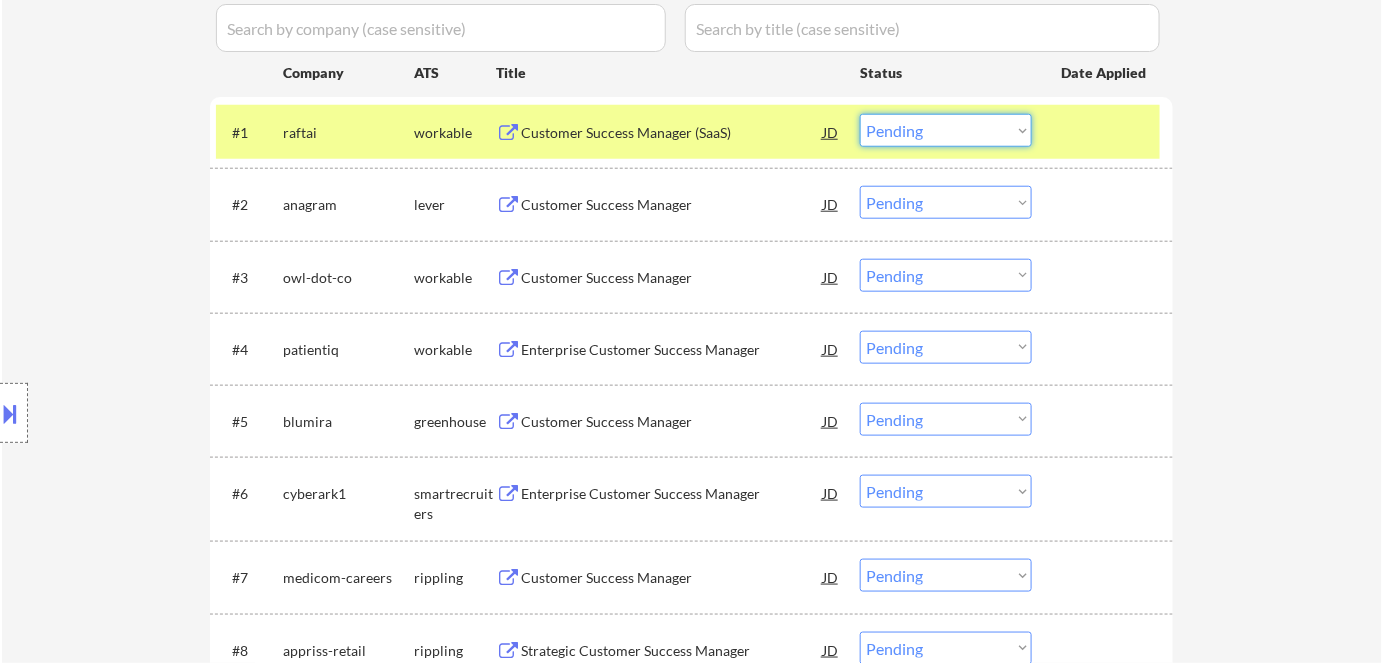 click on "← Return to /applysquad Mailslurp Inbox Job Search Builder Catharina Nilsson User Email:  catharinaknilsson@gmail.com Application Email:  catharinaknilsson@gmail.com Mailslurp Email:  catharina.nilsson@mailflux.com LinkedIn:   linkedin.com/in/catharinanilsson/
Phone:  (805) 402-4145 Current Location:  Los Angeles, California Applies:  237 sent / 400 bought Internal Notes 👉 Apply this VIP to 30-40+ jobs/day if possible!  // 🤖 You can use our approved AI prompts for open ended questions // This customer purchased a package of 400 subscriptions via our partnership with Noah Little. // 💰 Please IGNORE any min salary. Noah has made this decision in order to apply his customers to as many jobs as possible as fast as possible. Can work in country of residence?:  yes Squad Notes Minimum salary:  $90,000 Will need Visa to work in that country now/future?:   no Download Resume Add a Job Manually Flor de Mae
90012
Bodygroup- Driver's License Applications Pending (31) Excluded (370) Applied (237) All (638)" at bounding box center (692, 1061) 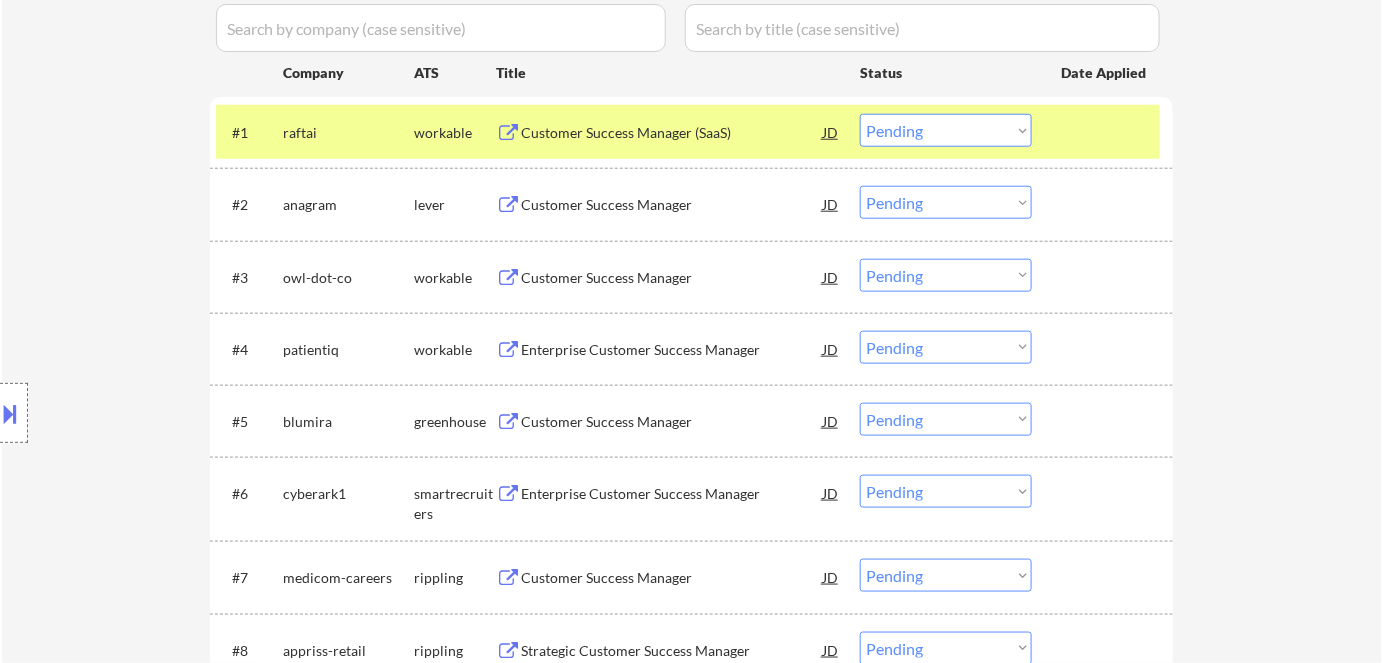 click on "Choose an option... Pending Applied Excluded (Questions) Excluded (Expired) Excluded (Location) Excluded (Bad Match) Excluded (Blocklist) Excluded (Salary) Excluded (Other)" at bounding box center [946, 130] 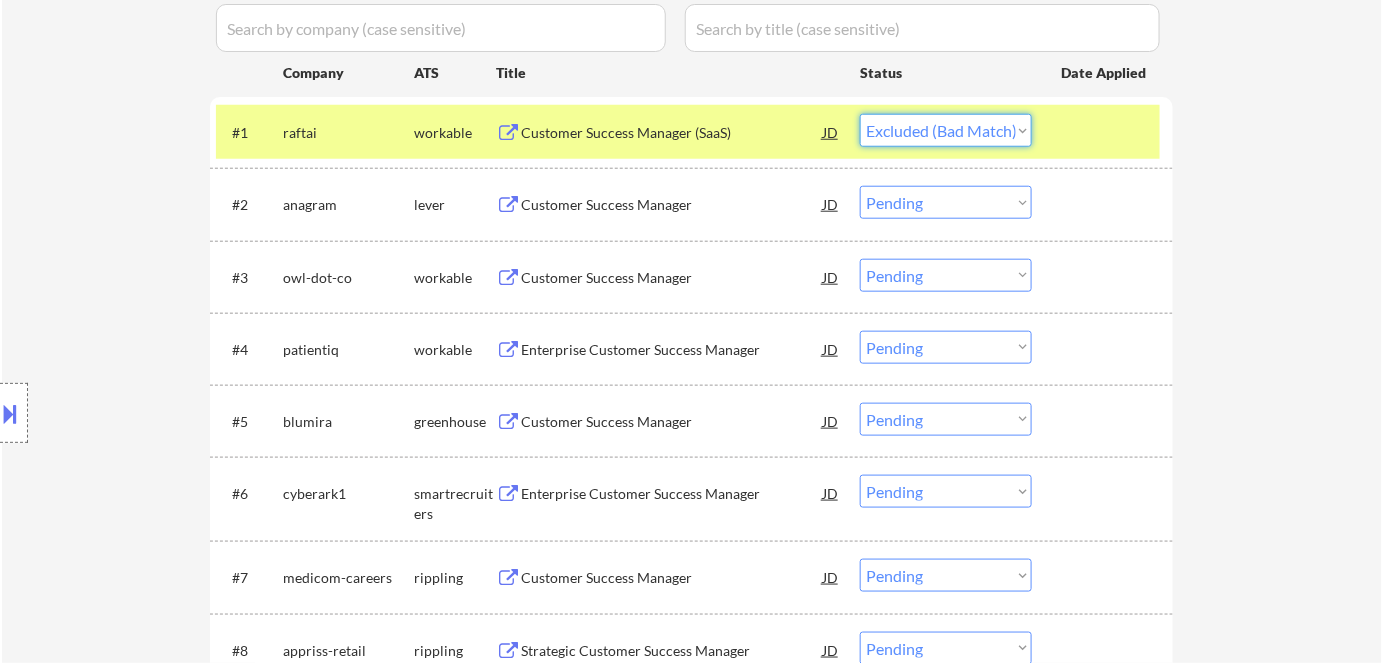click on "Choose an option... Pending Applied Excluded (Questions) Excluded (Expired) Excluded (Location) Excluded (Bad Match) Excluded (Blocklist) Excluded (Salary) Excluded (Other)" at bounding box center [946, 130] 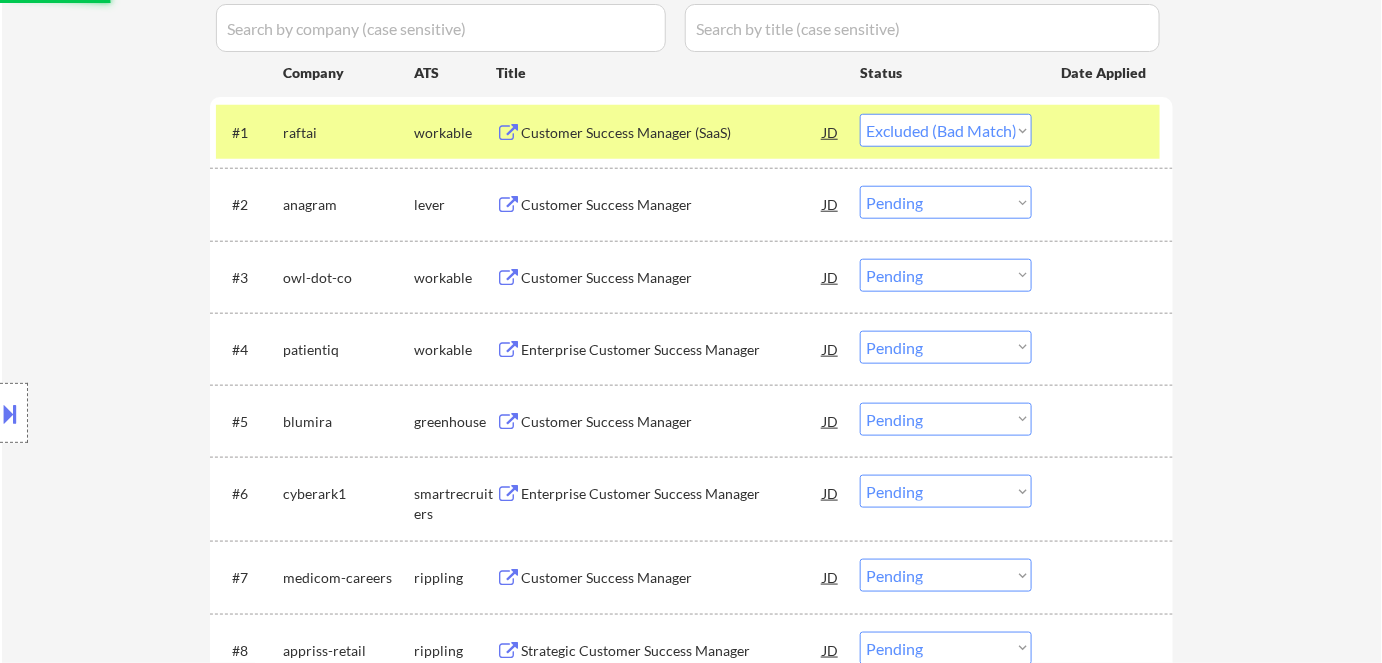 click on "Customer Success Manager" at bounding box center (672, 205) 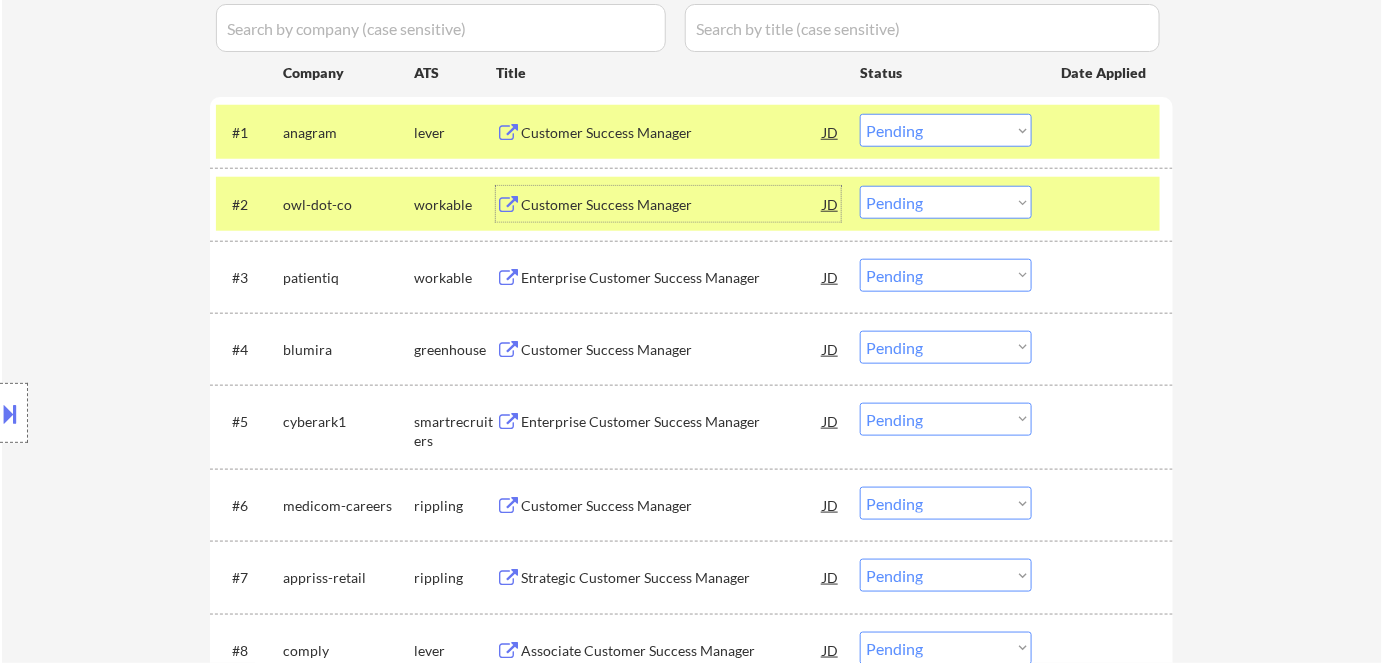click on "Choose an option... Pending Applied Excluded (Questions) Excluded (Expired) Excluded (Location) Excluded (Bad Match) Excluded (Blocklist) Excluded (Salary) Excluded (Other)" at bounding box center (946, 130) 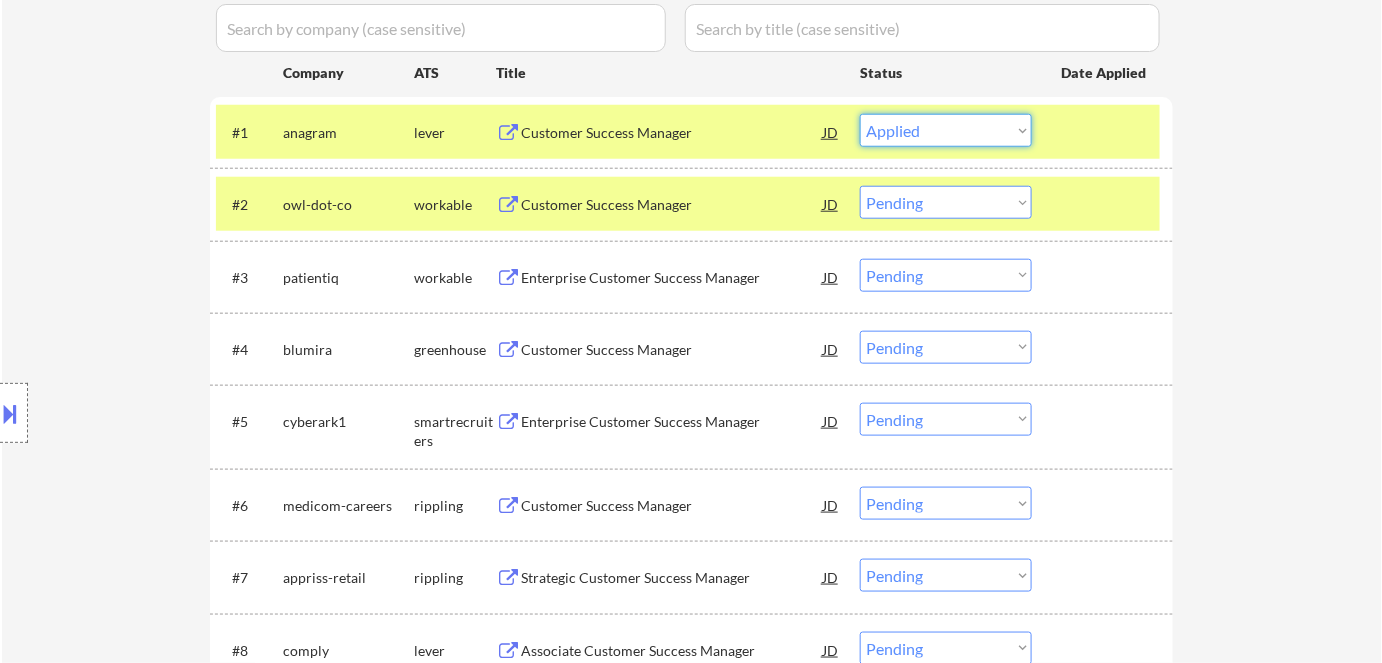 click on "Choose an option... Pending Applied Excluded (Questions) Excluded (Expired) Excluded (Location) Excluded (Bad Match) Excluded (Blocklist) Excluded (Salary) Excluded (Other)" at bounding box center (946, 130) 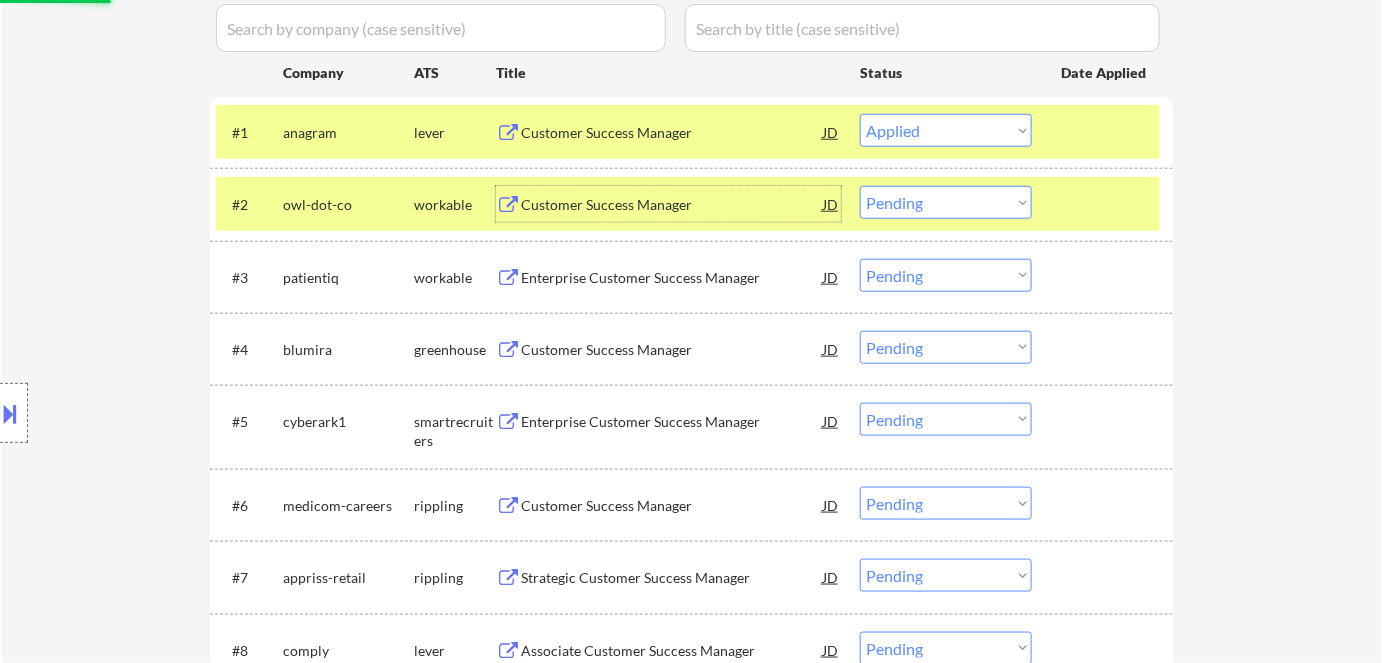 click on "Customer Success Manager" at bounding box center (672, 205) 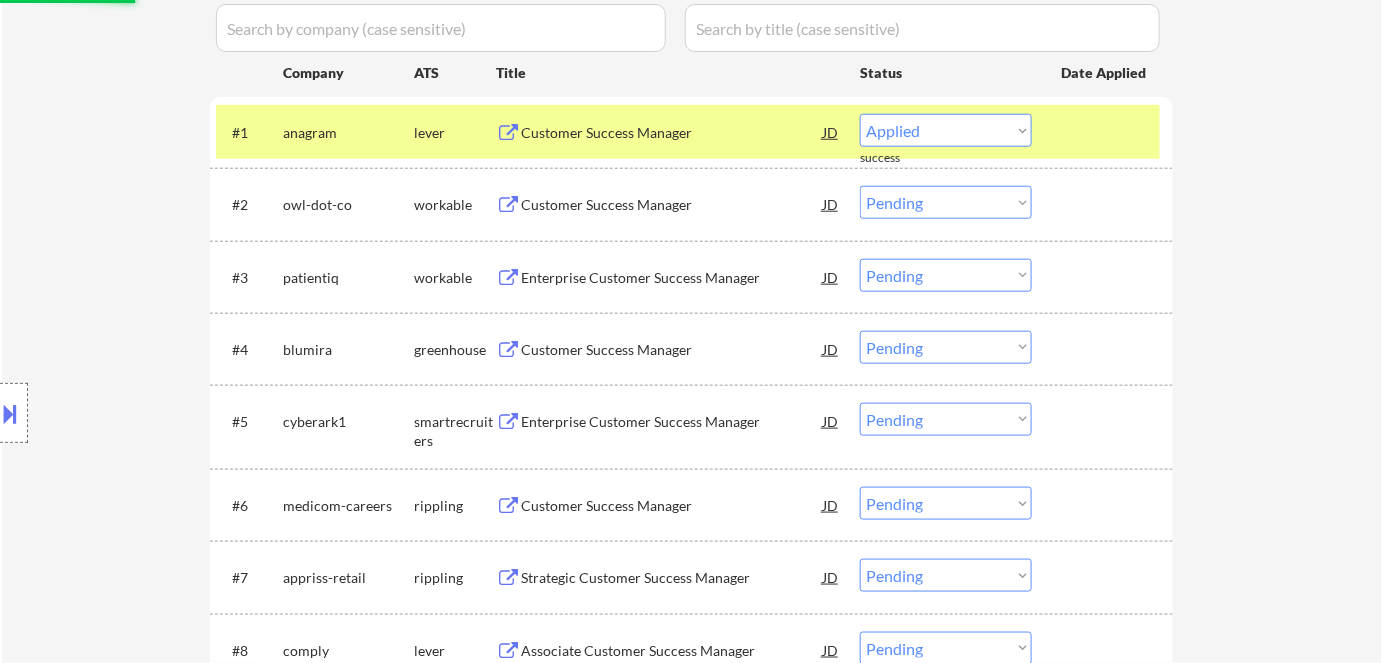 select on ""pending"" 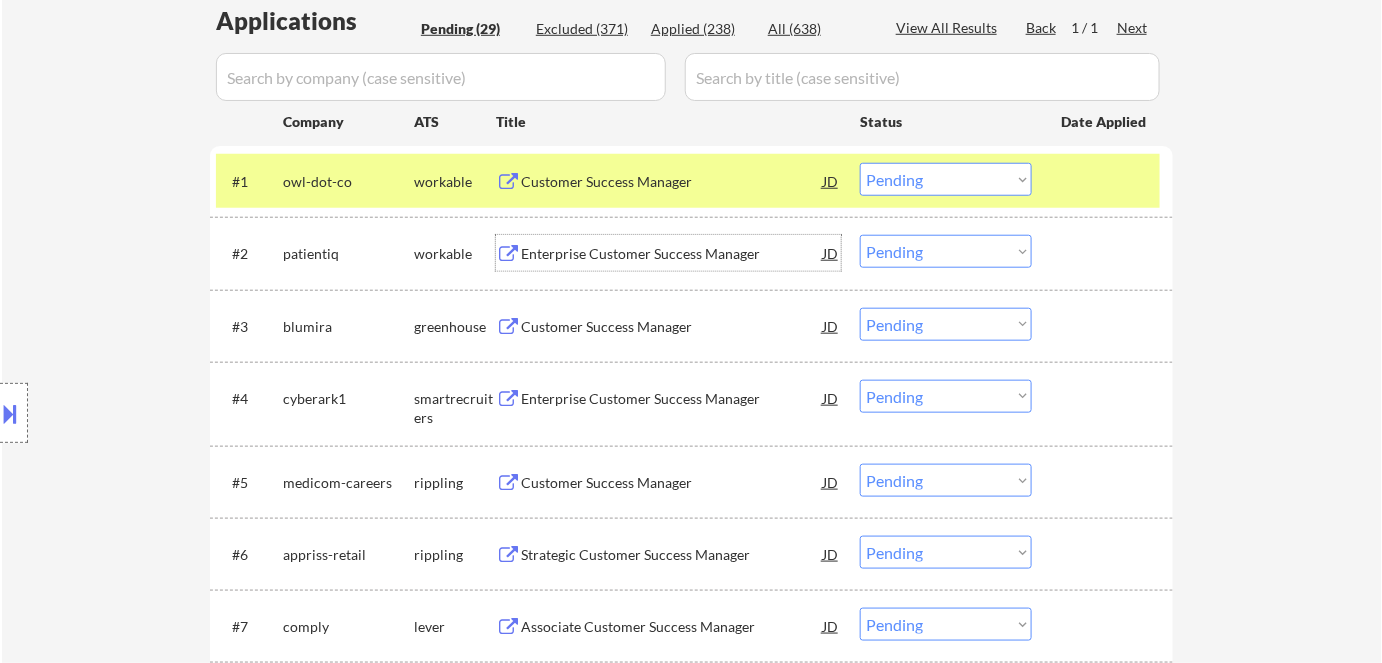 scroll, scrollTop: 454, scrollLeft: 0, axis: vertical 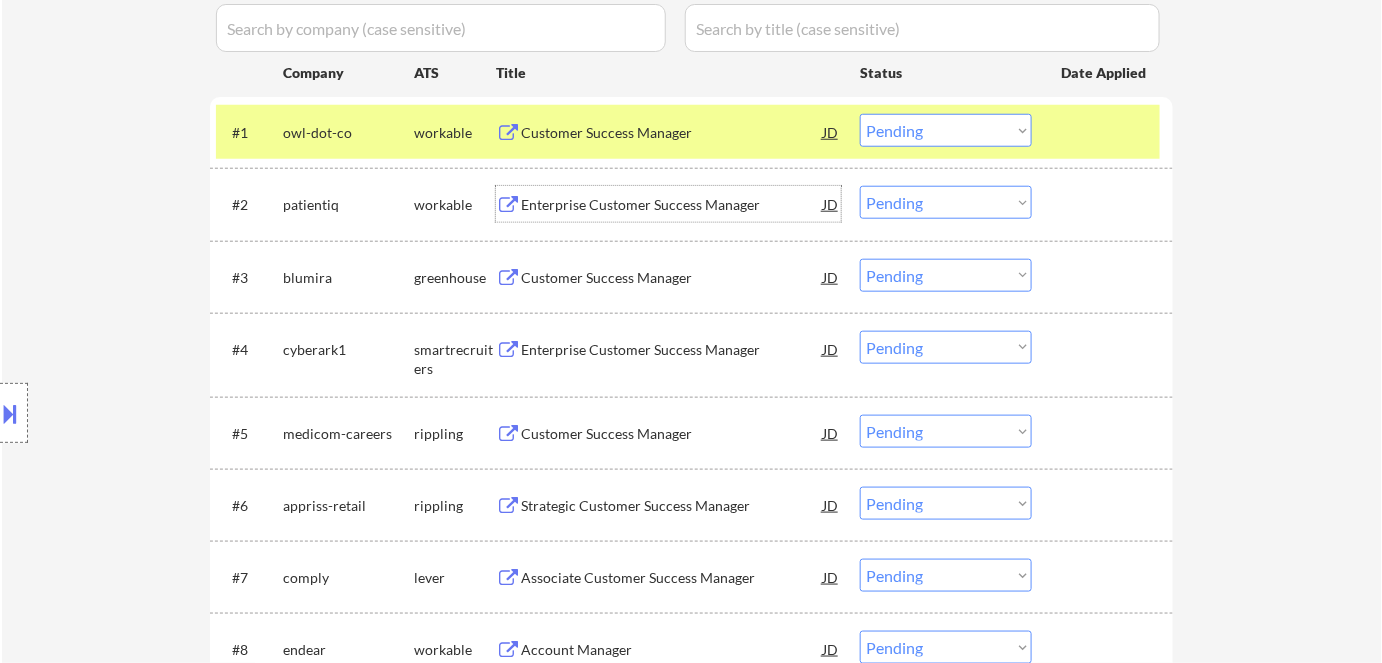click on "Customer Success Manager" at bounding box center [672, 278] 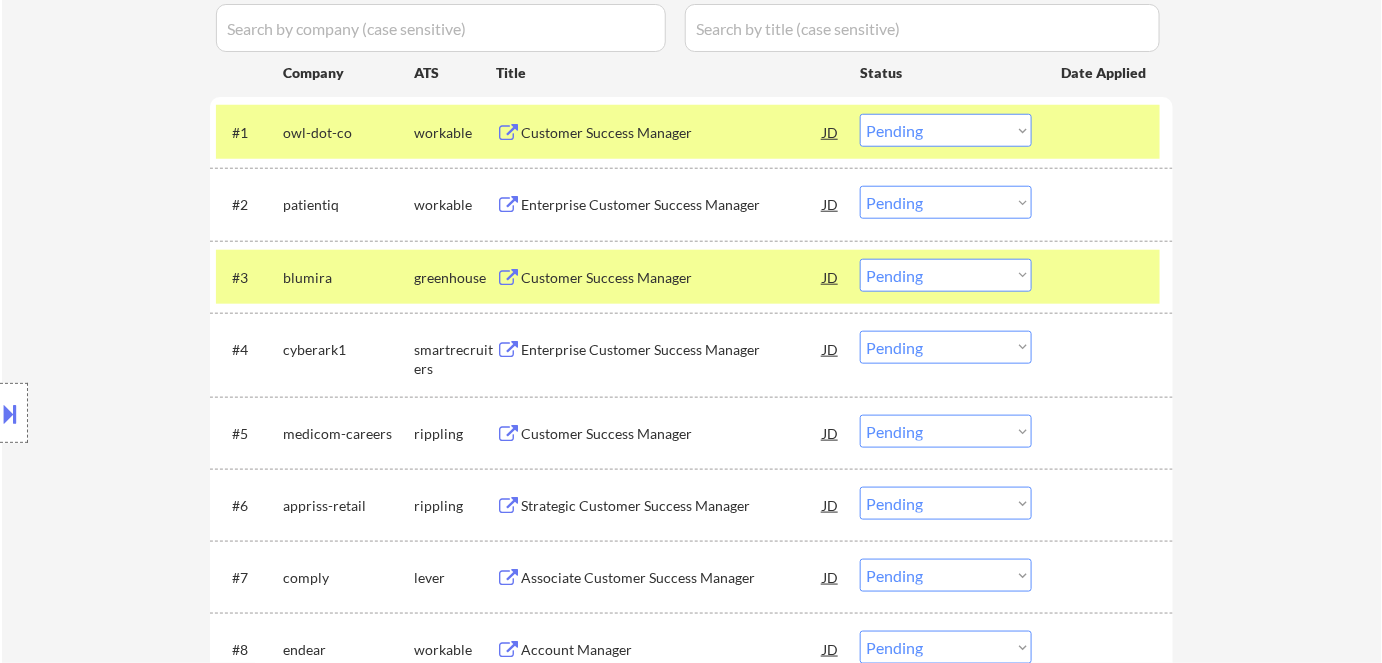 click on "Location Inclusions: remote" at bounding box center [179, 413] 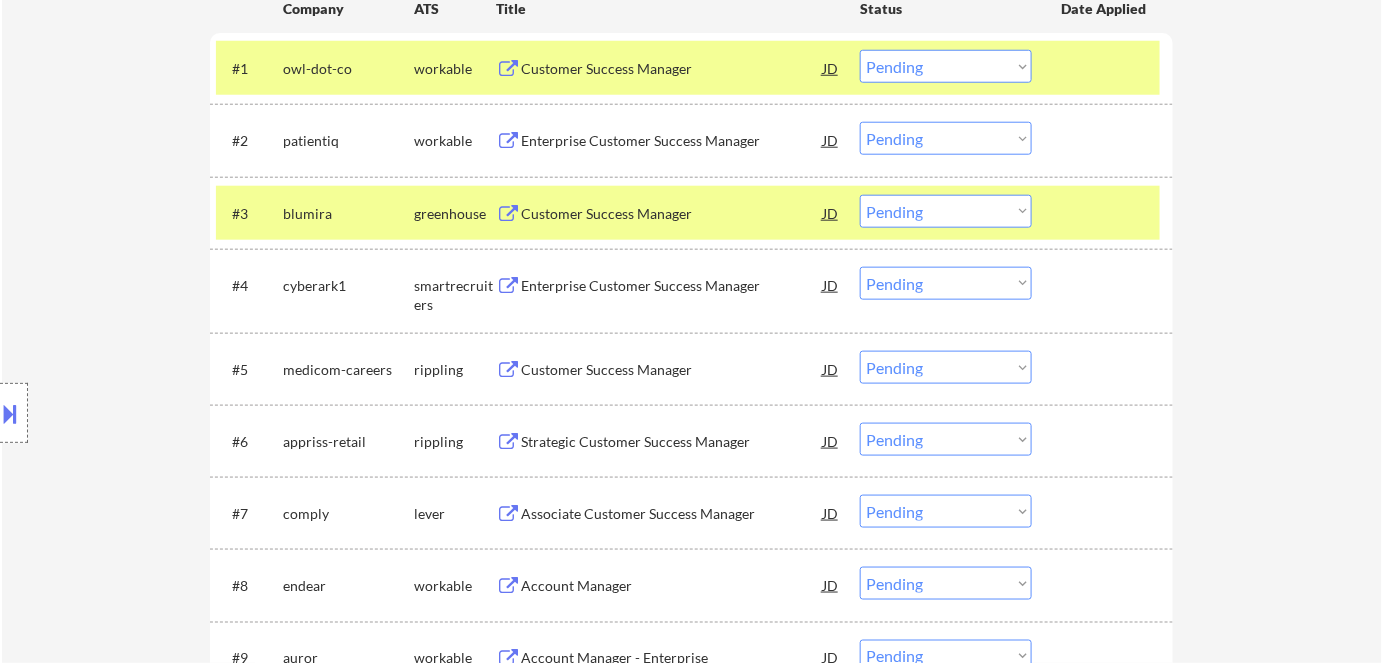 scroll, scrollTop: 636, scrollLeft: 0, axis: vertical 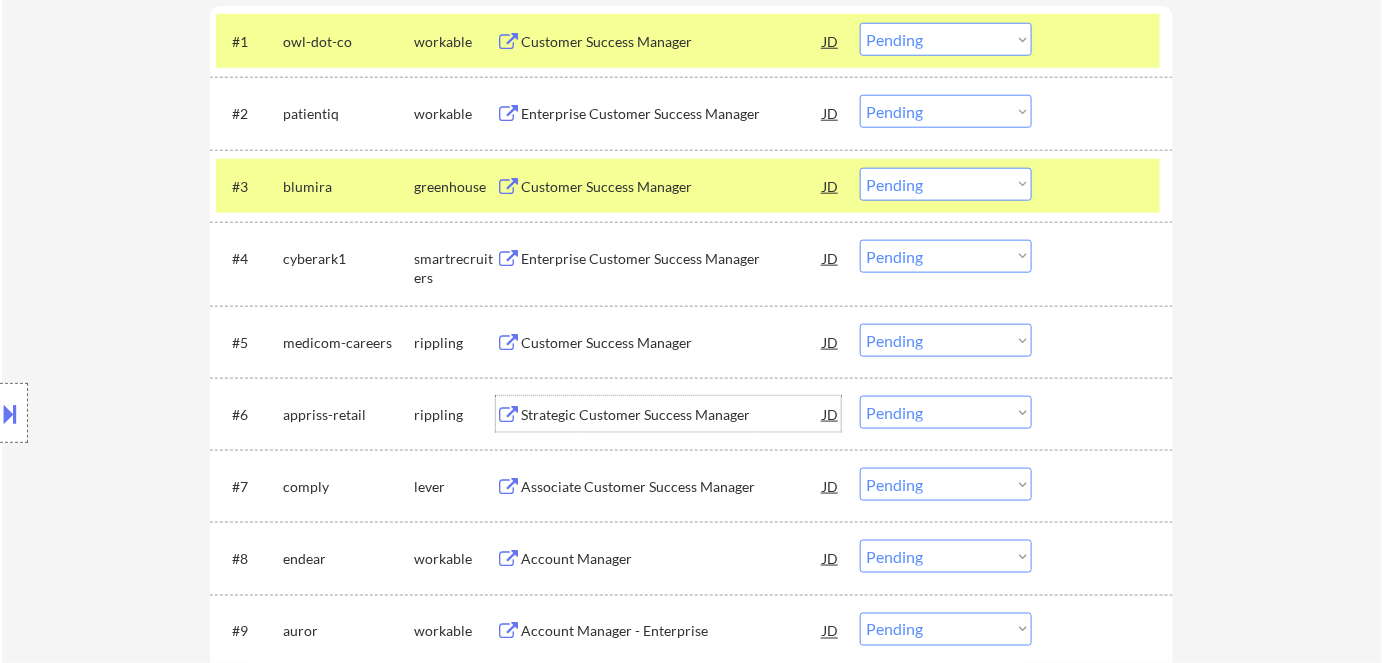 click on "Strategic Customer Success Manager" at bounding box center (672, 415) 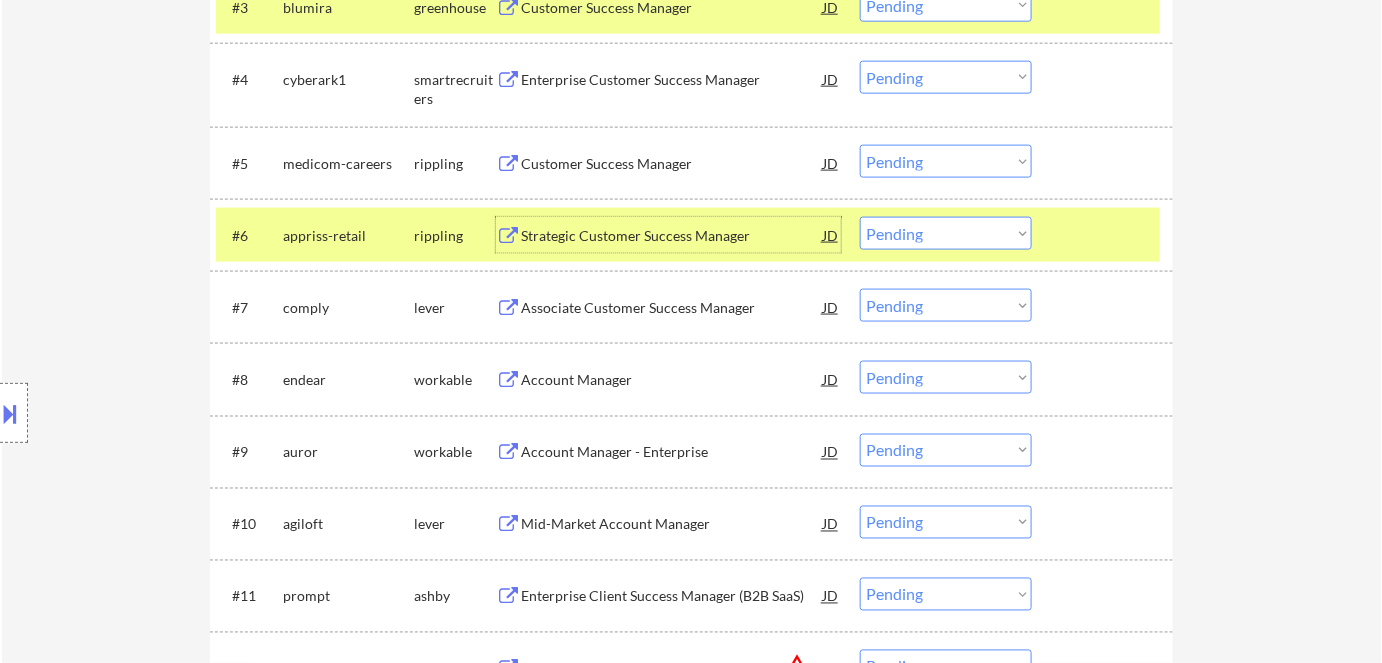 scroll, scrollTop: 818, scrollLeft: 0, axis: vertical 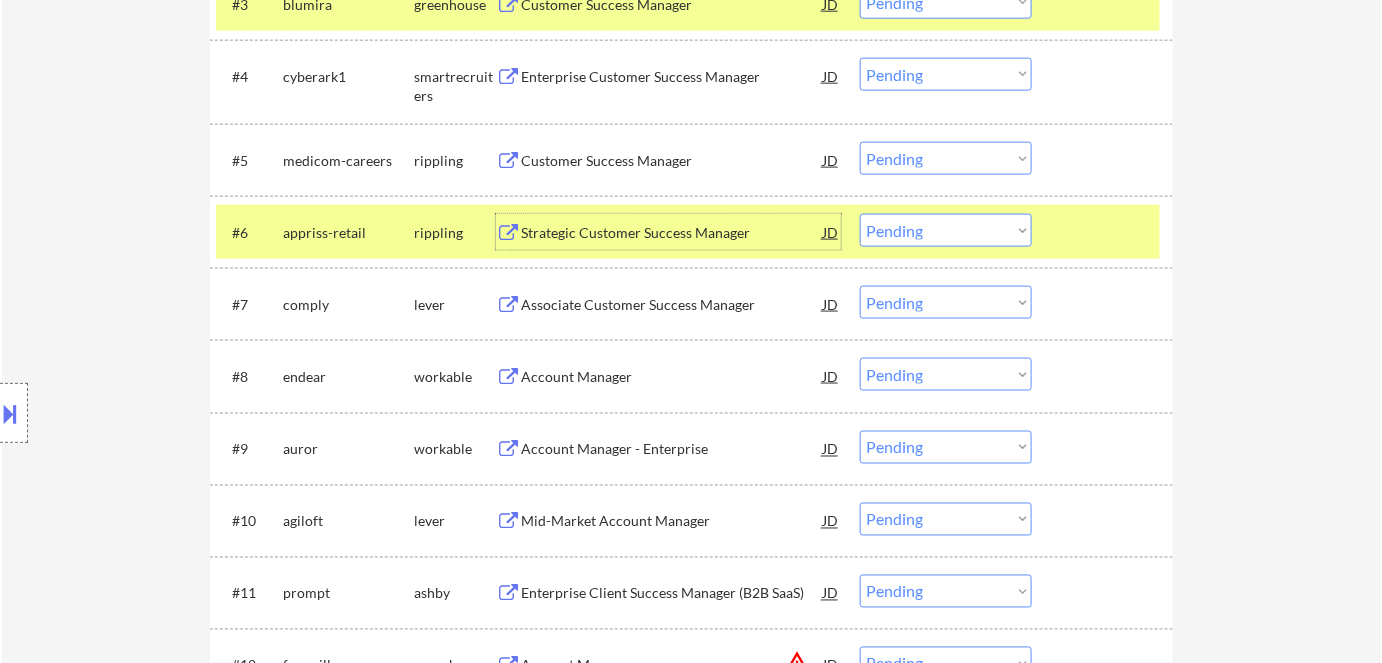 click on "Account Manager - Enterprise" at bounding box center [672, 450] 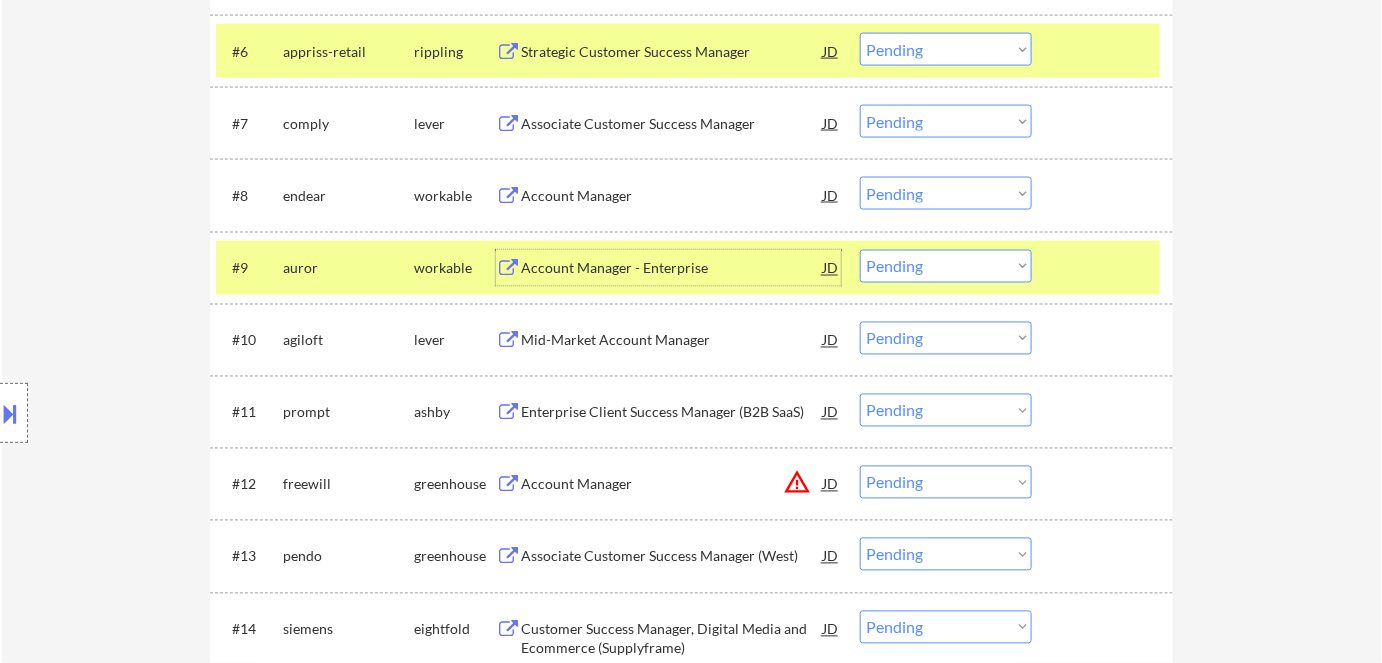 scroll, scrollTop: 1000, scrollLeft: 0, axis: vertical 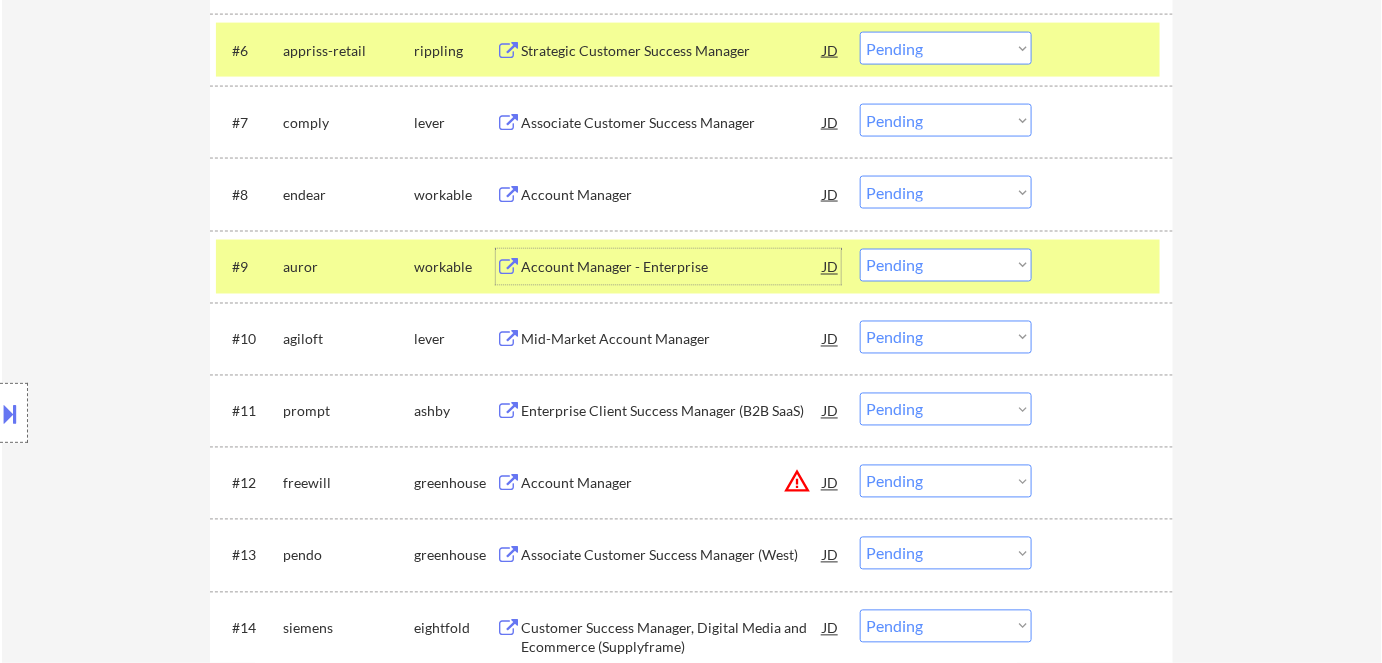 click on "Mid-Market Account Manager" at bounding box center [672, 340] 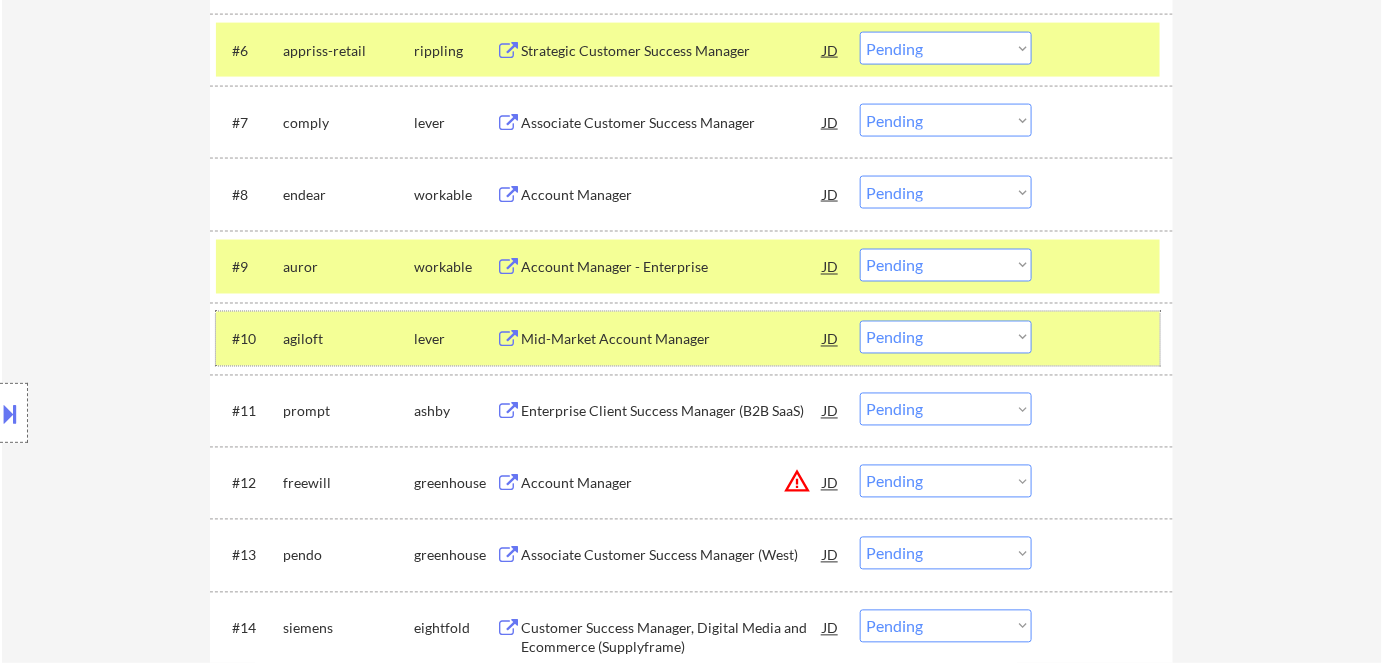 drag, startPoint x: 997, startPoint y: 358, endPoint x: 996, endPoint y: 347, distance: 11.045361 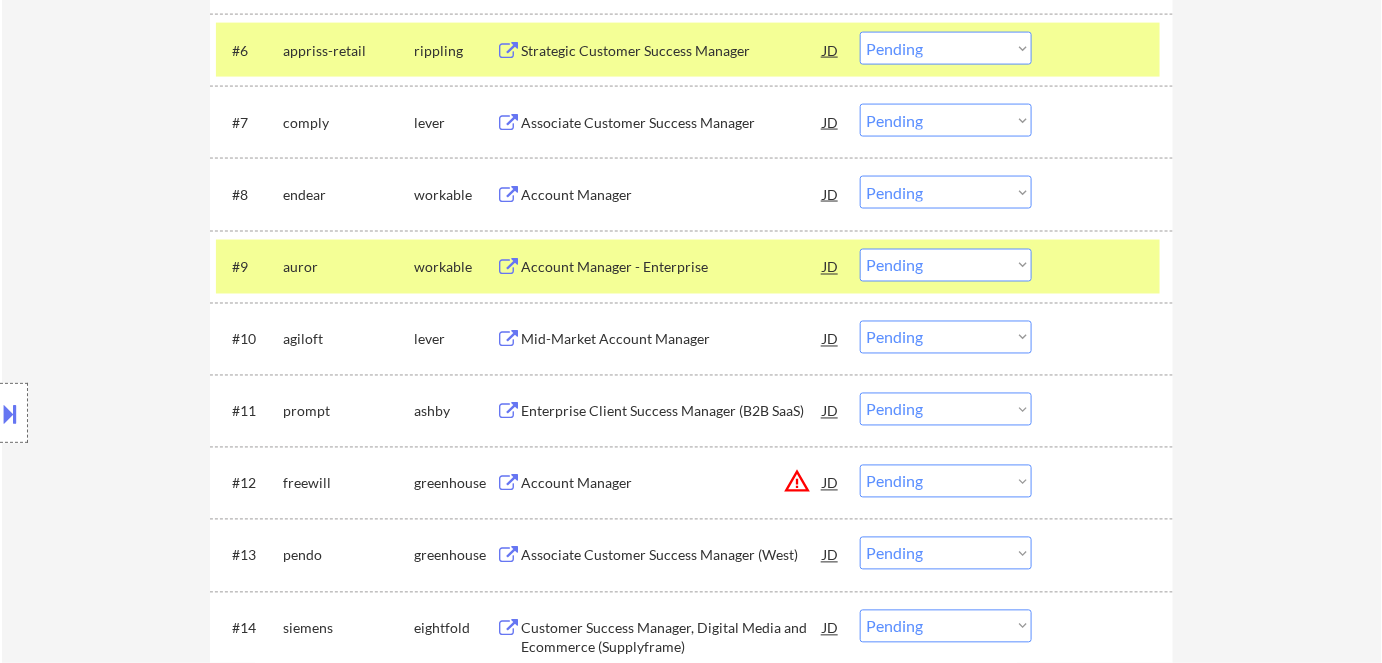 click on "Choose an option... Pending Applied Excluded (Questions) Excluded (Expired) Excluded (Location) Excluded (Bad Match) Excluded (Blocklist) Excluded (Salary) Excluded (Other)" at bounding box center (946, 337) 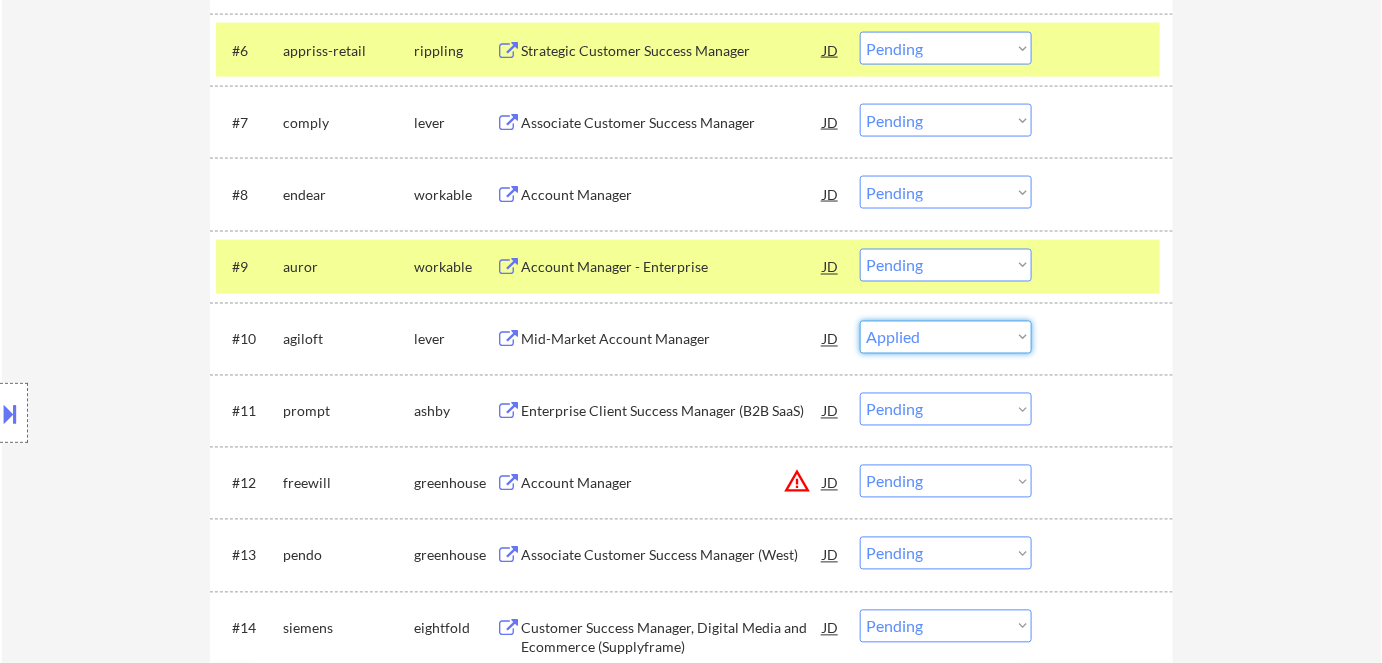 click on "Choose an option... Pending Applied Excluded (Questions) Excluded (Expired) Excluded (Location) Excluded (Bad Match) Excluded (Blocklist) Excluded (Salary) Excluded (Other)" at bounding box center [946, 337] 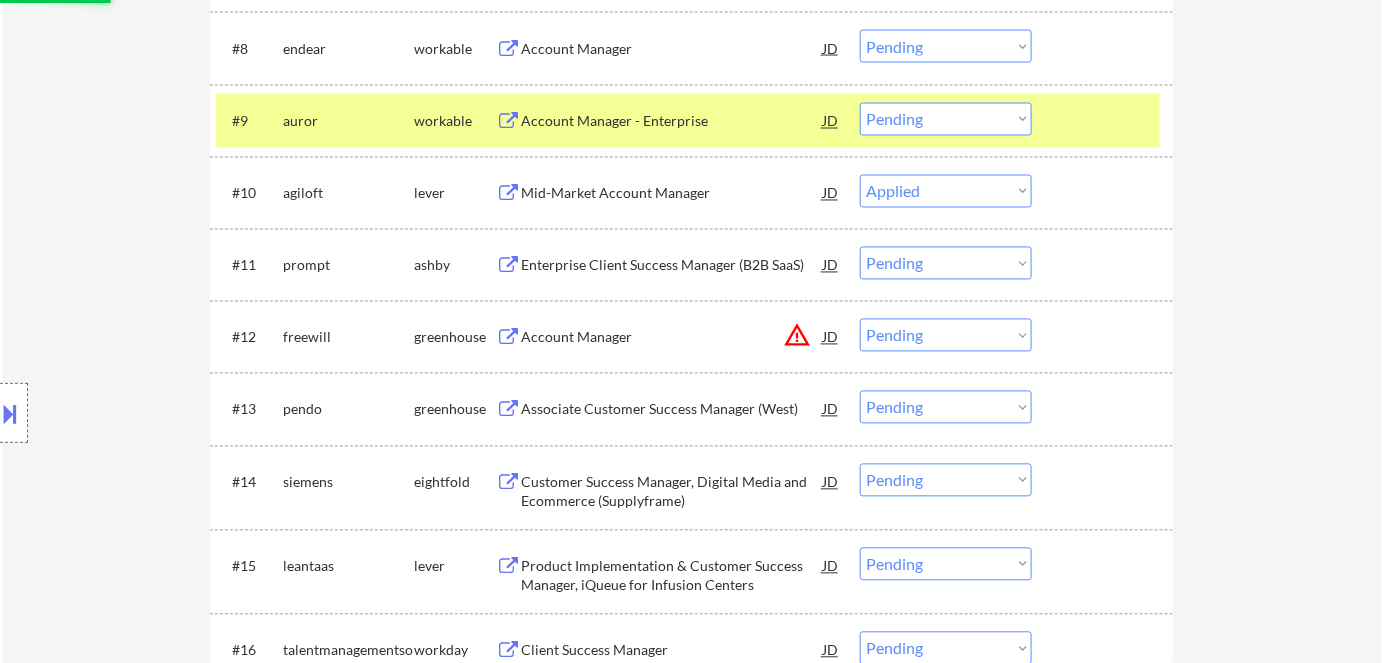 scroll, scrollTop: 1181, scrollLeft: 0, axis: vertical 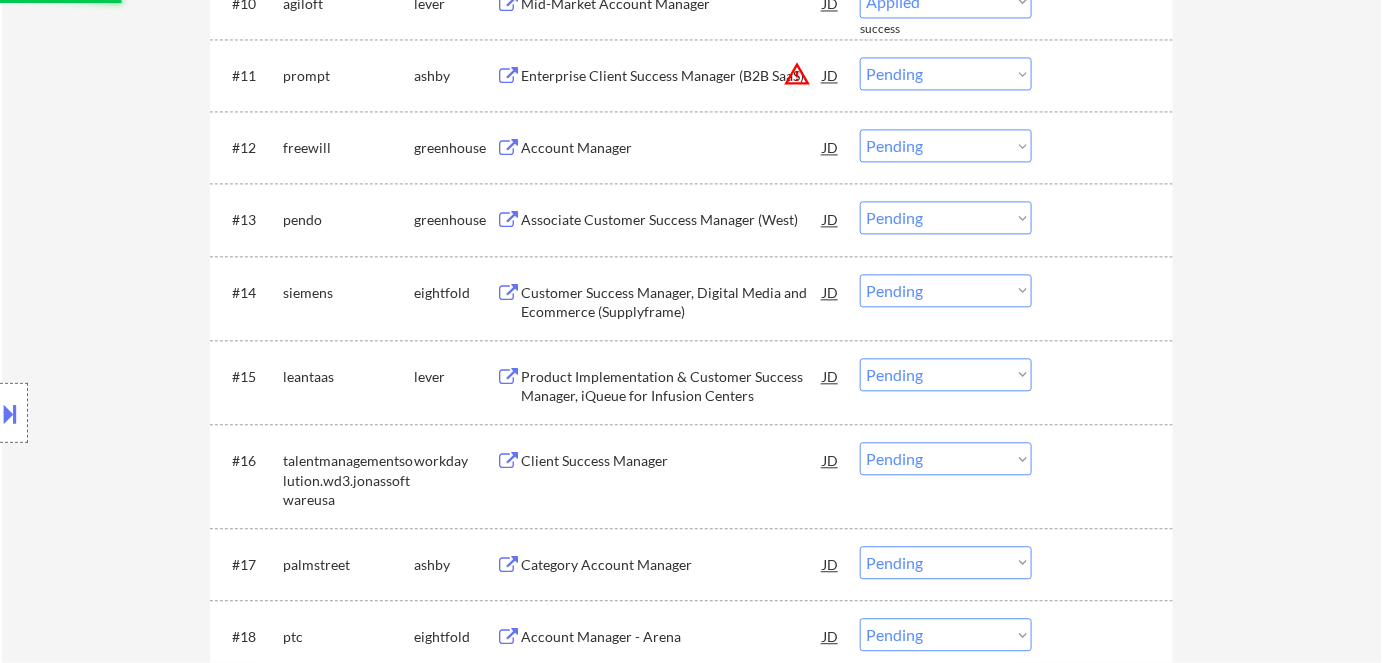 select on ""pending"" 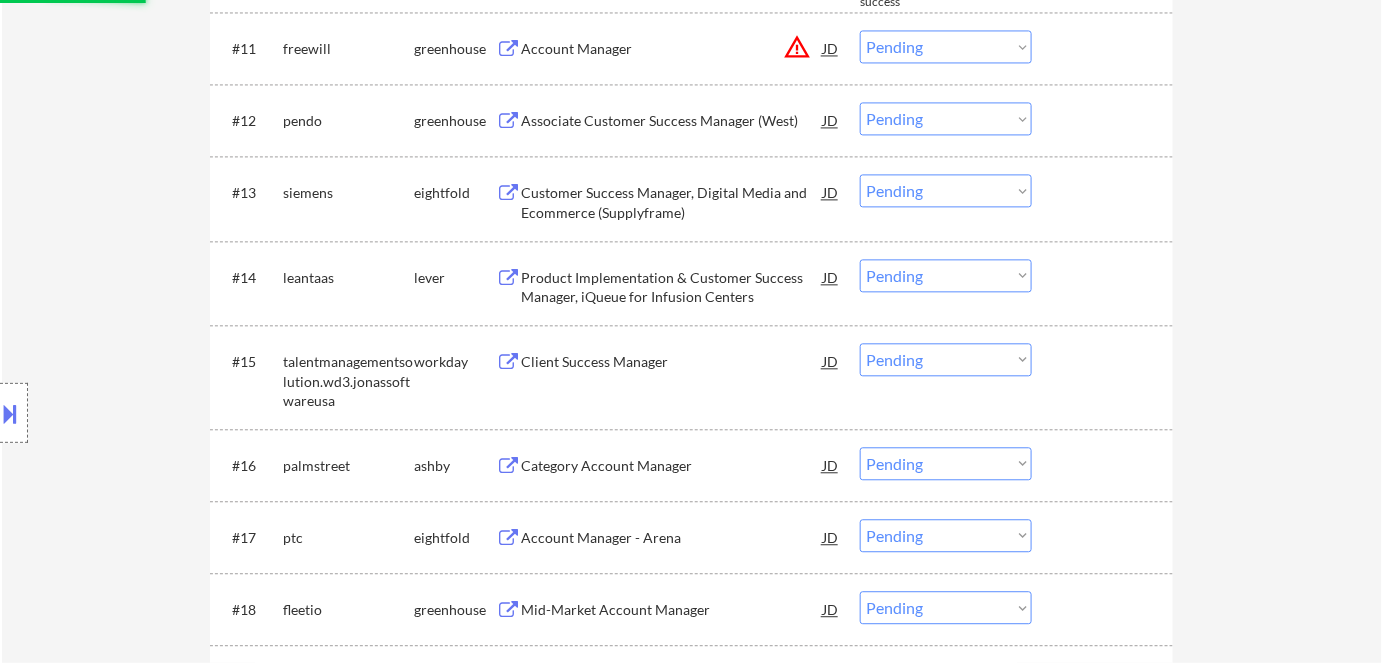 scroll, scrollTop: 1454, scrollLeft: 0, axis: vertical 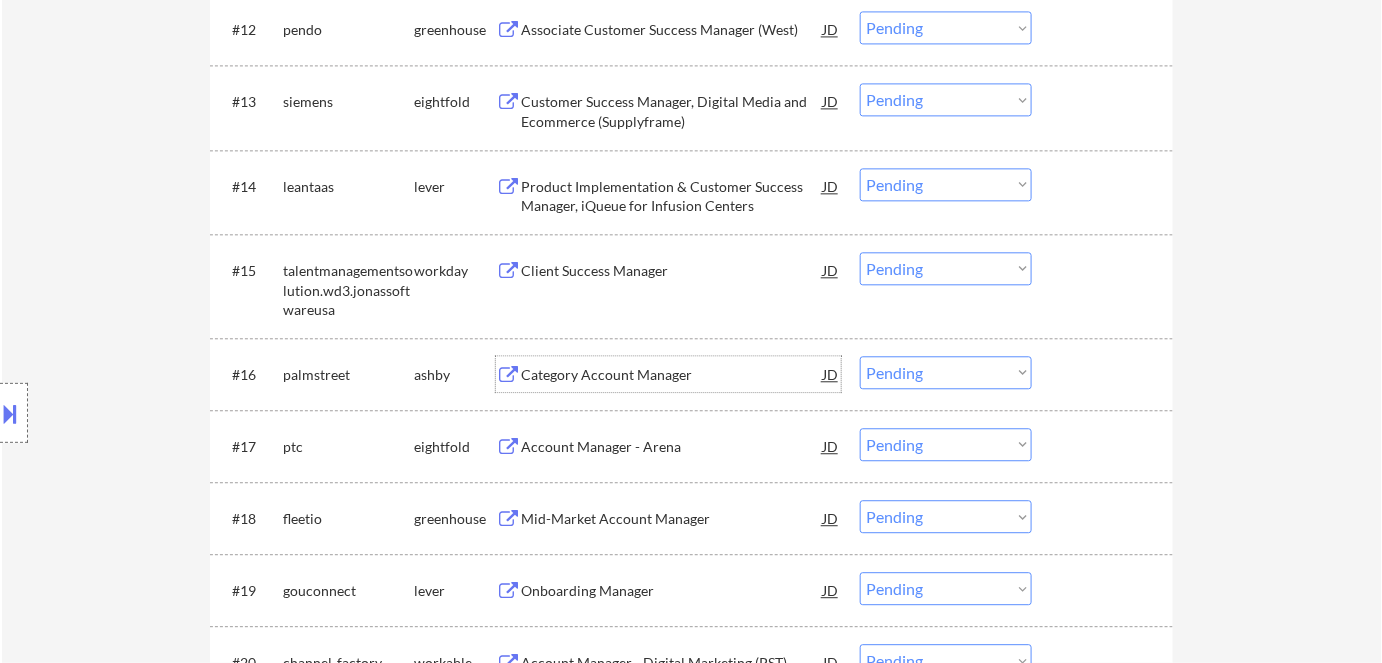 click on "Category Account Manager" at bounding box center [672, 375] 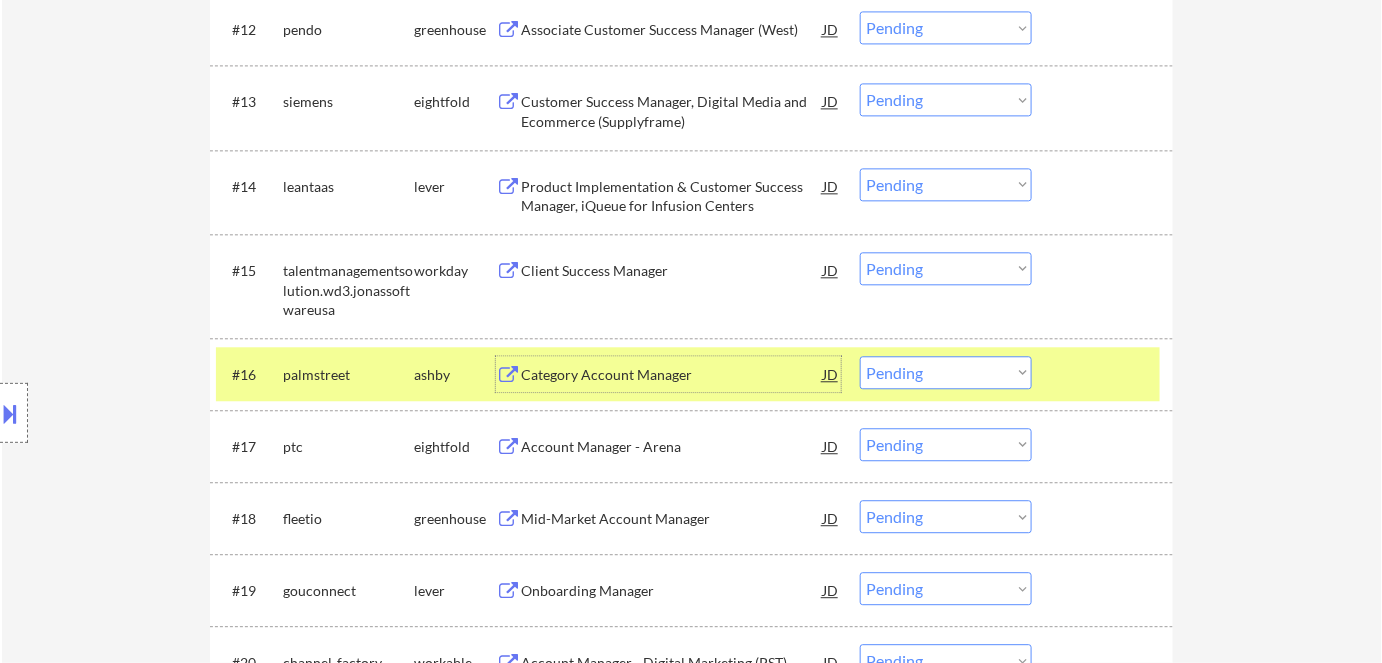 click on "Choose an option... Pending Applied Excluded (Questions) Excluded (Expired) Excluded (Location) Excluded (Bad Match) Excluded (Blocklist) Excluded (Salary) Excluded (Other)" at bounding box center (946, 372) 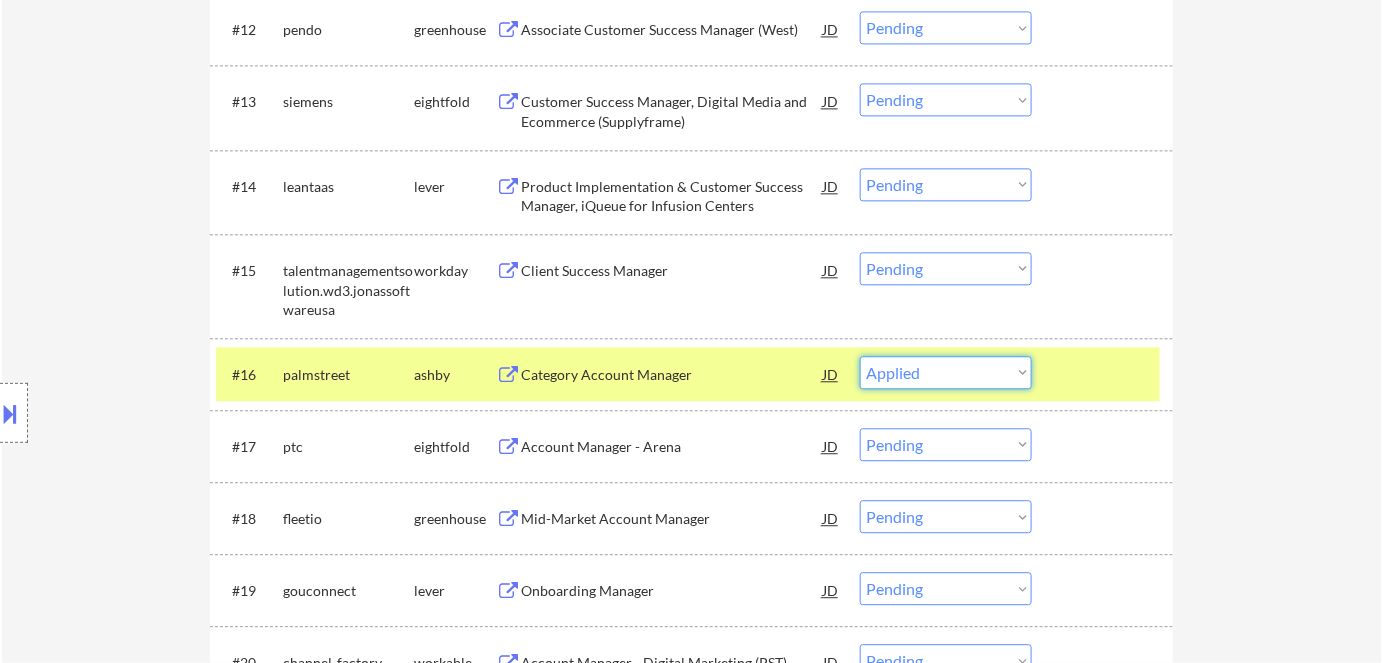 click on "Choose an option... Pending Applied Excluded (Questions) Excluded (Expired) Excluded (Location) Excluded (Bad Match) Excluded (Blocklist) Excluded (Salary) Excluded (Other)" at bounding box center [946, 372] 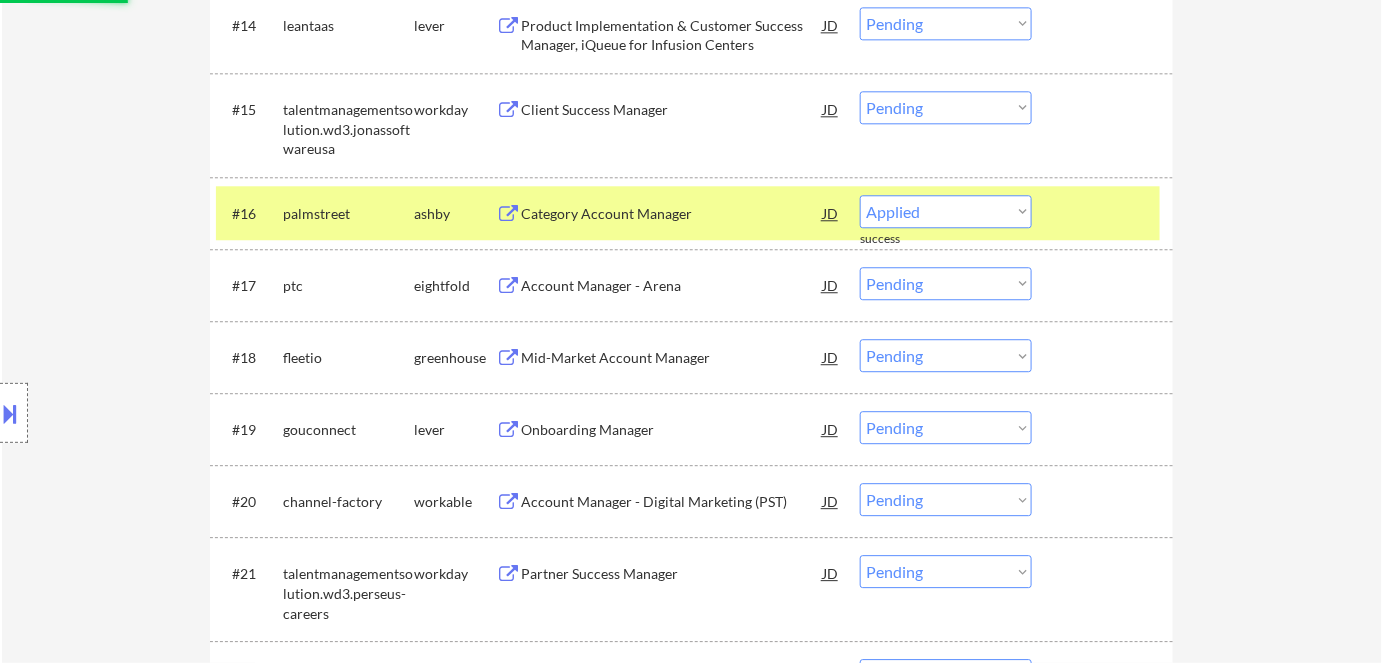 scroll, scrollTop: 1636, scrollLeft: 0, axis: vertical 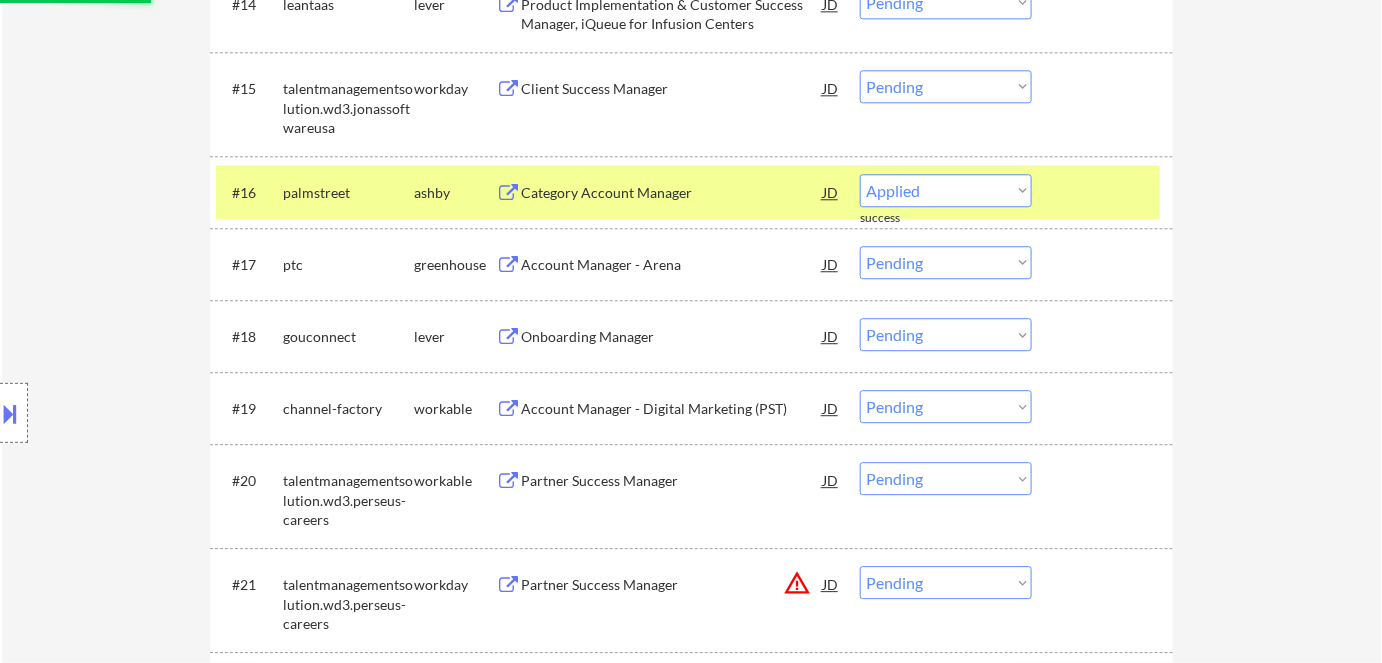 select on ""pending"" 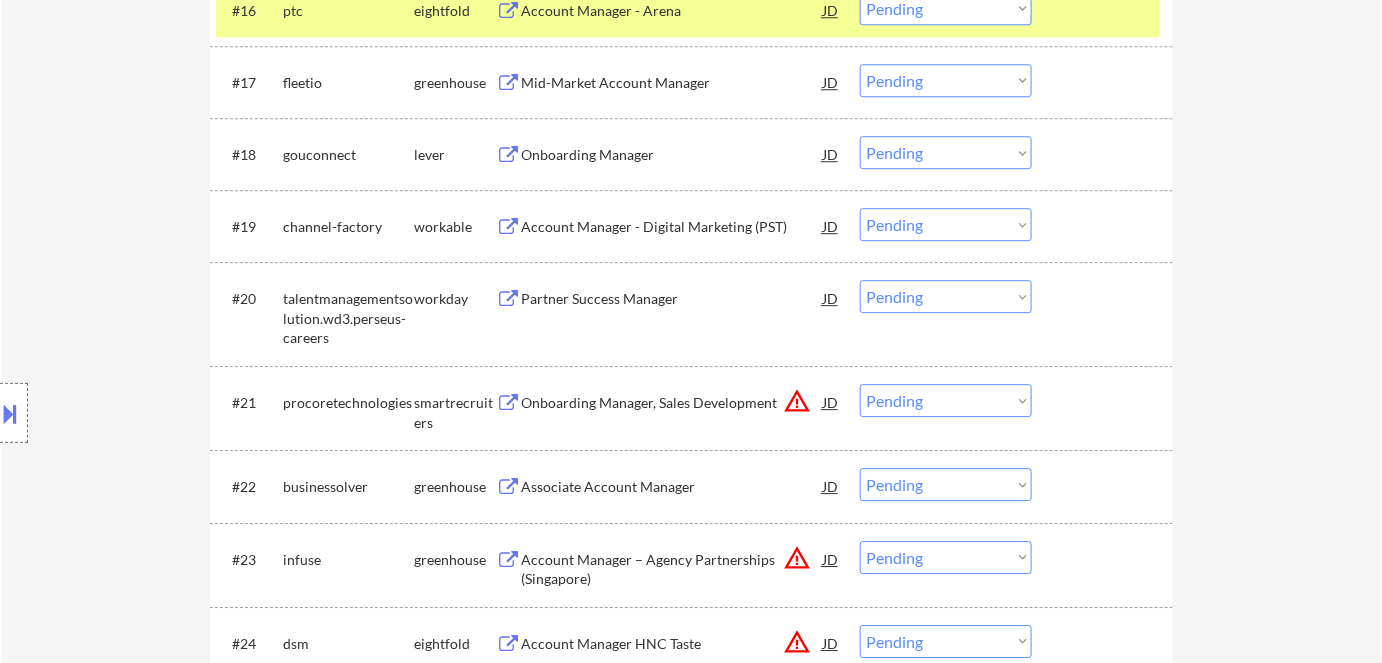 scroll, scrollTop: 1909, scrollLeft: 0, axis: vertical 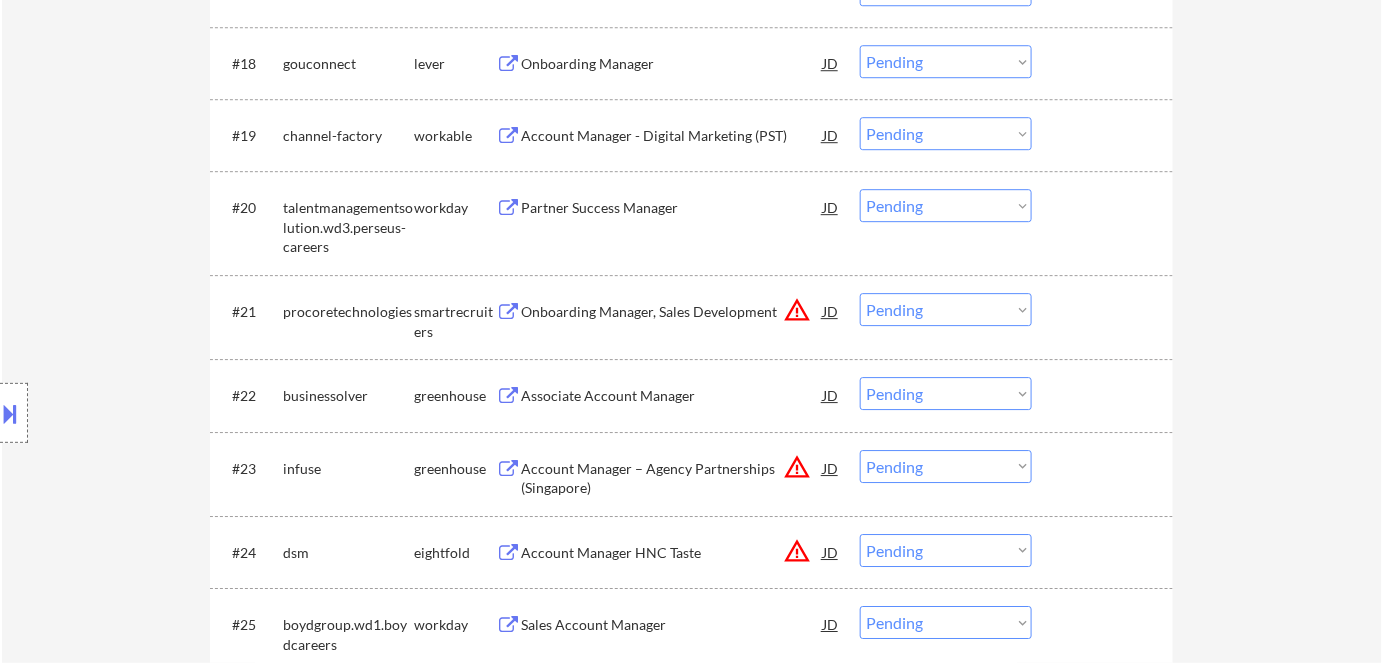 click on "Choose an option... Pending Applied Excluded (Questions) Excluded (Expired) Excluded (Location) Excluded (Bad Match) Excluded (Blocklist) Excluded (Salary) Excluded (Other)" at bounding box center [946, 309] 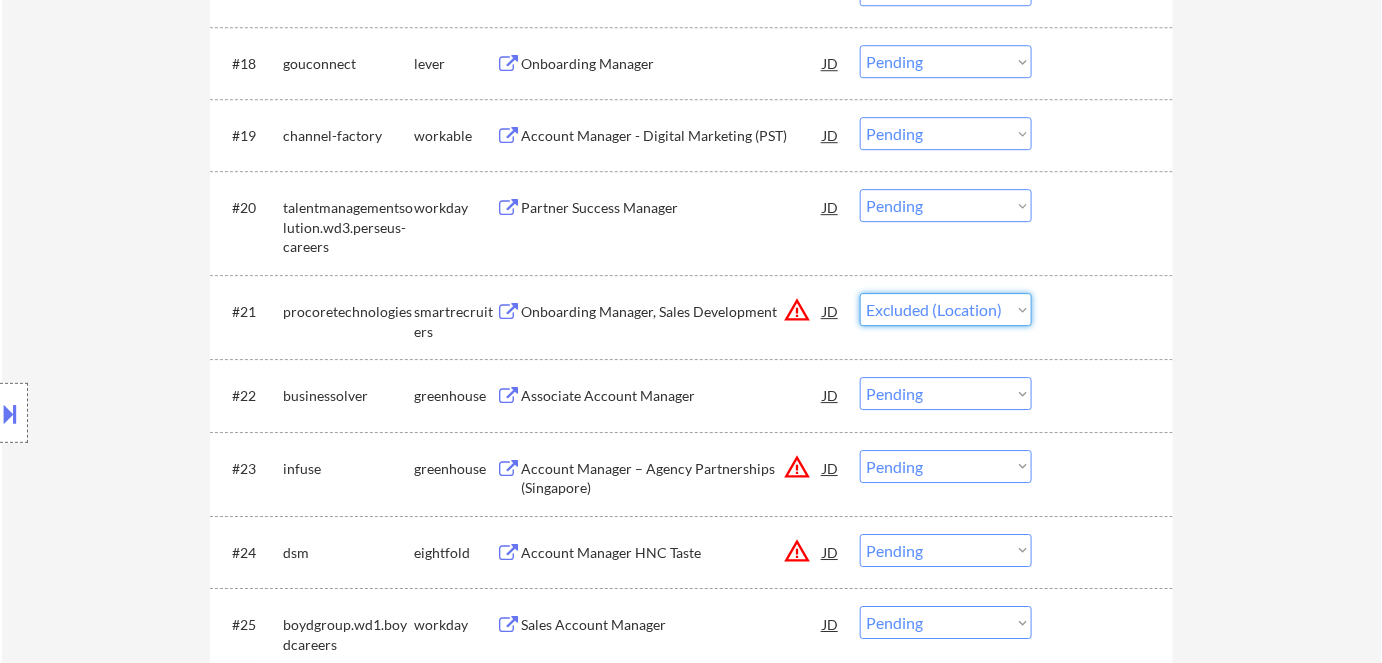 click on "Choose an option... Pending Applied Excluded (Questions) Excluded (Expired) Excluded (Location) Excluded (Bad Match) Excluded (Blocklist) Excluded (Salary) Excluded (Other)" at bounding box center [946, 309] 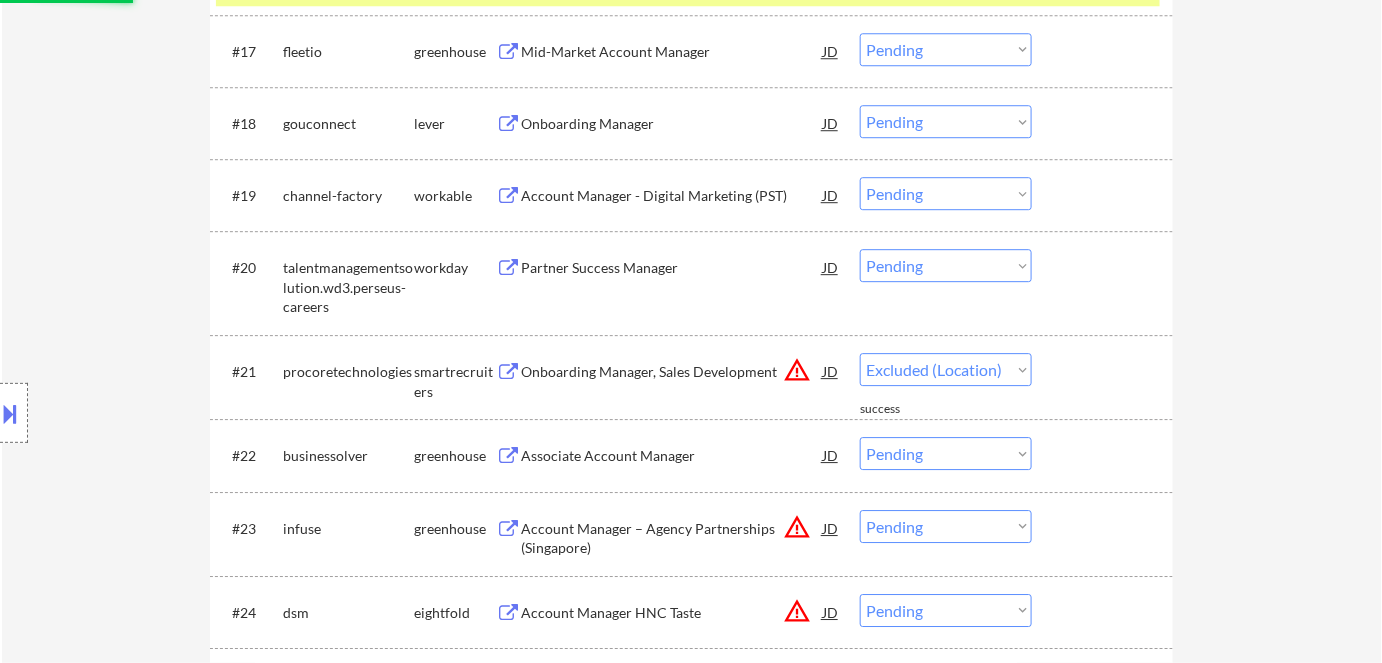 scroll, scrollTop: 1818, scrollLeft: 0, axis: vertical 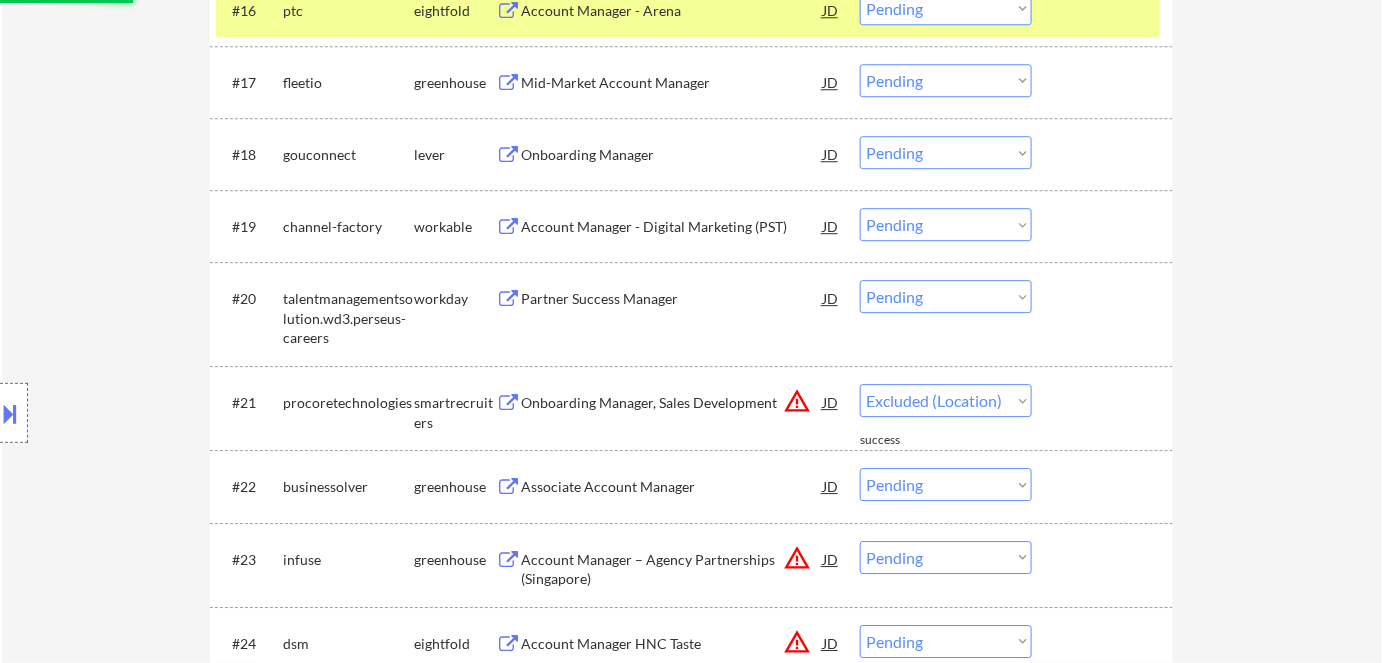 select on ""pending"" 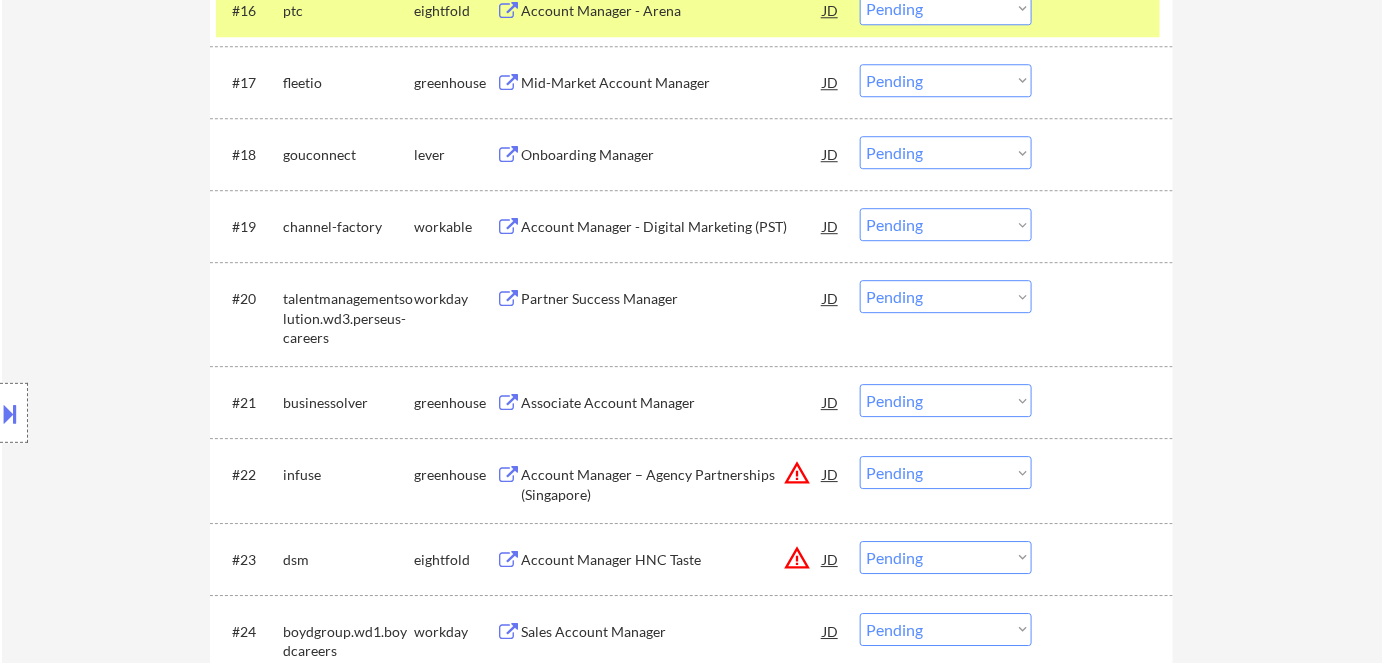 click on "Onboarding Manager" at bounding box center [672, 154] 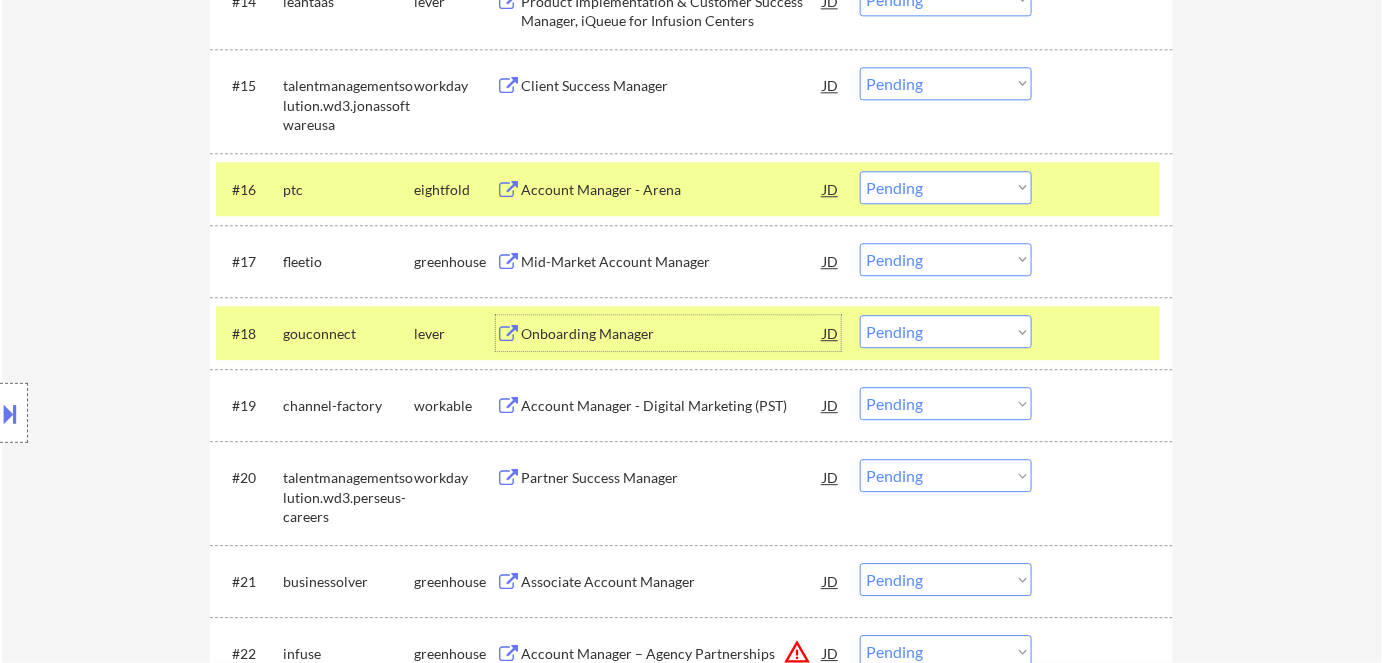 scroll, scrollTop: 1545, scrollLeft: 0, axis: vertical 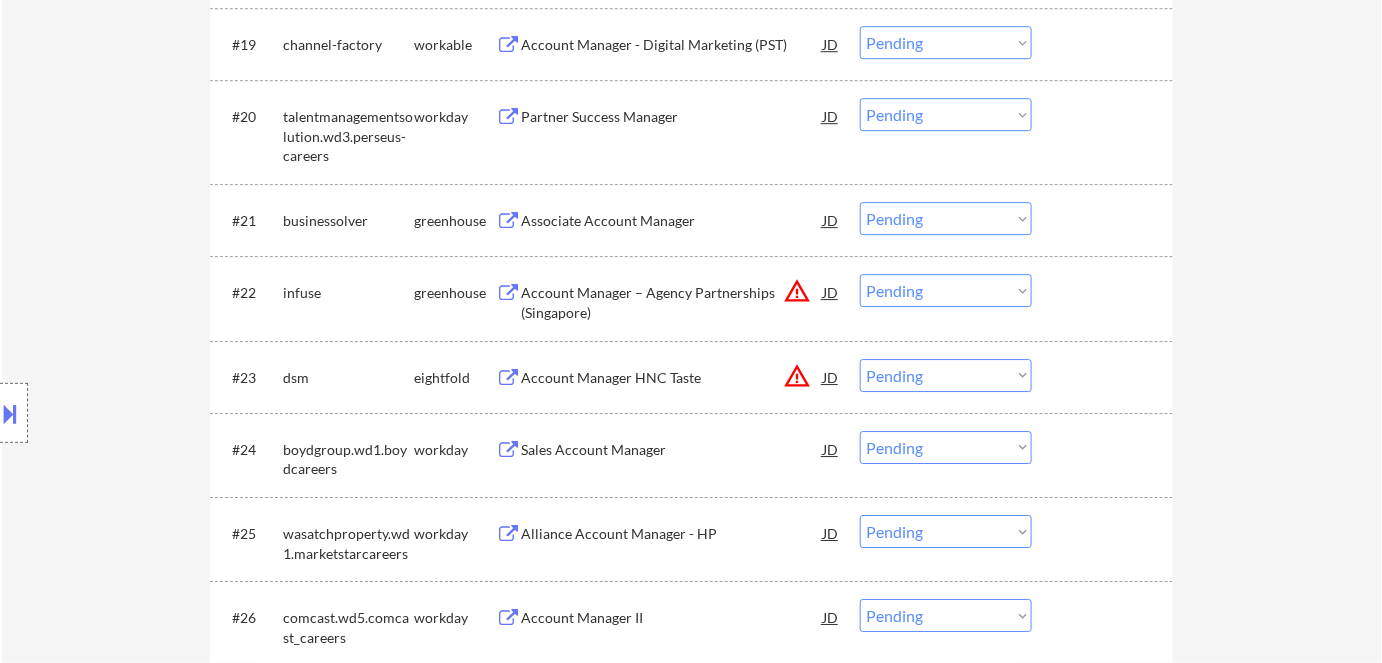 click on "Choose an option... Pending Applied Excluded (Questions) Excluded (Expired) Excluded (Location) Excluded (Bad Match) Excluded (Blocklist) Excluded (Salary) Excluded (Other)" at bounding box center (946, 290) 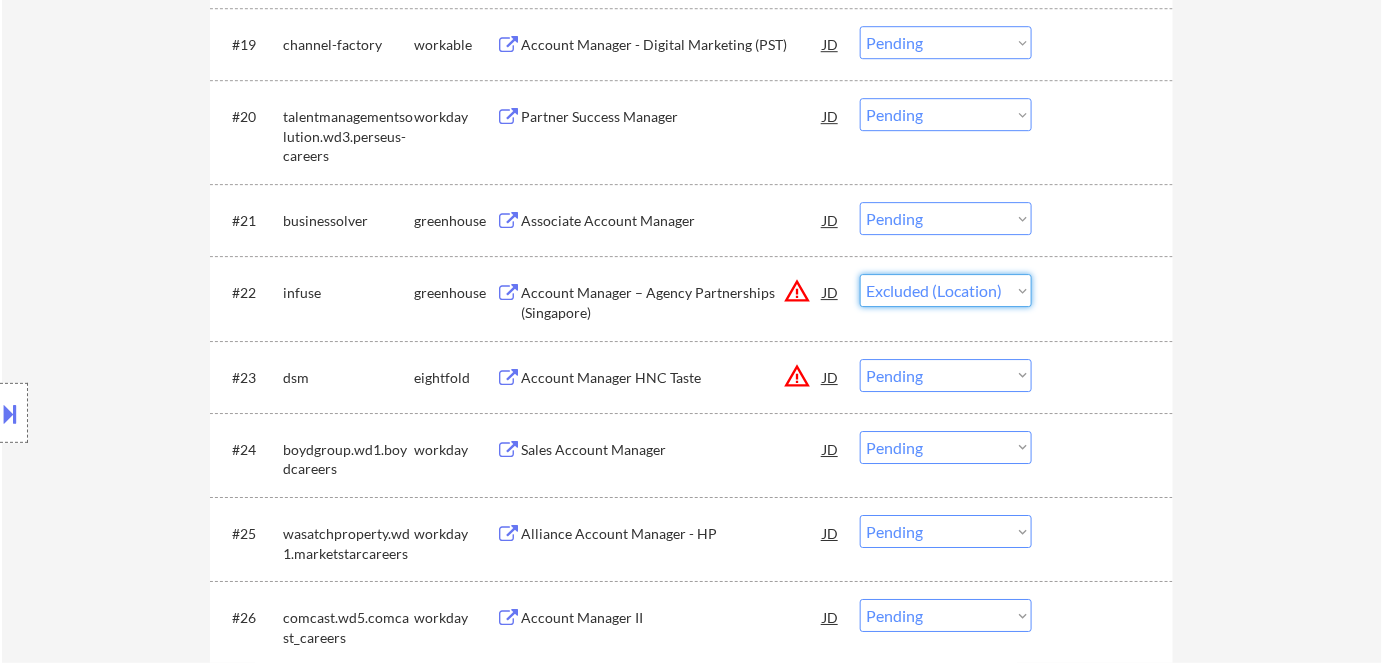 click on "Choose an option... Pending Applied Excluded (Questions) Excluded (Expired) Excluded (Location) Excluded (Bad Match) Excluded (Blocklist) Excluded (Salary) Excluded (Other)" at bounding box center [946, 290] 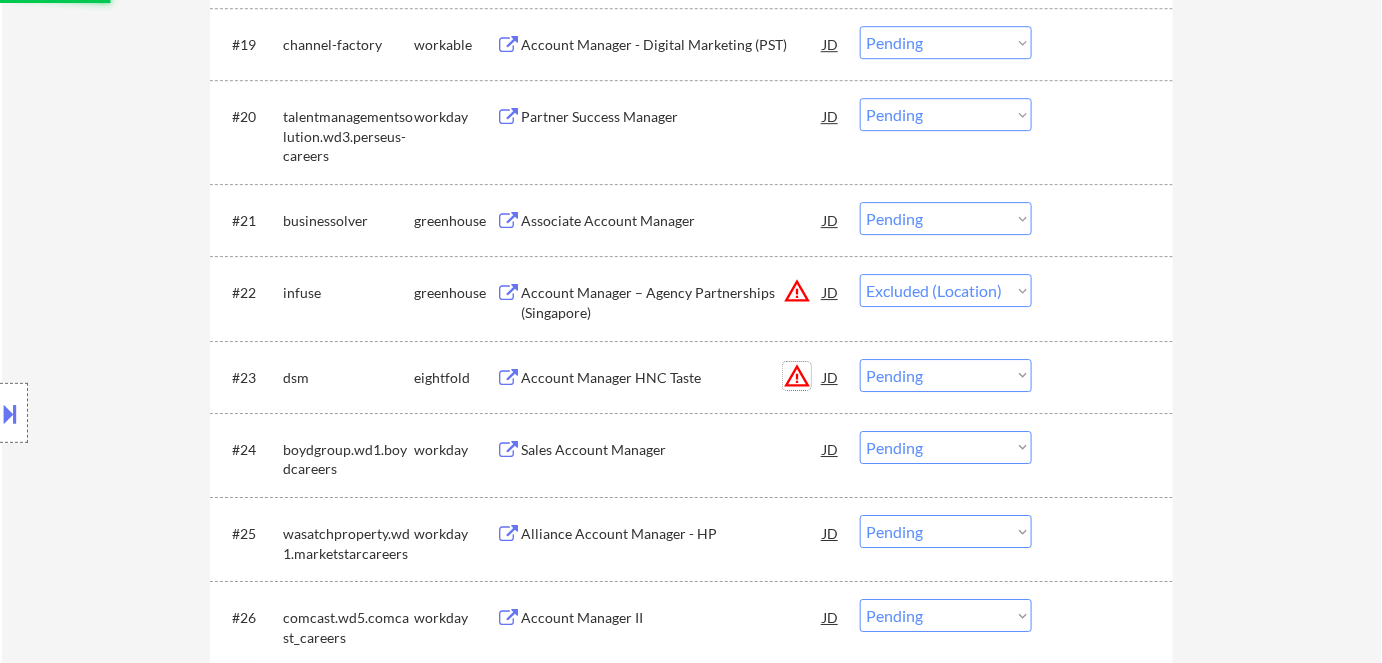 click on "warning_amber" at bounding box center [797, 376] 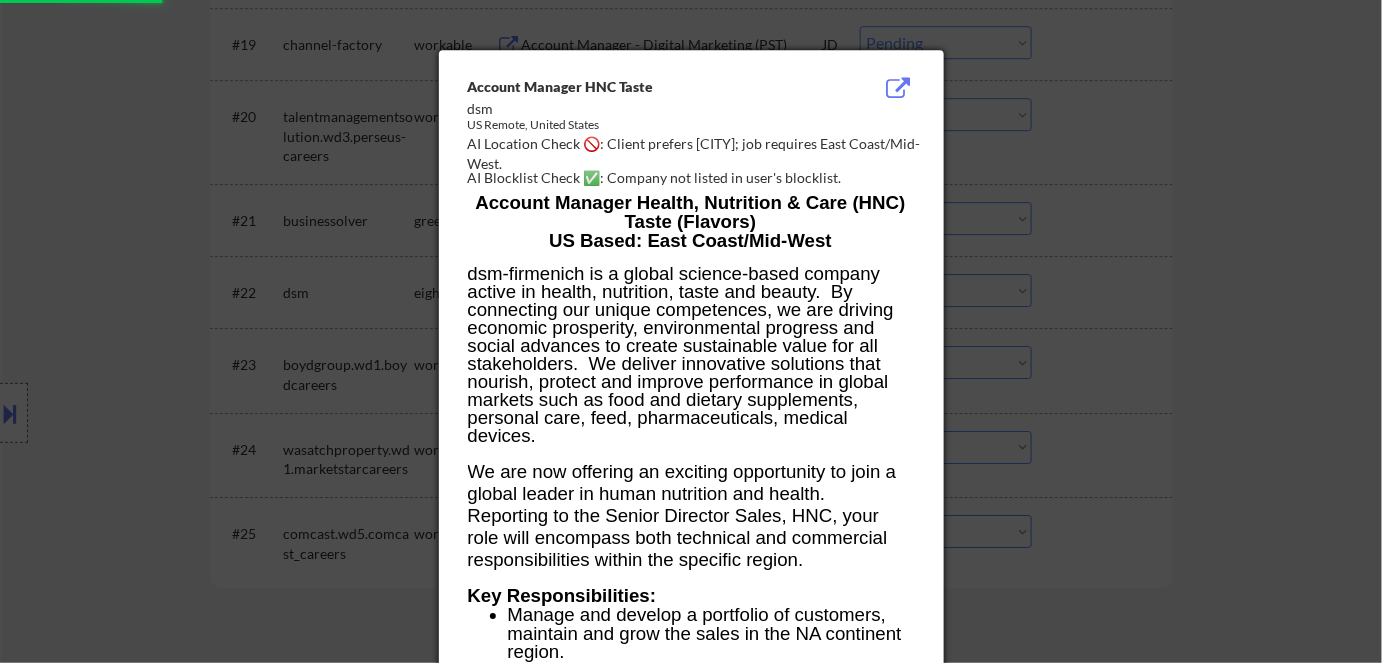 click at bounding box center [691, 331] 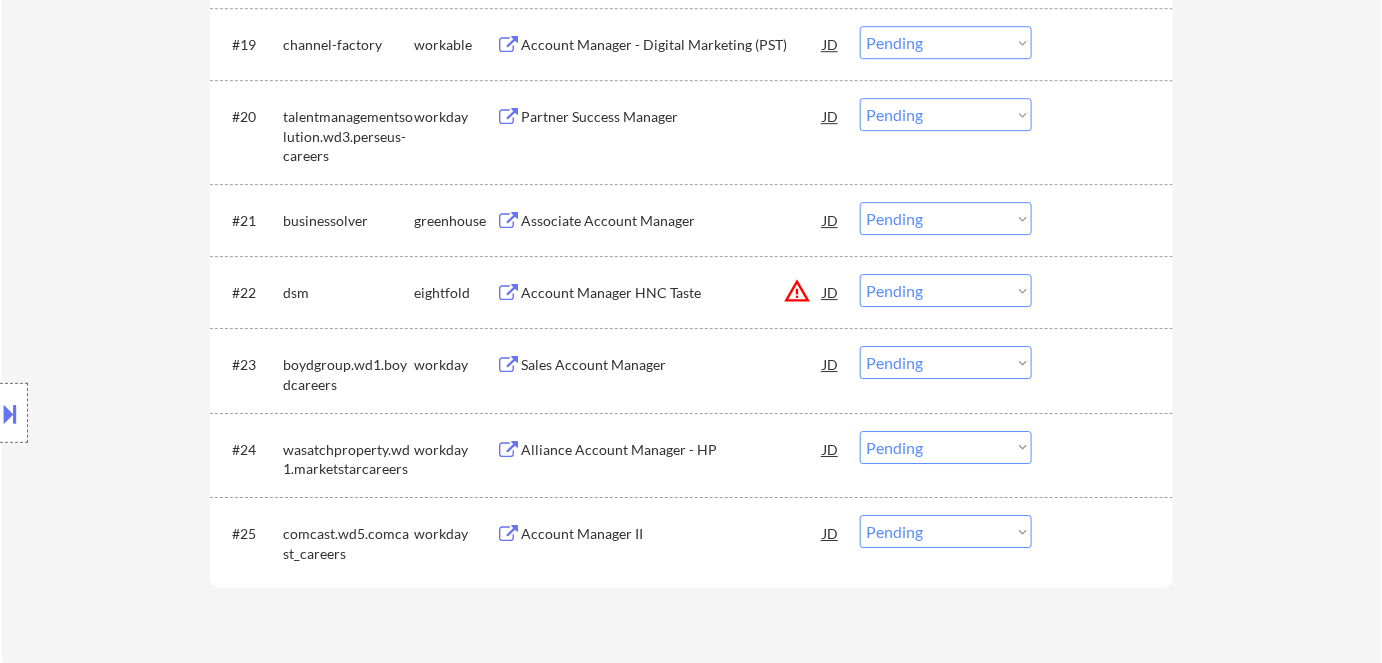 click on "Choose an option... Pending Applied Excluded (Questions) Excluded (Expired) Excluded (Location) Excluded (Bad Match) Excluded (Blocklist) Excluded (Salary) Excluded (Other)" at bounding box center [946, 290] 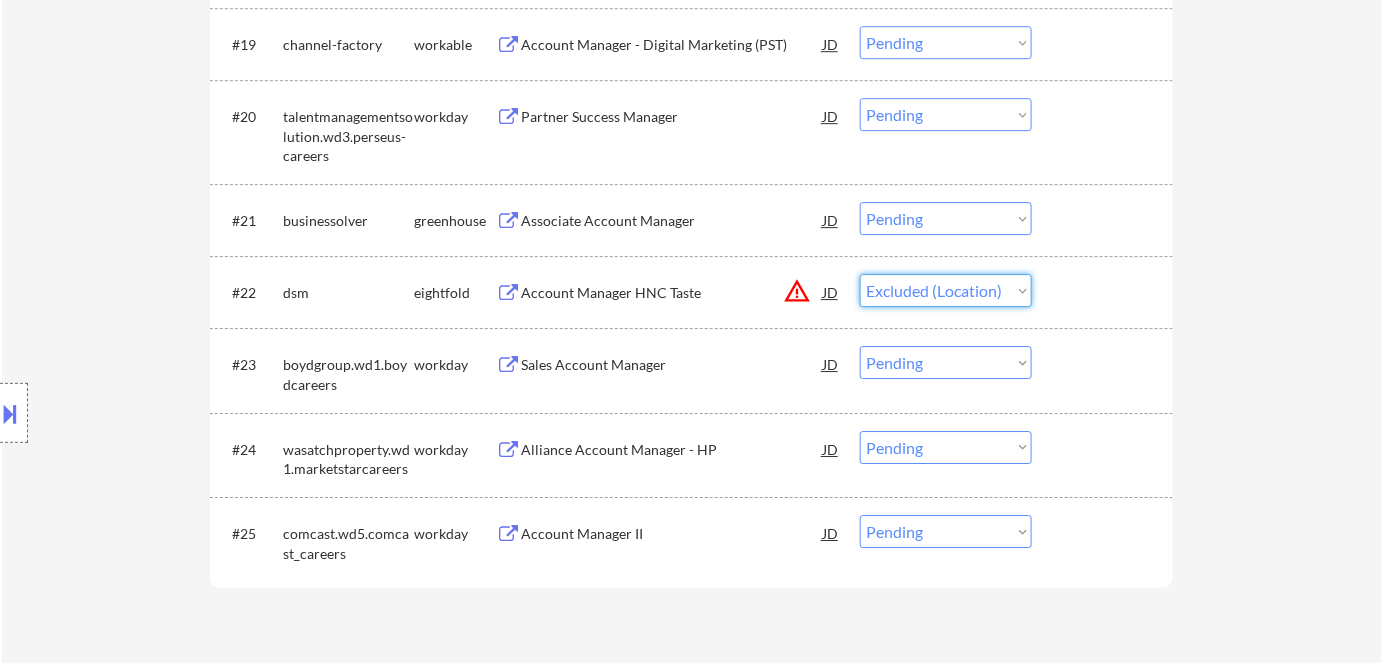 click on "Choose an option... Pending Applied Excluded (Questions) Excluded (Expired) Excluded (Location) Excluded (Bad Match) Excluded (Blocklist) Excluded (Salary) Excluded (Other)" at bounding box center [946, 290] 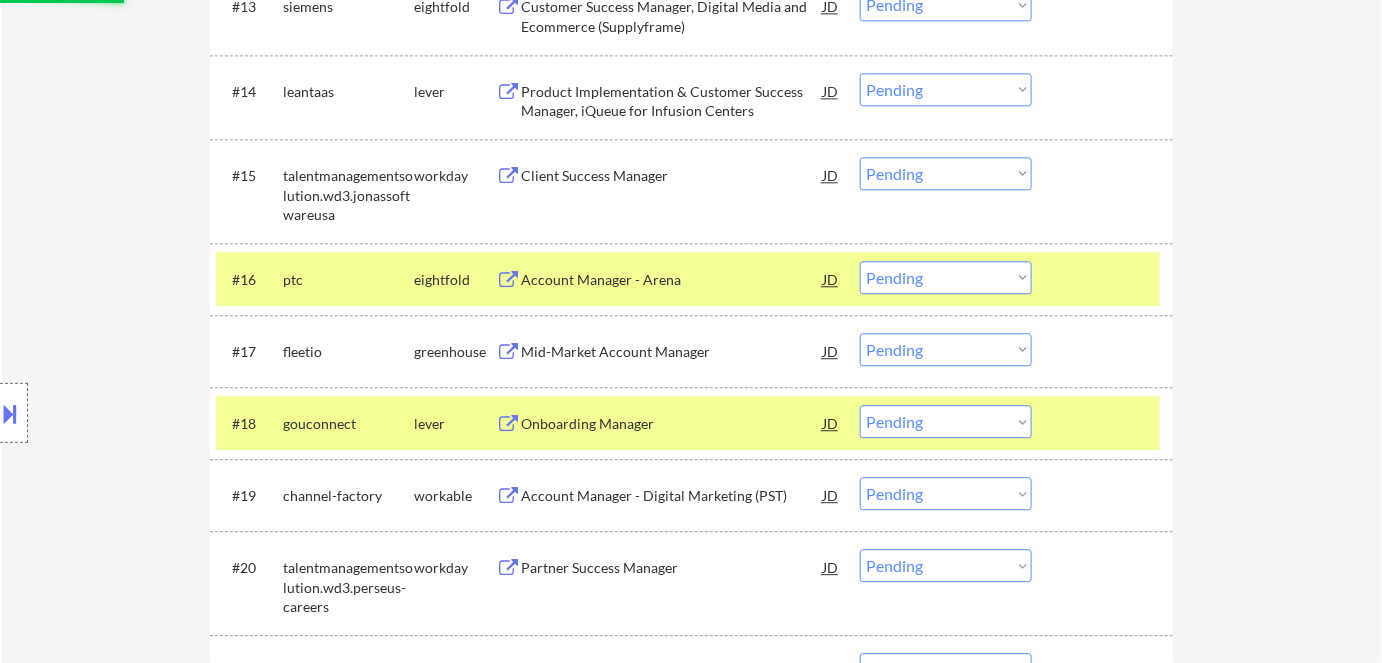 select on ""pending"" 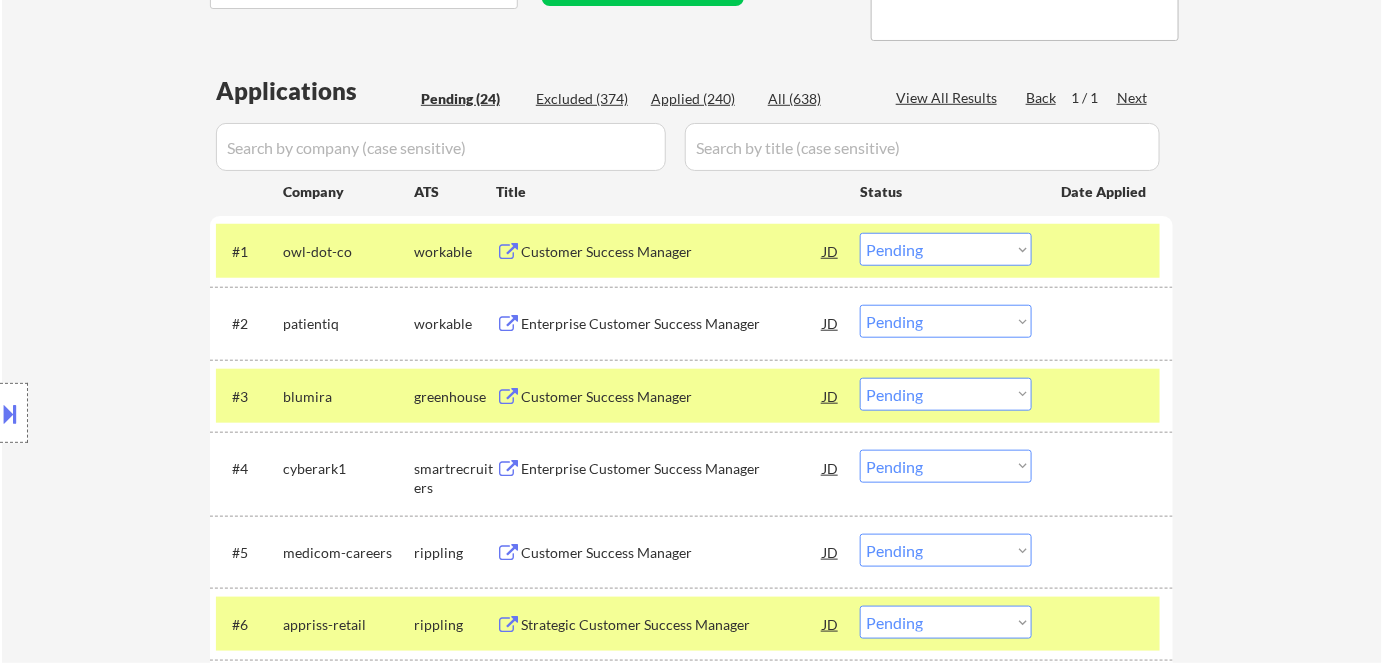 scroll, scrollTop: 454, scrollLeft: 0, axis: vertical 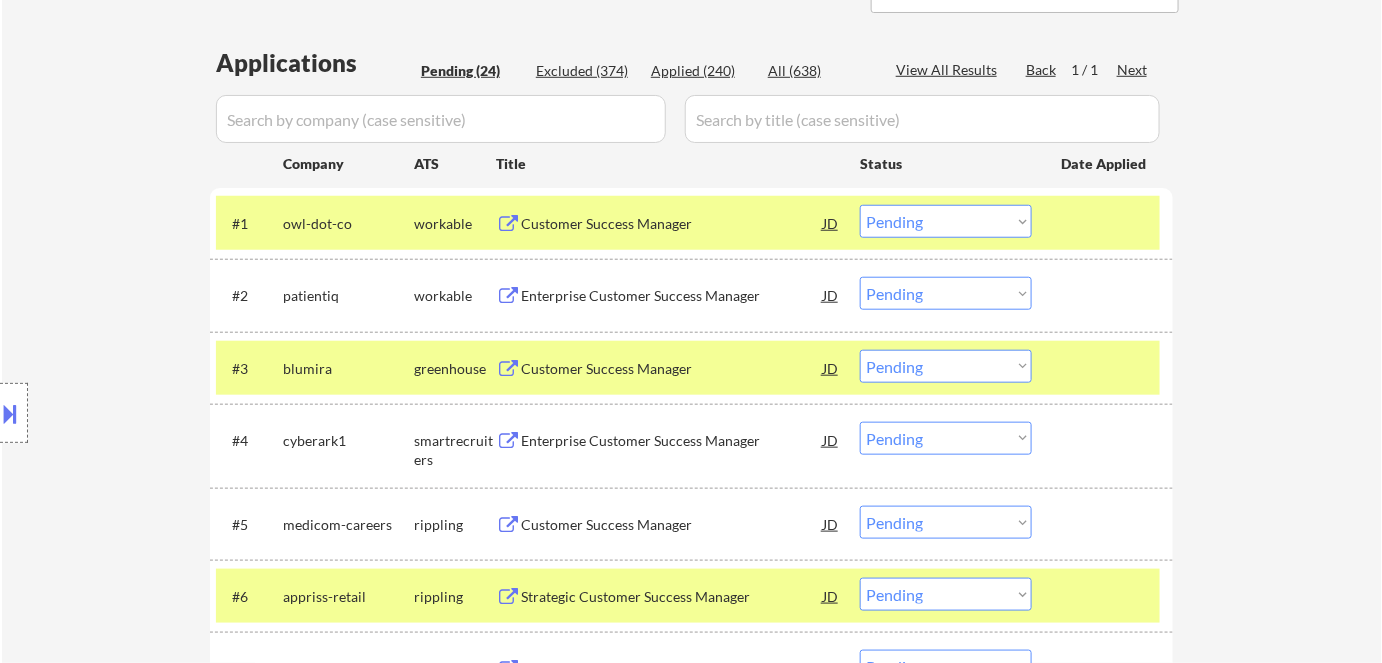 click on "Enterprise Customer Success Manager" at bounding box center (672, 441) 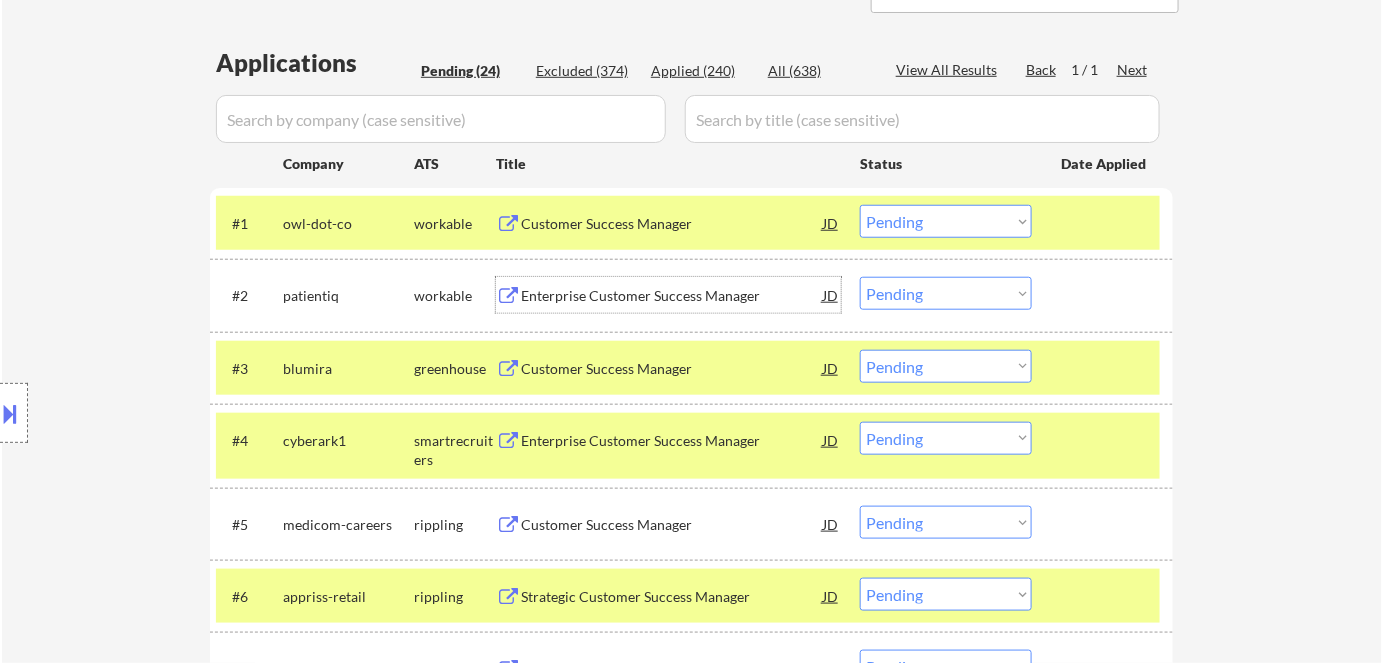 click on "Enterprise Customer Success Manager" at bounding box center (672, 296) 